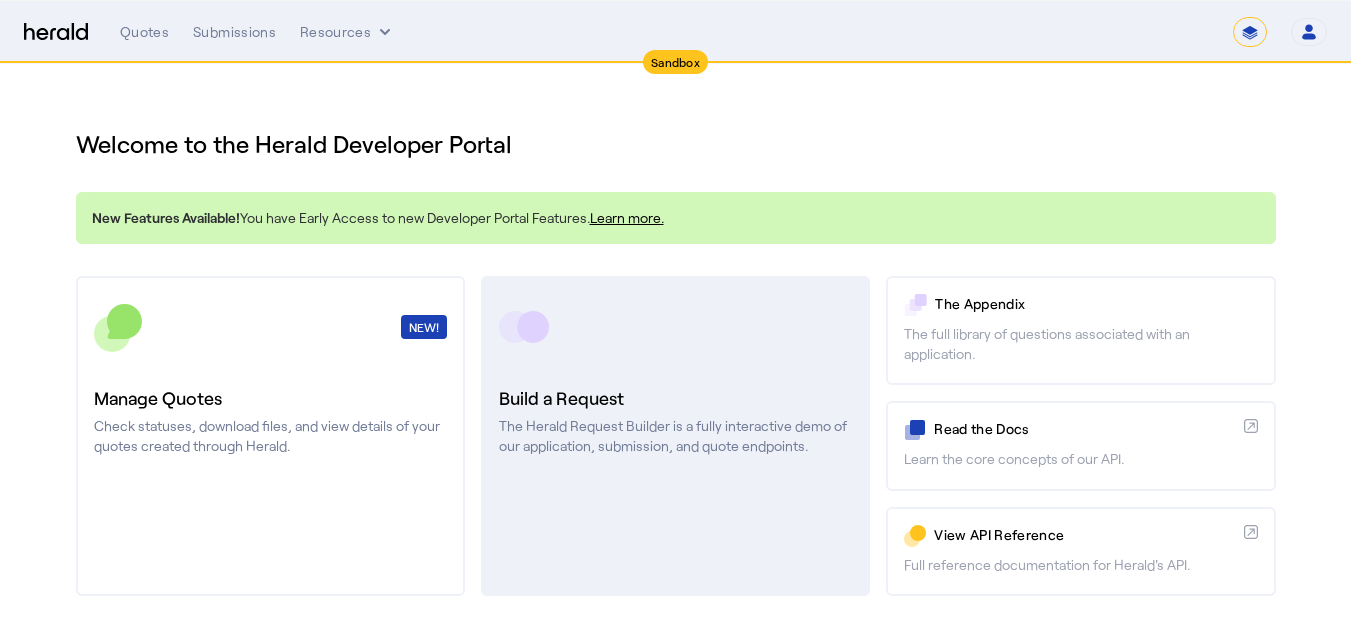 scroll, scrollTop: 0, scrollLeft: 0, axis: both 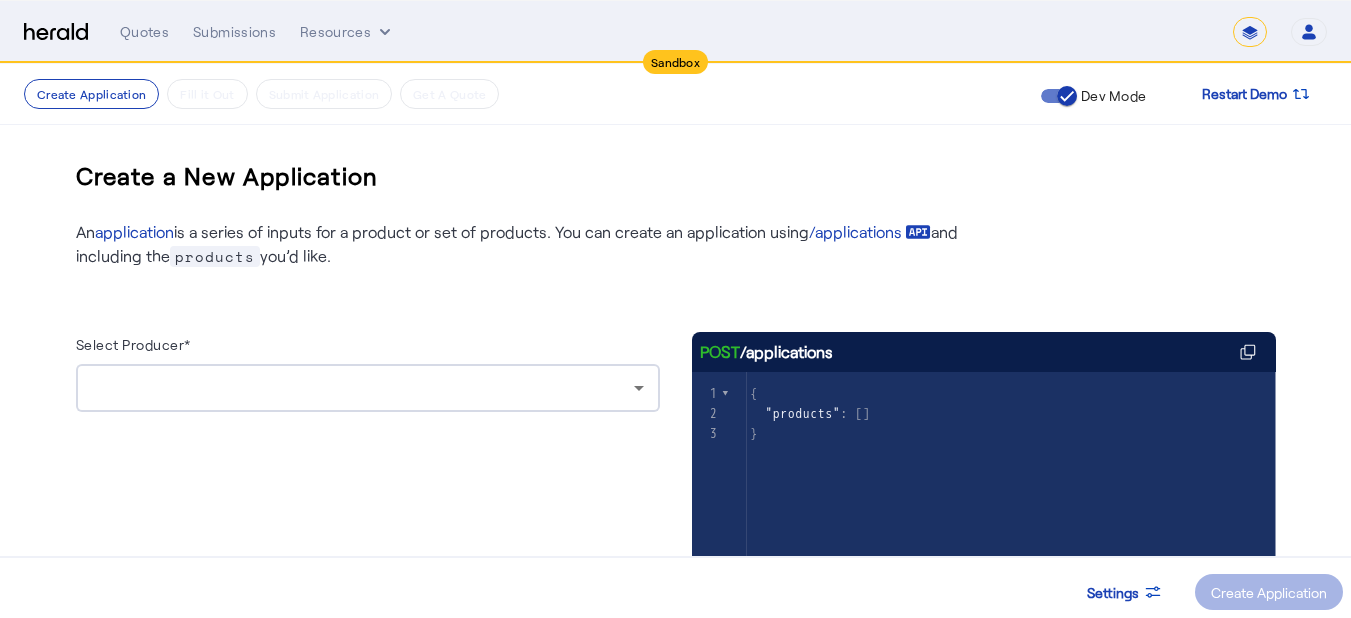 click at bounding box center [363, 388] 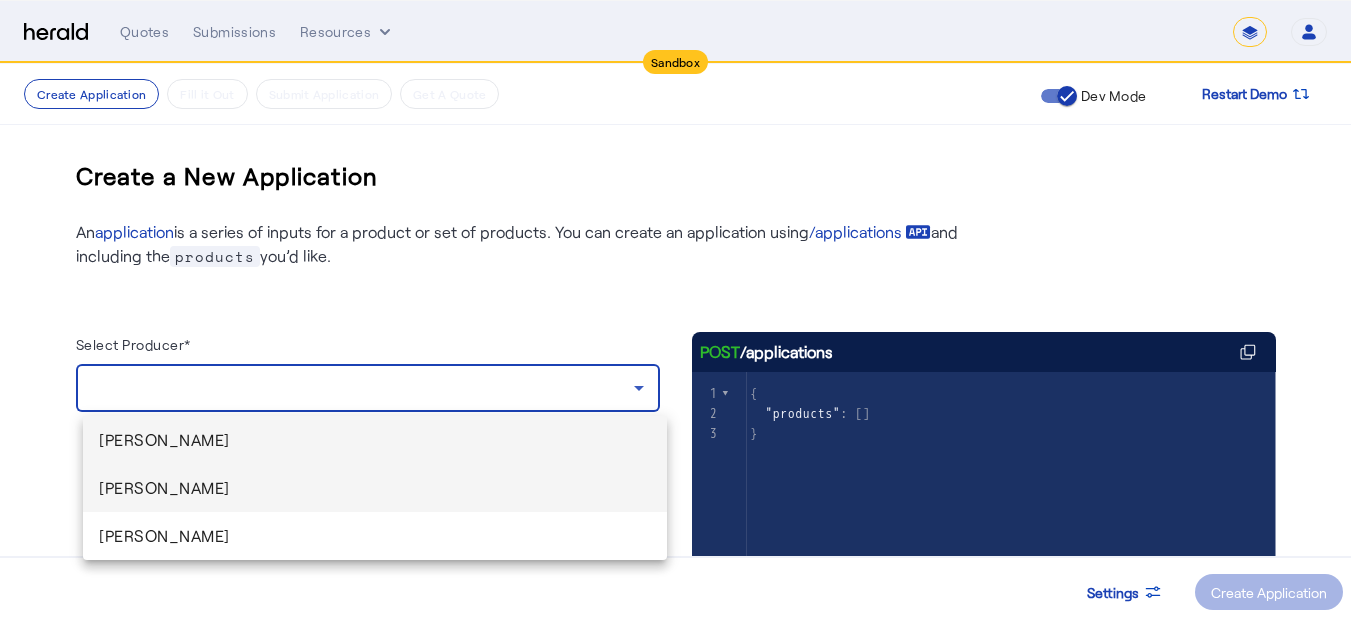 click on "[PERSON_NAME]" at bounding box center [375, 488] 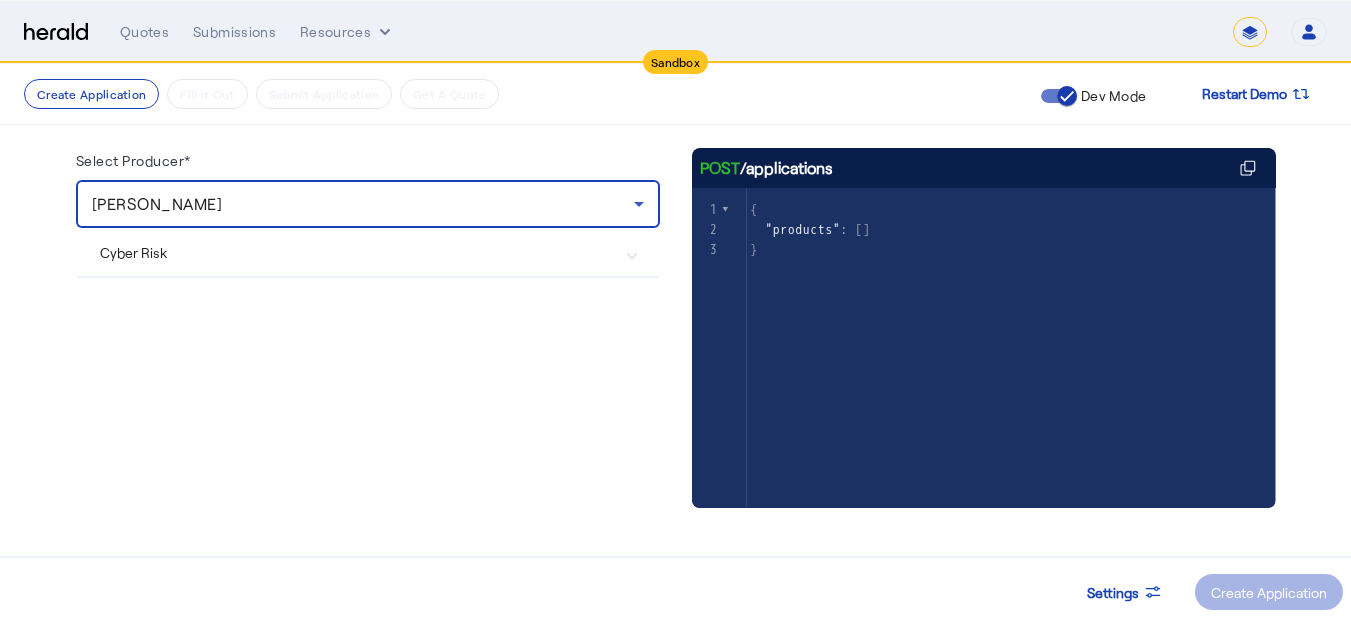 scroll, scrollTop: 194, scrollLeft: 0, axis: vertical 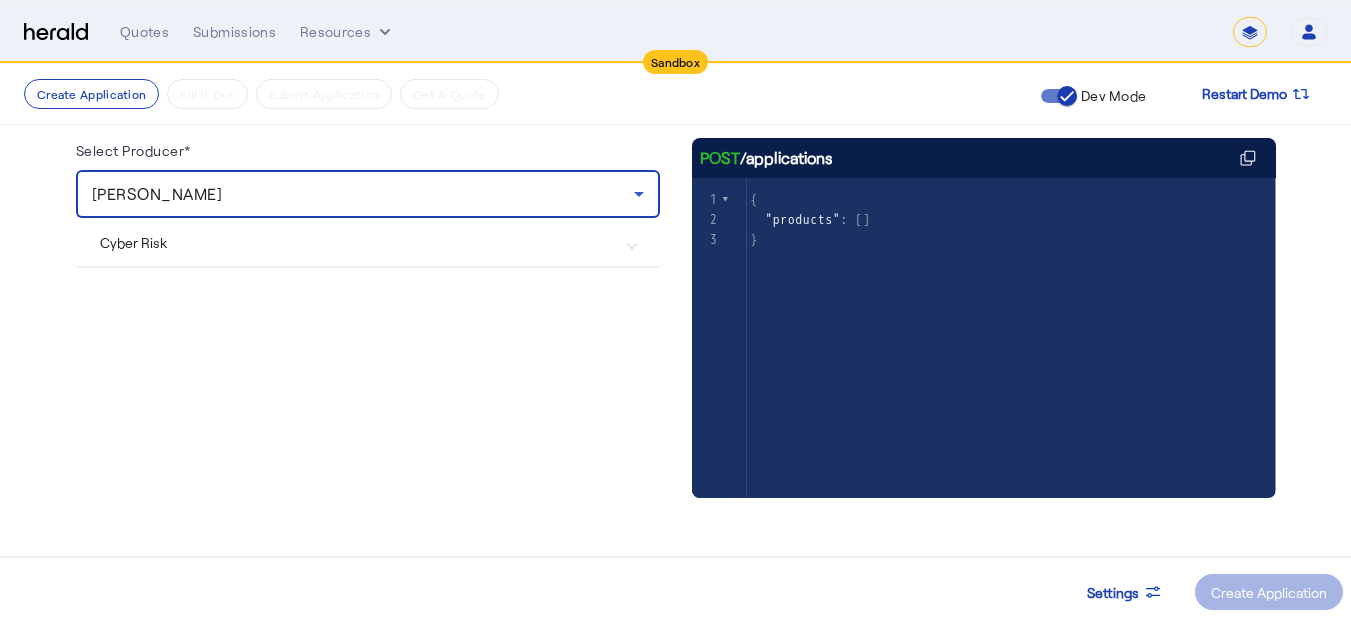 click on "Cyber Risk" at bounding box center (356, 242) 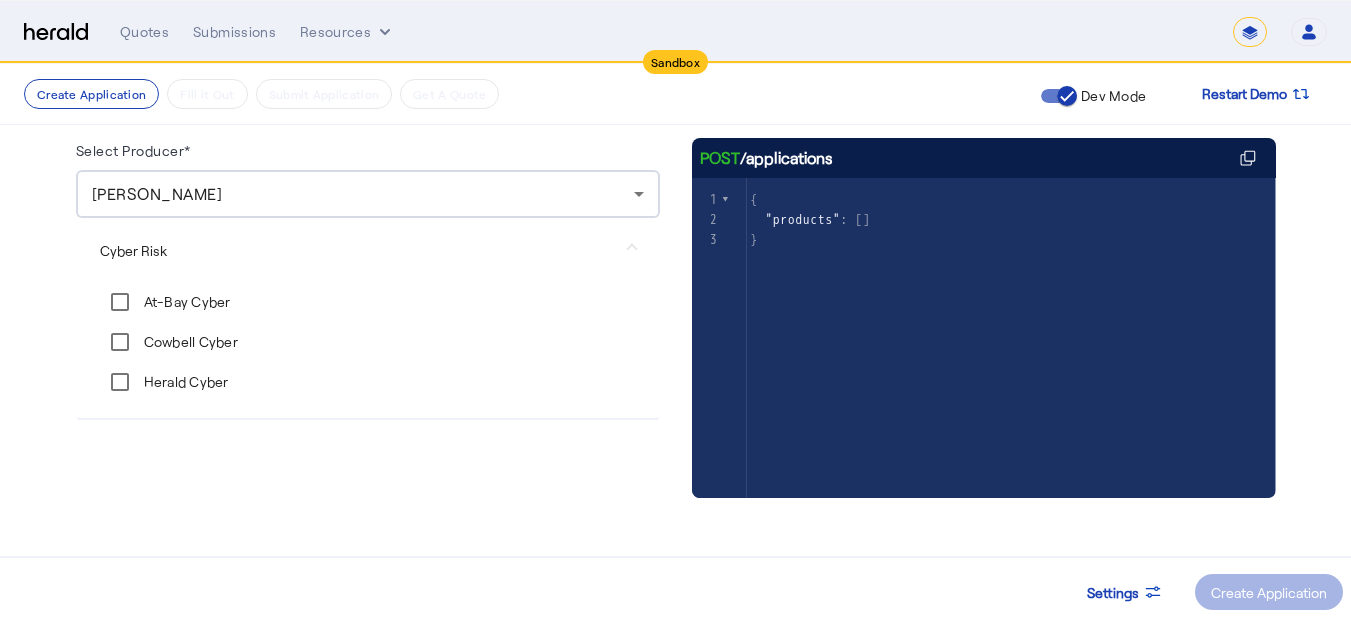 click on "At-Bay Cyber" at bounding box center [185, 302] 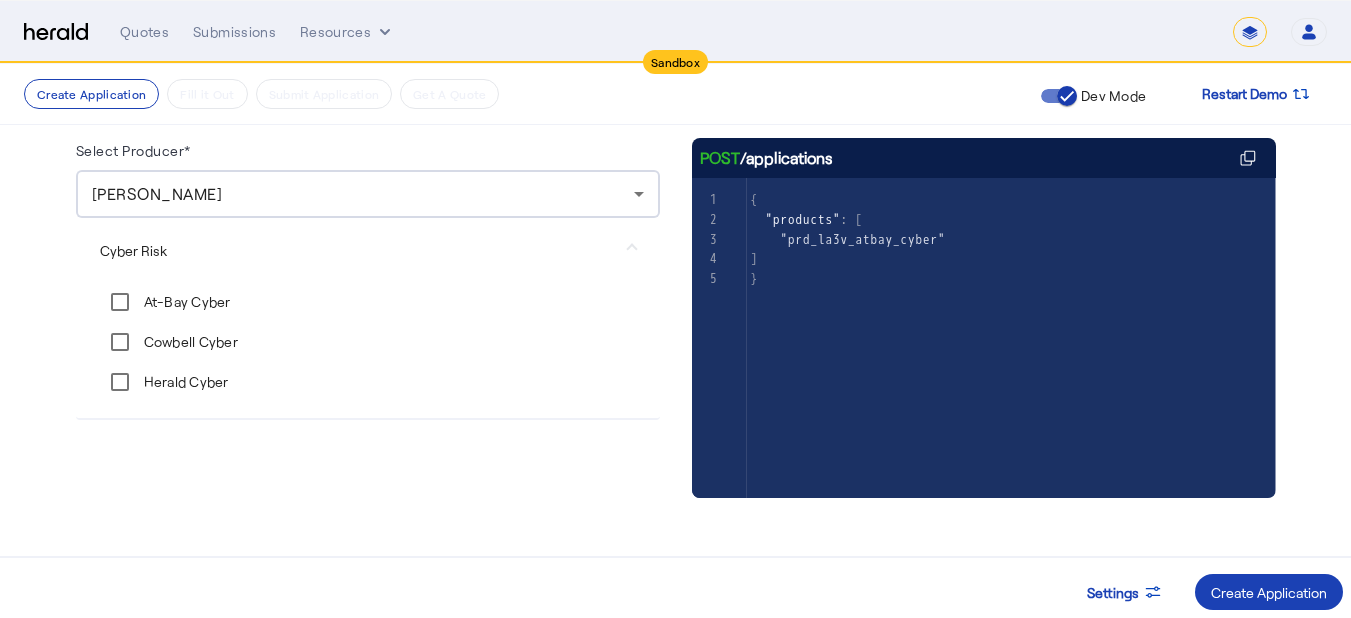click on "Cowbell Cyber" at bounding box center (169, 342) 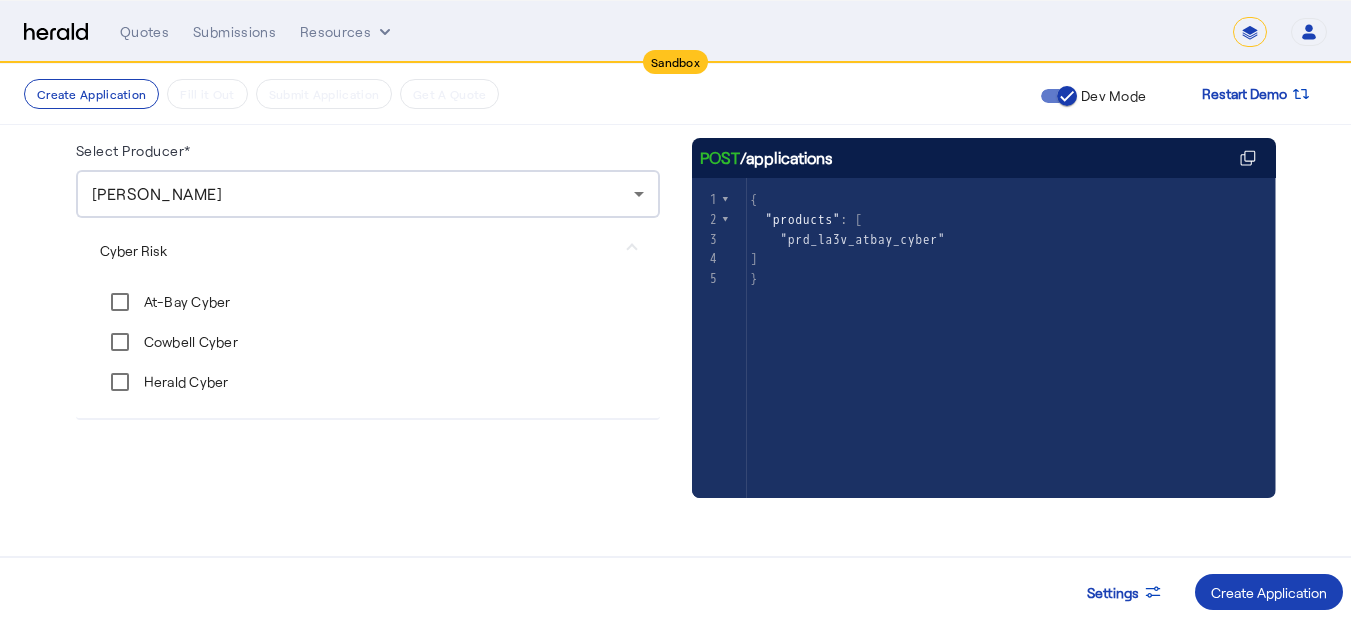 click on "Herald Cyber" at bounding box center [184, 382] 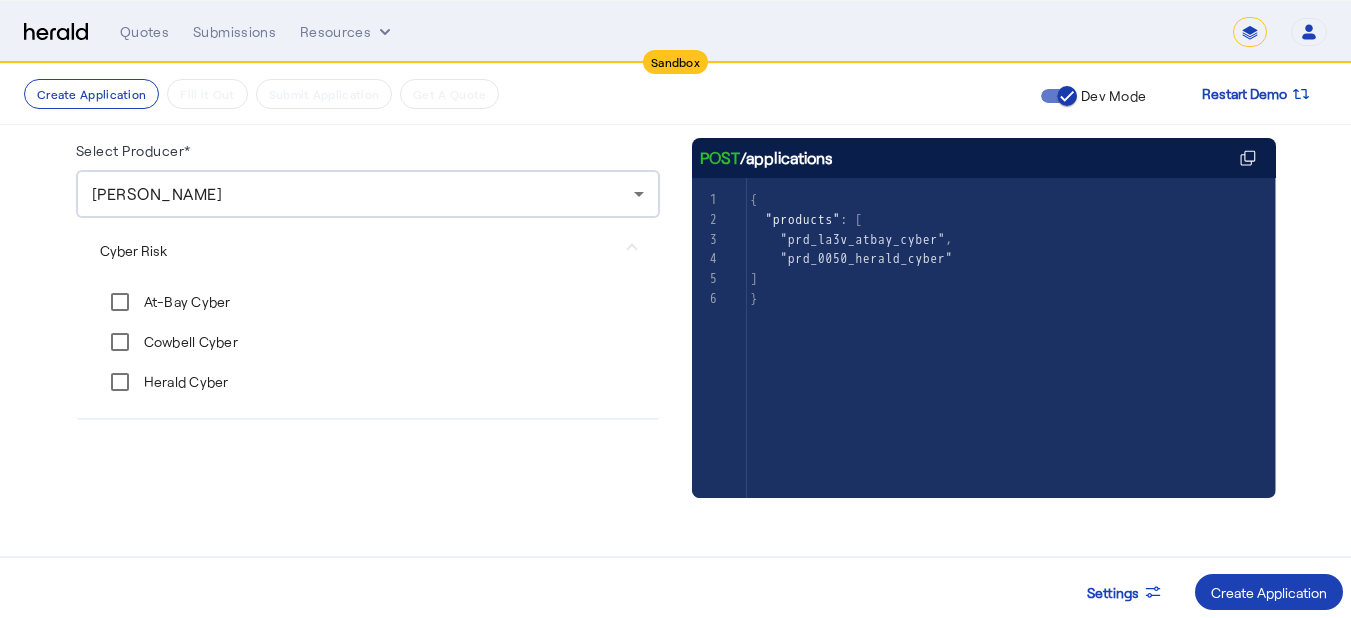 click on "Cowbell Cyber" at bounding box center [189, 342] 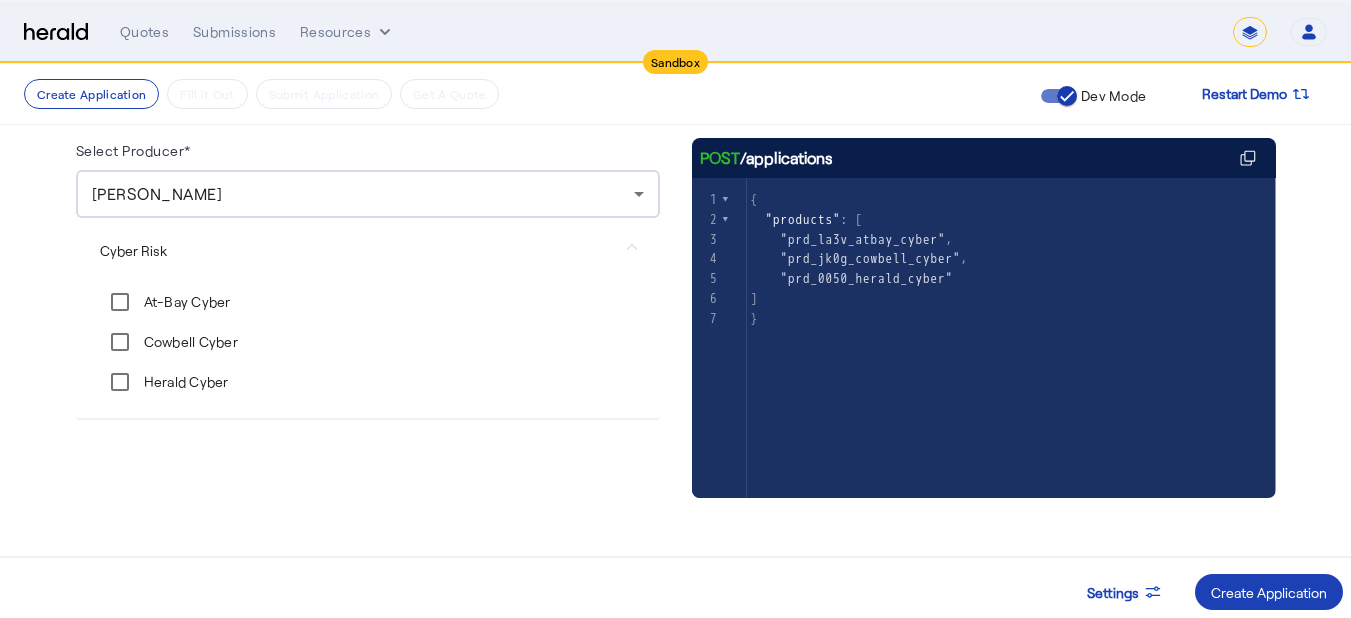 click on "Create Application   Fill it Out   Submit Application   Get A Quote  Dev Mode Restart Demo
Create a New Application   An  application  is a series of inputs for a product or set of products. You can create an application using  /applications
and including the  products  you’d like.  Select Producer* [PERSON_NAME]  Cyber Risk  At-Bay Cyber  Cowbell Cyber  Herald Cyber  POST  /applications
xxxxxxxxxx 3   1 { 2    "products" : [ 3      "prd_la3v_atbay_cyber" , 4      "prd_jk0g_cowbell_cyber" , 5      "prd_0050_herald_cyber" 6   ] 7 } Settings
Create Application" 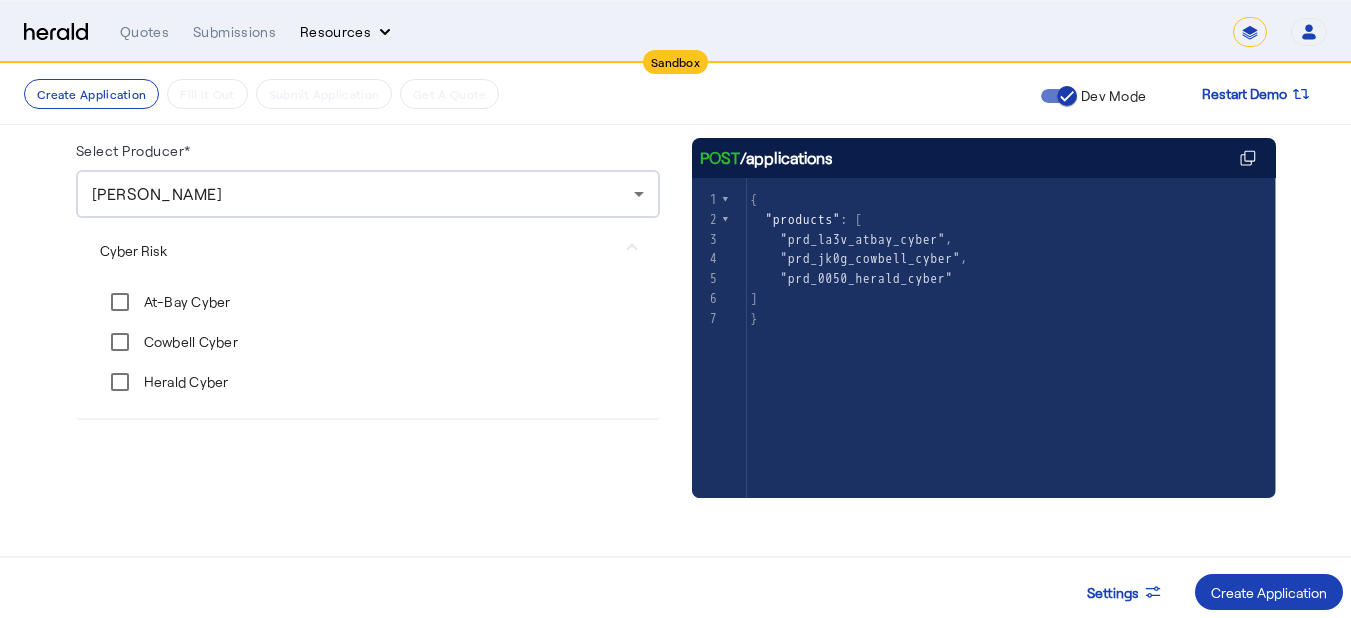 click on "Resources" at bounding box center (347, 32) 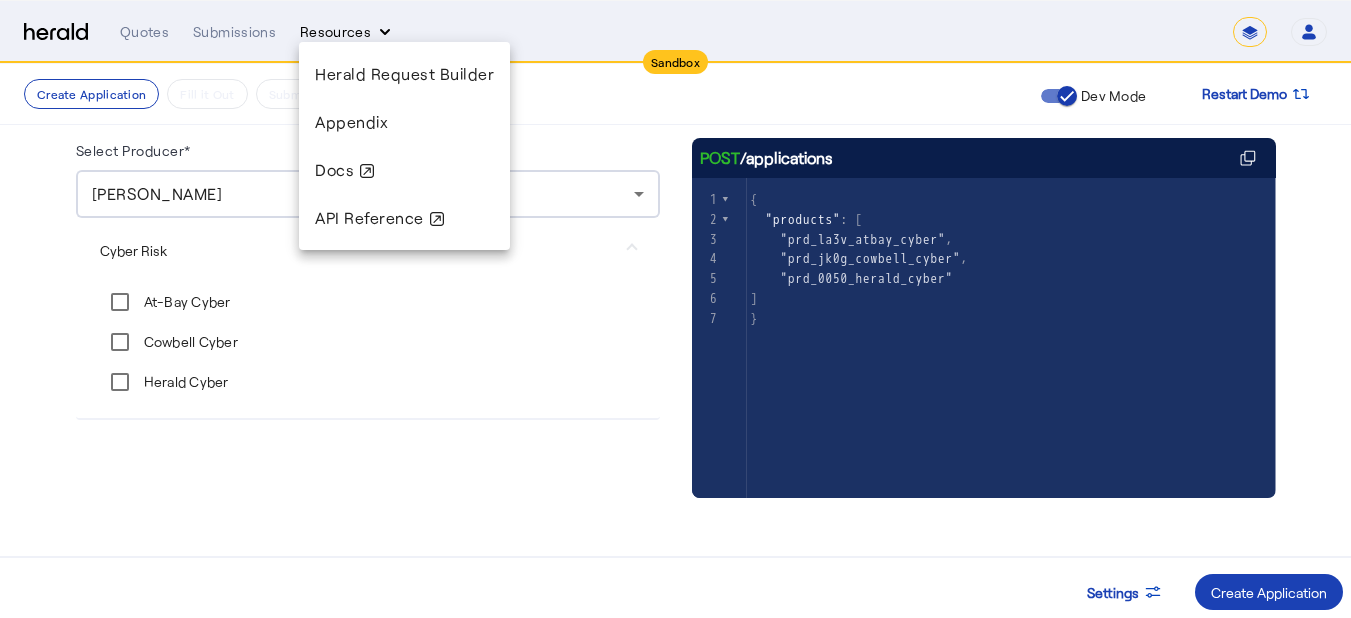 click at bounding box center [675, 309] 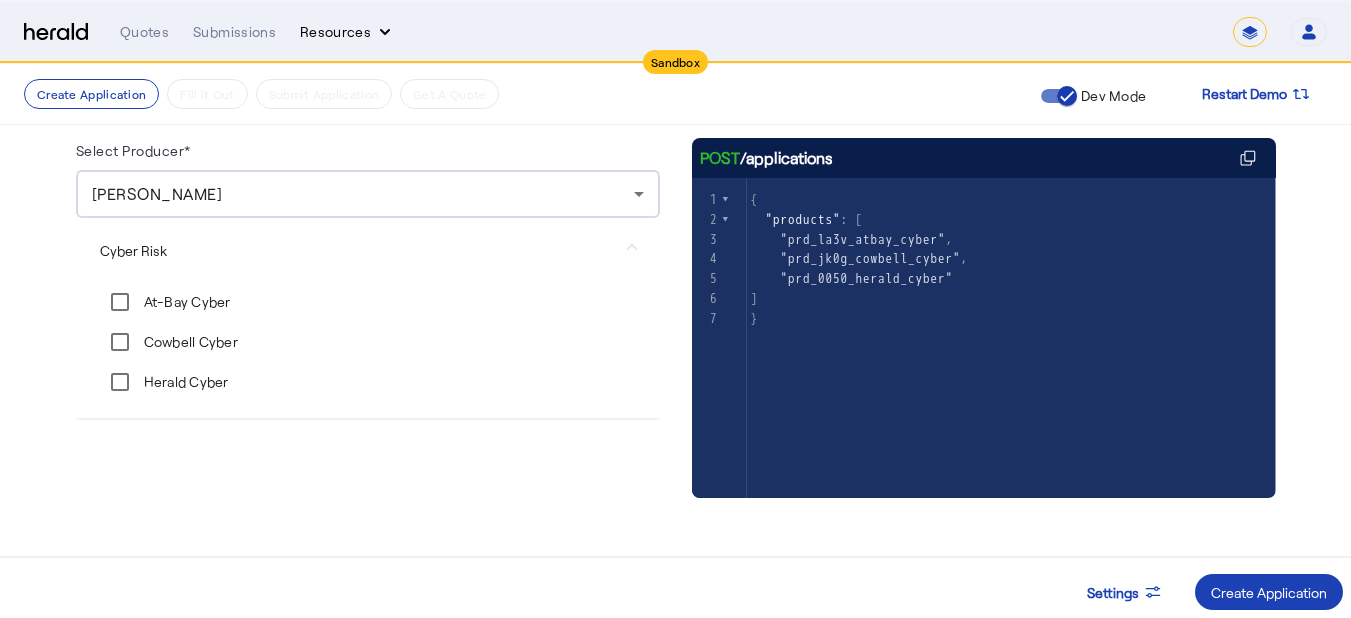 click on "Resources" at bounding box center (347, 32) 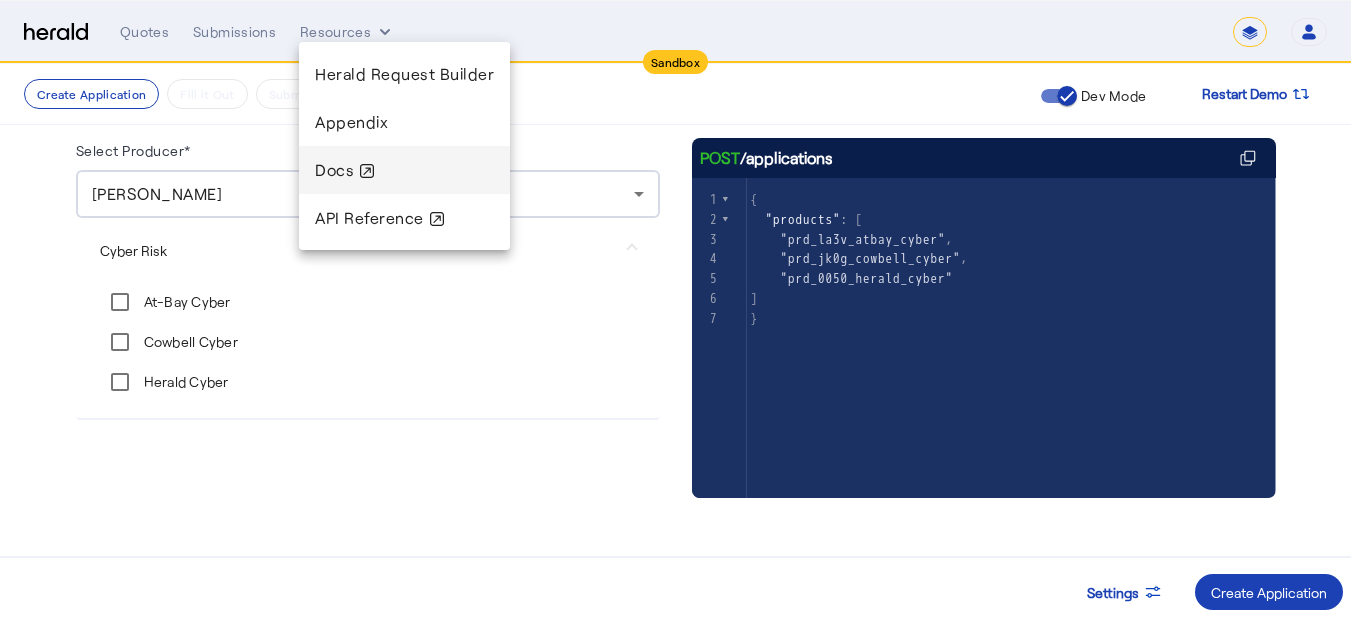 click on "Docs" at bounding box center [404, 170] 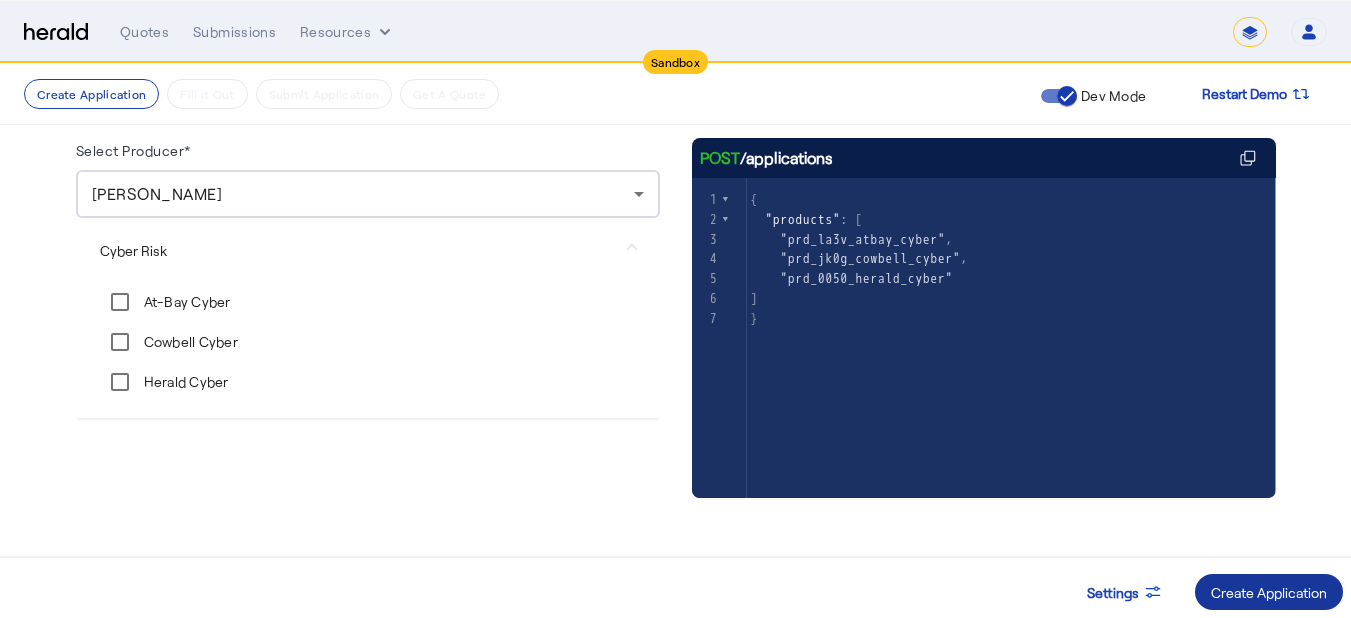 click on "Create Application" at bounding box center [1269, 592] 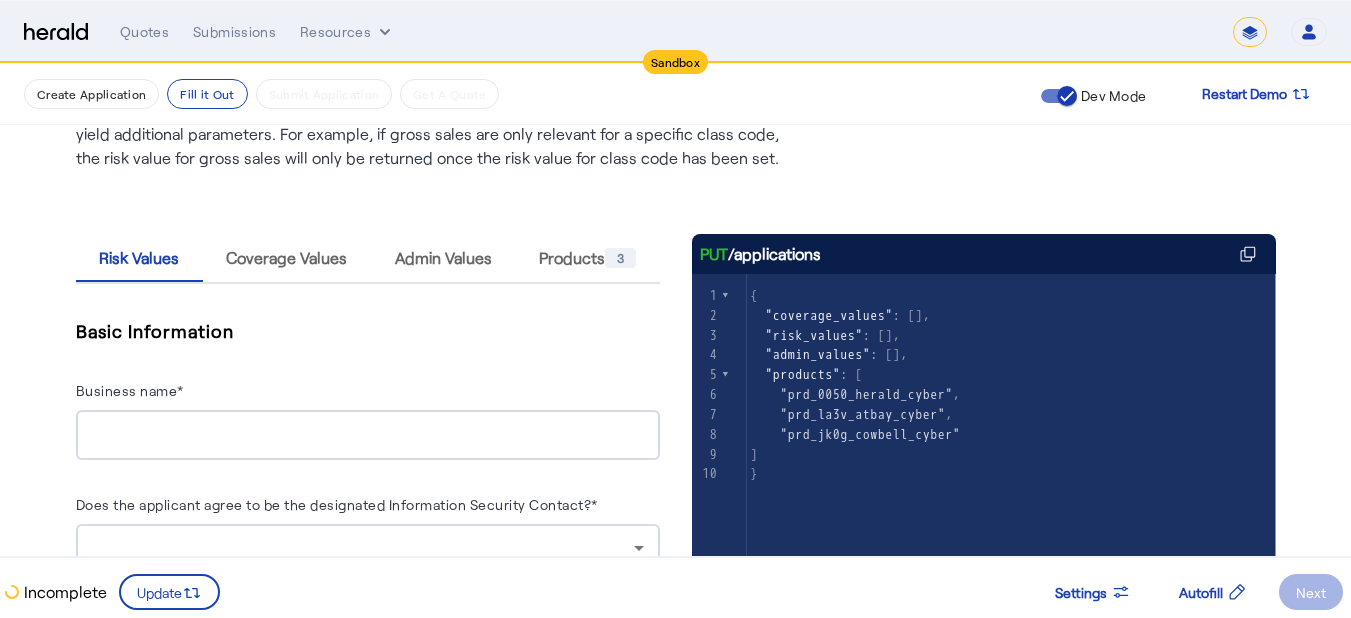 scroll, scrollTop: 0, scrollLeft: 0, axis: both 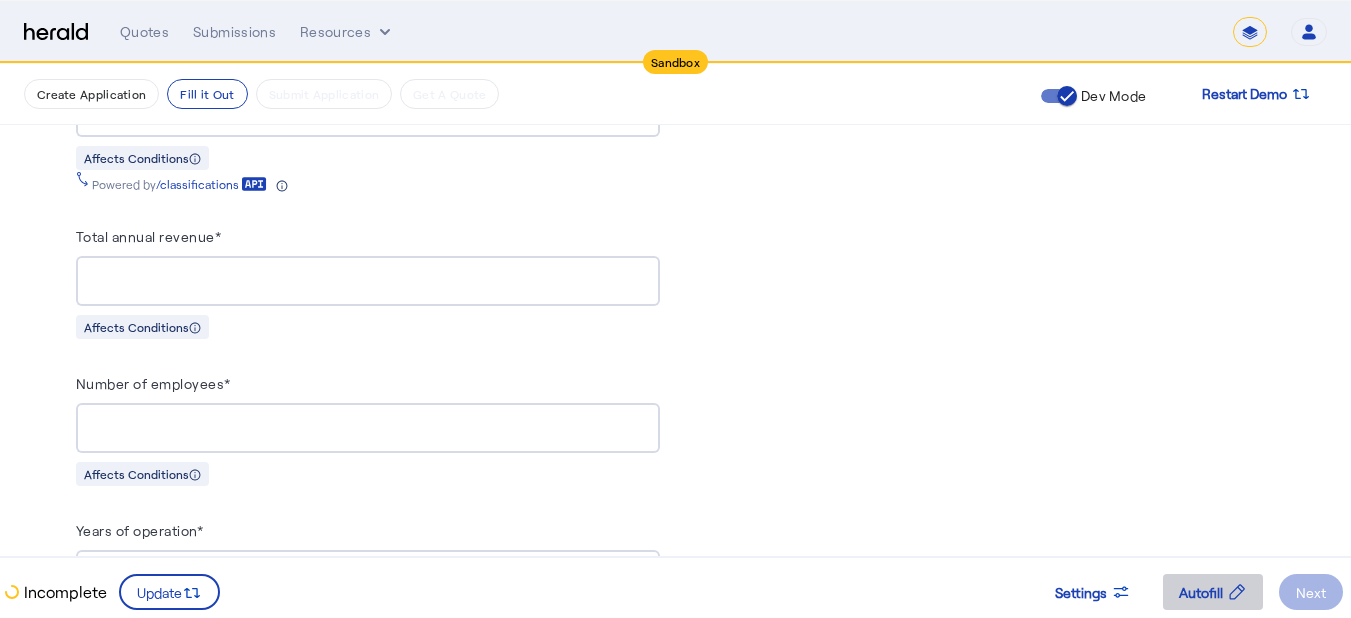 click on "Autofill" at bounding box center (1213, 592) 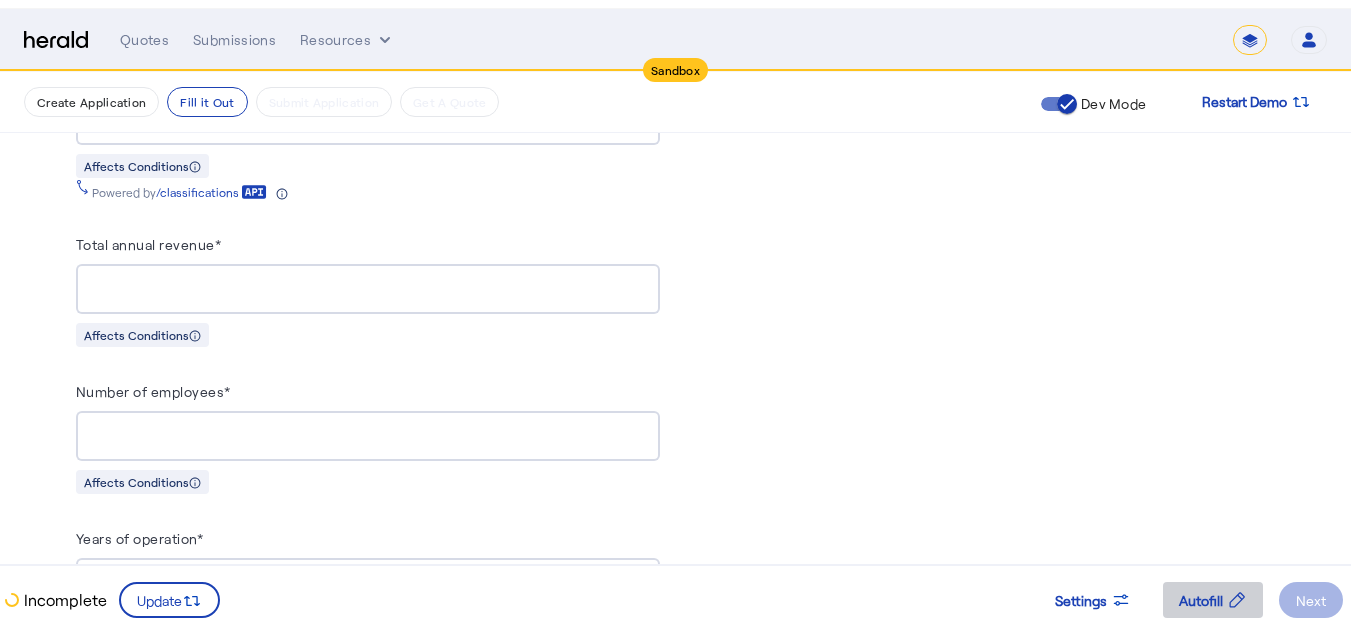 scroll, scrollTop: 0, scrollLeft: 0, axis: both 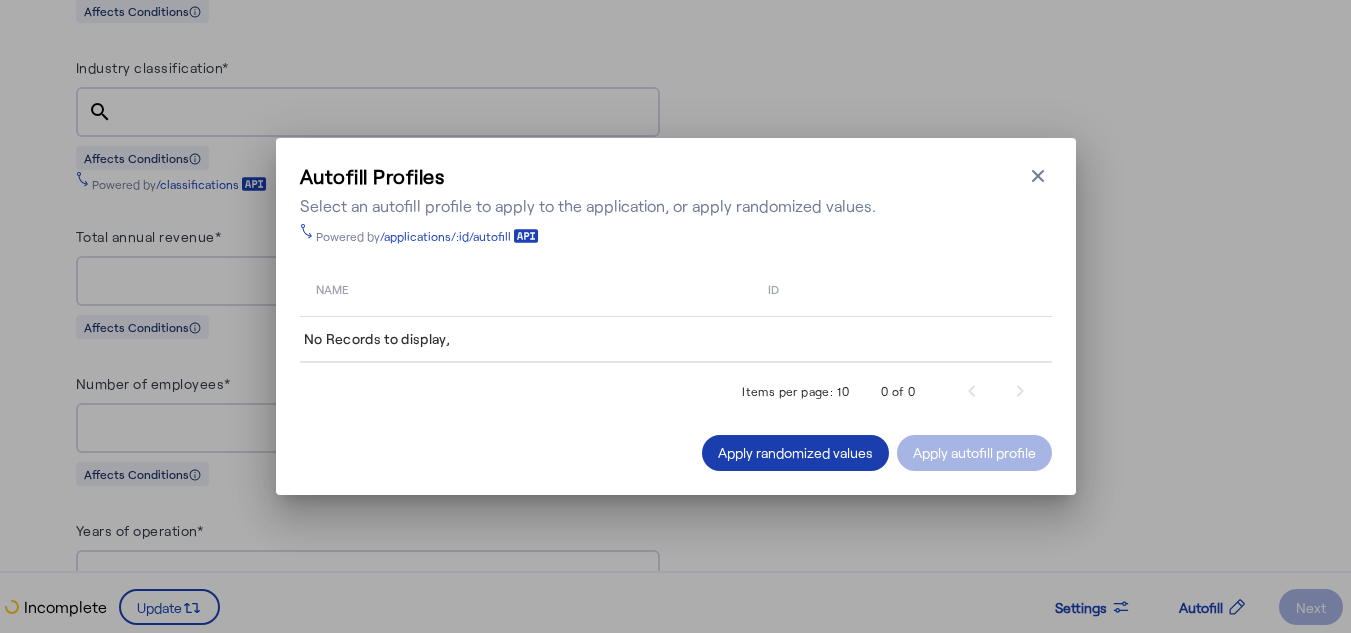 click on "Apply randomized values" at bounding box center (795, 452) 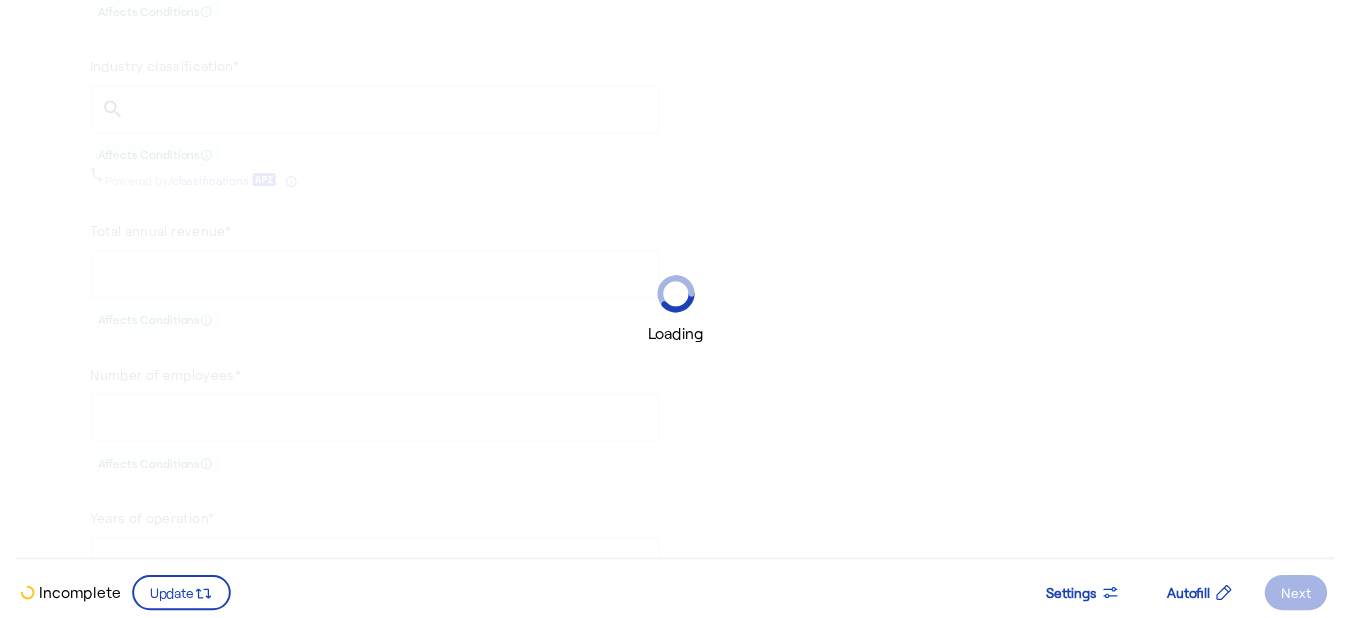 scroll, scrollTop: 1547, scrollLeft: 0, axis: vertical 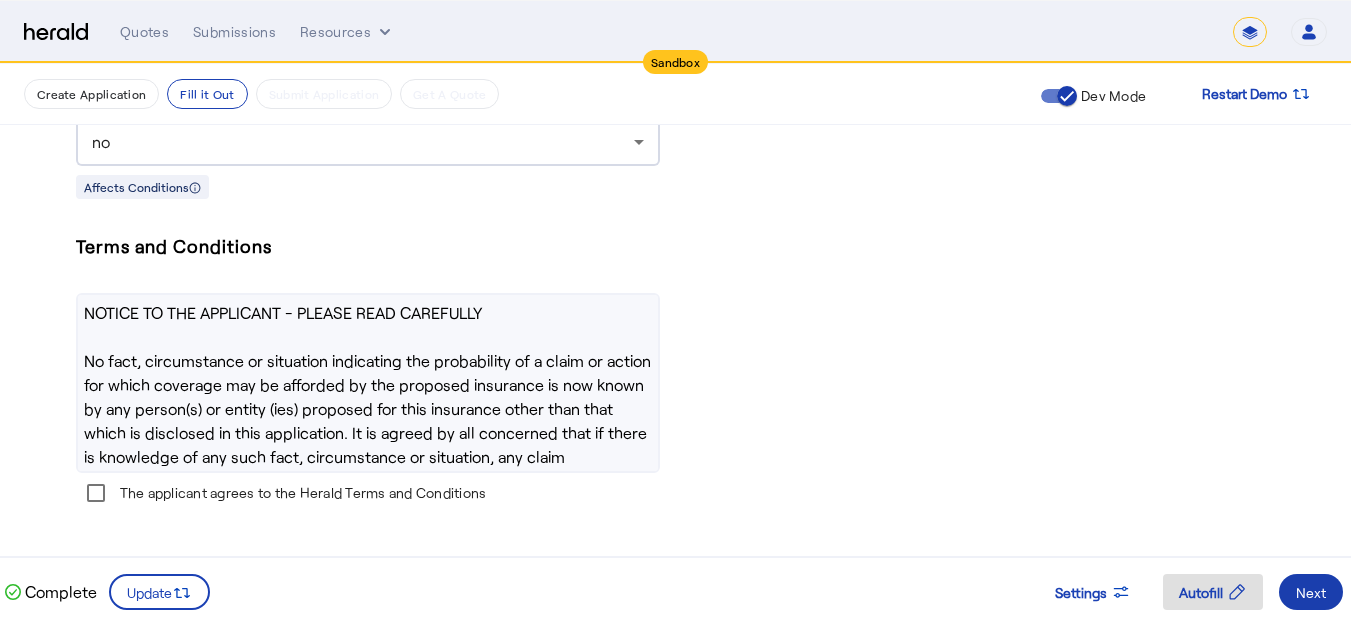 click on "Next" at bounding box center [1311, 592] 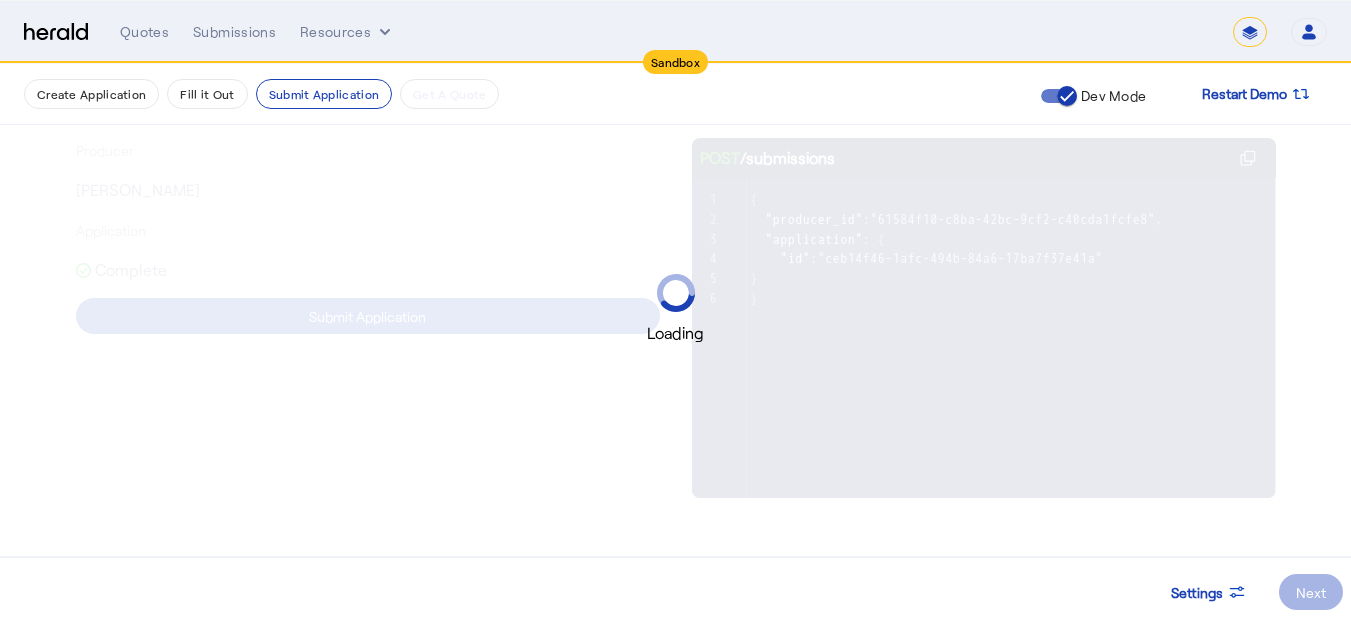 scroll, scrollTop: 0, scrollLeft: 0, axis: both 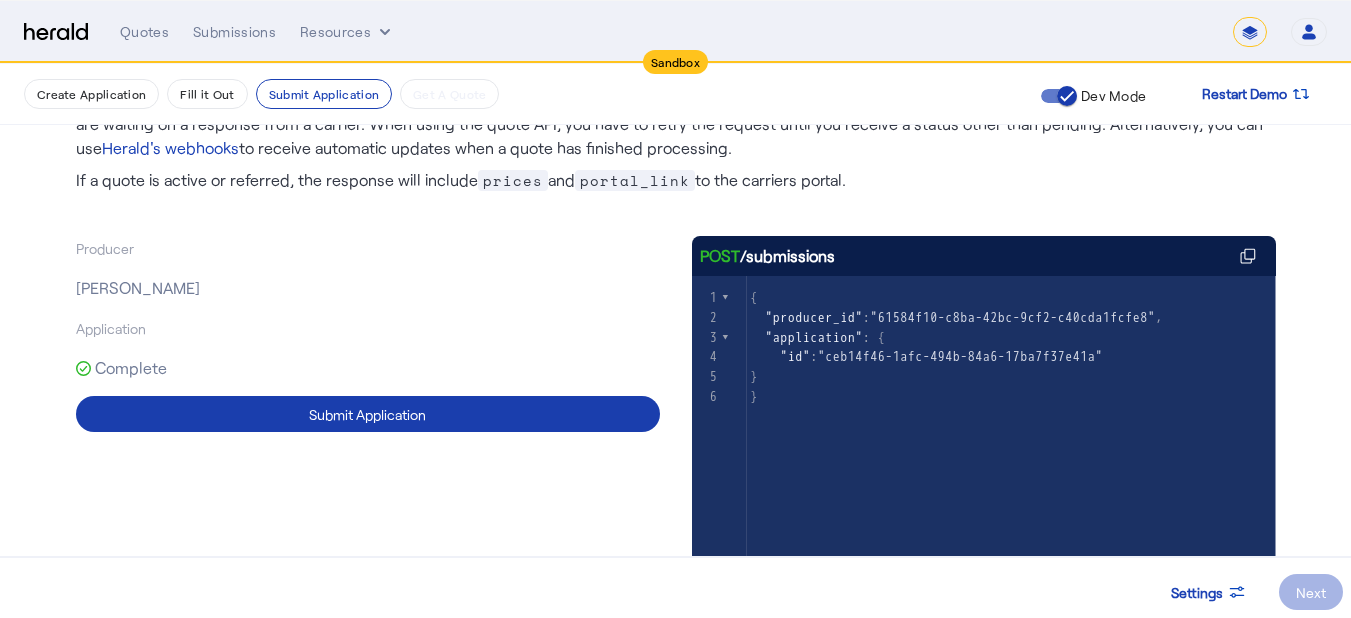 click on "Submit Application" at bounding box center (367, 414) 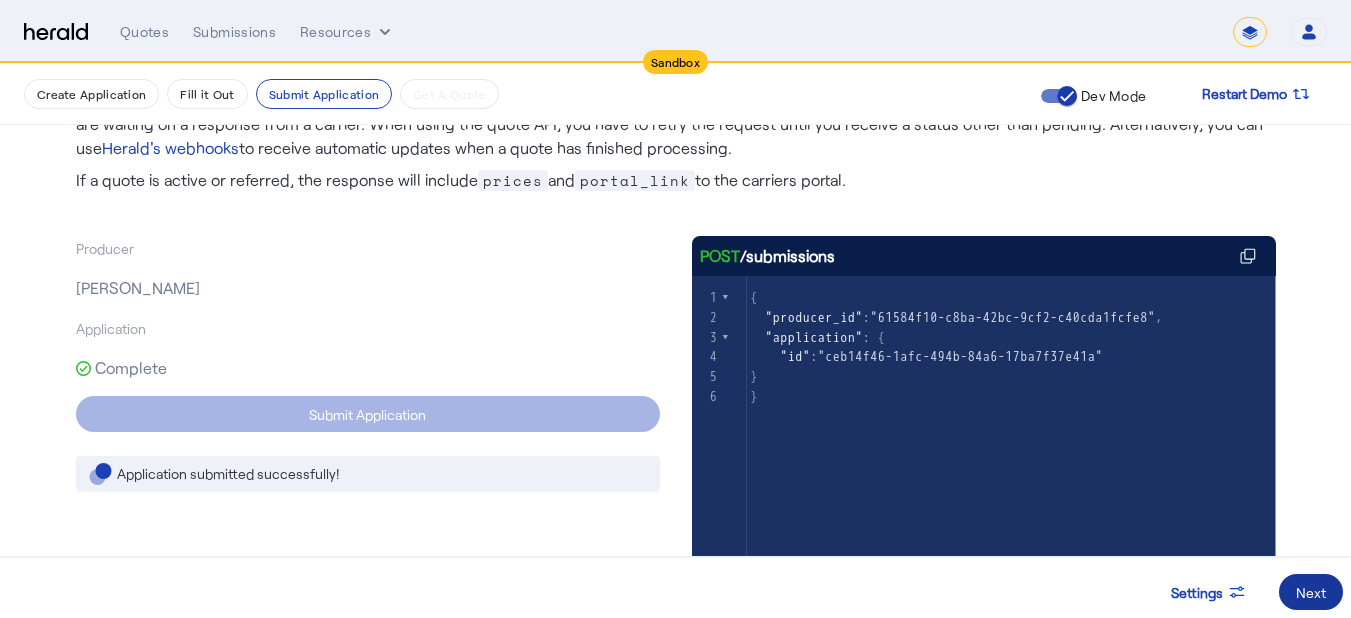 click on "Next" at bounding box center (1311, 592) 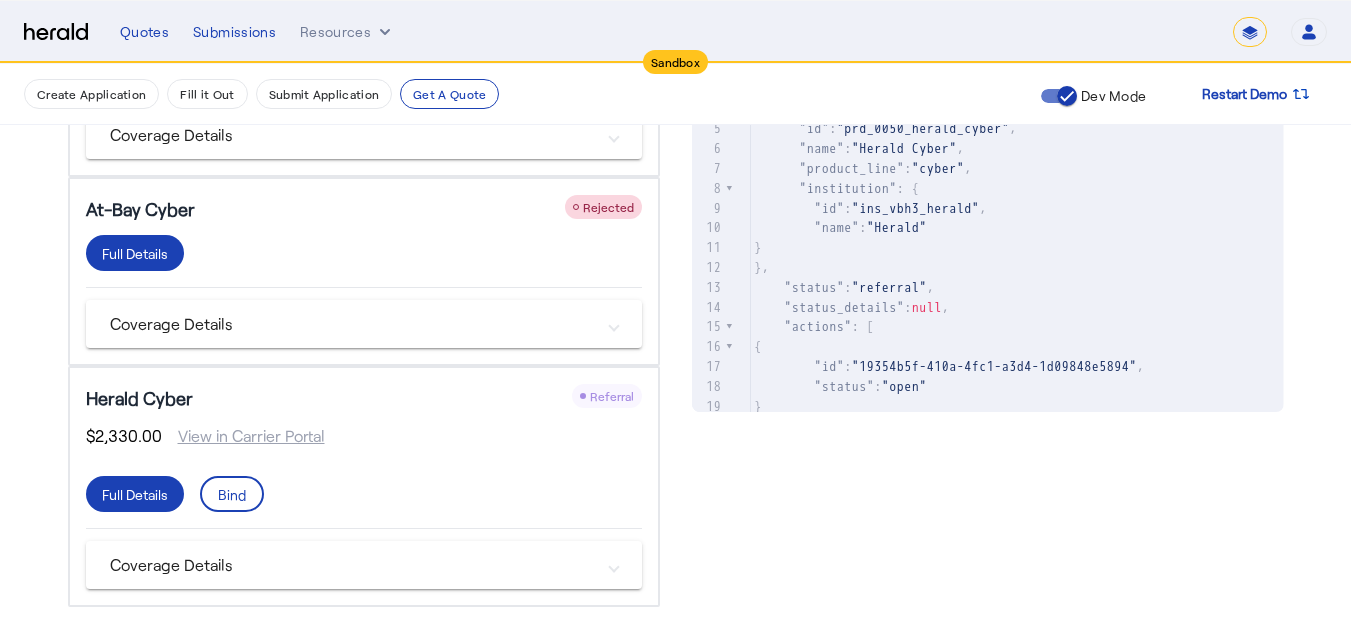 scroll, scrollTop: 477, scrollLeft: 0, axis: vertical 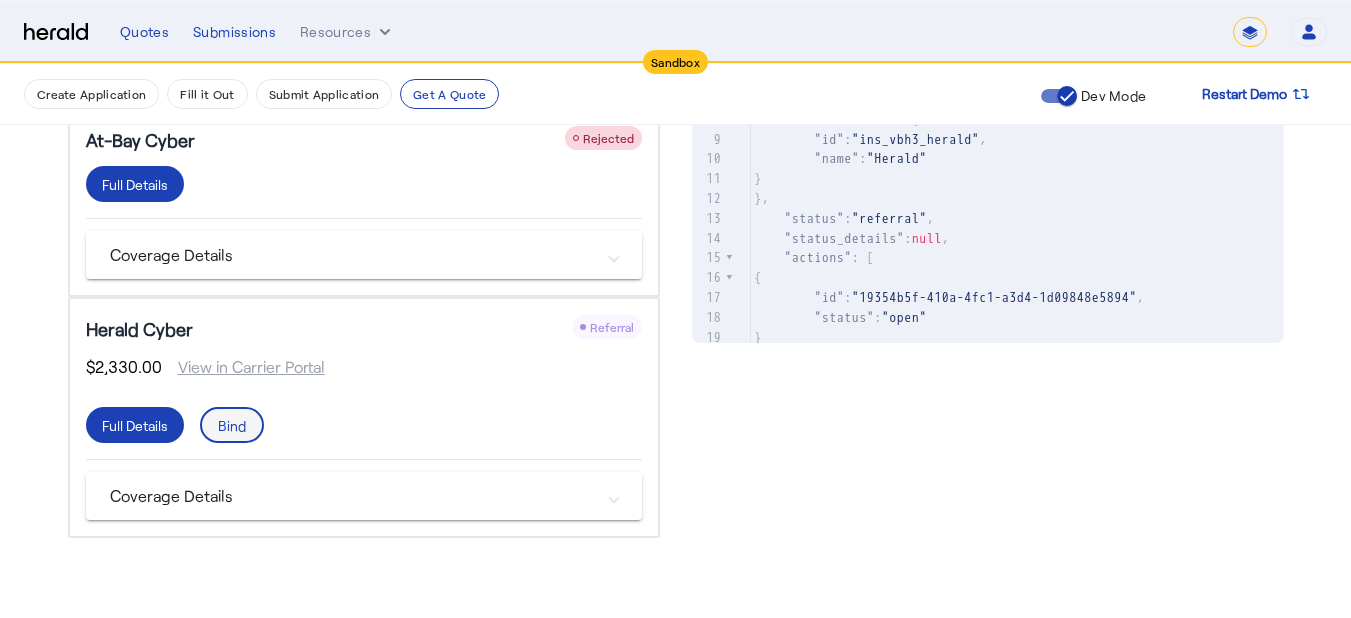 click on "Bind" 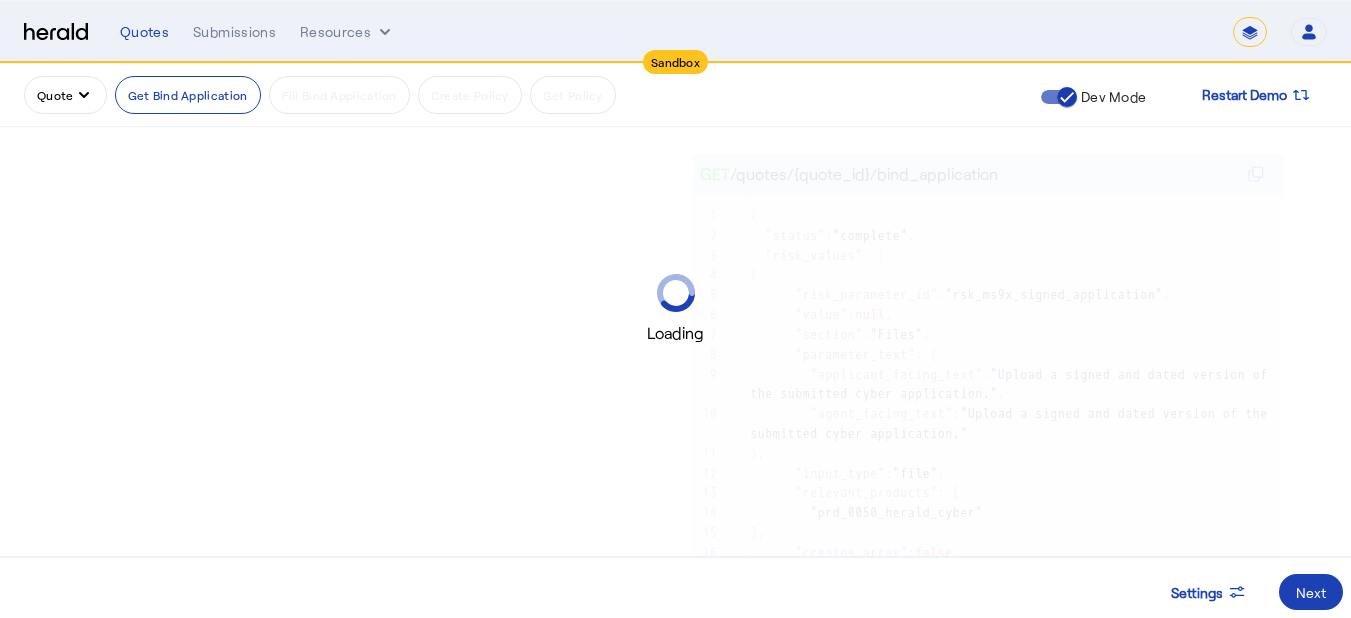 scroll, scrollTop: 0, scrollLeft: 0, axis: both 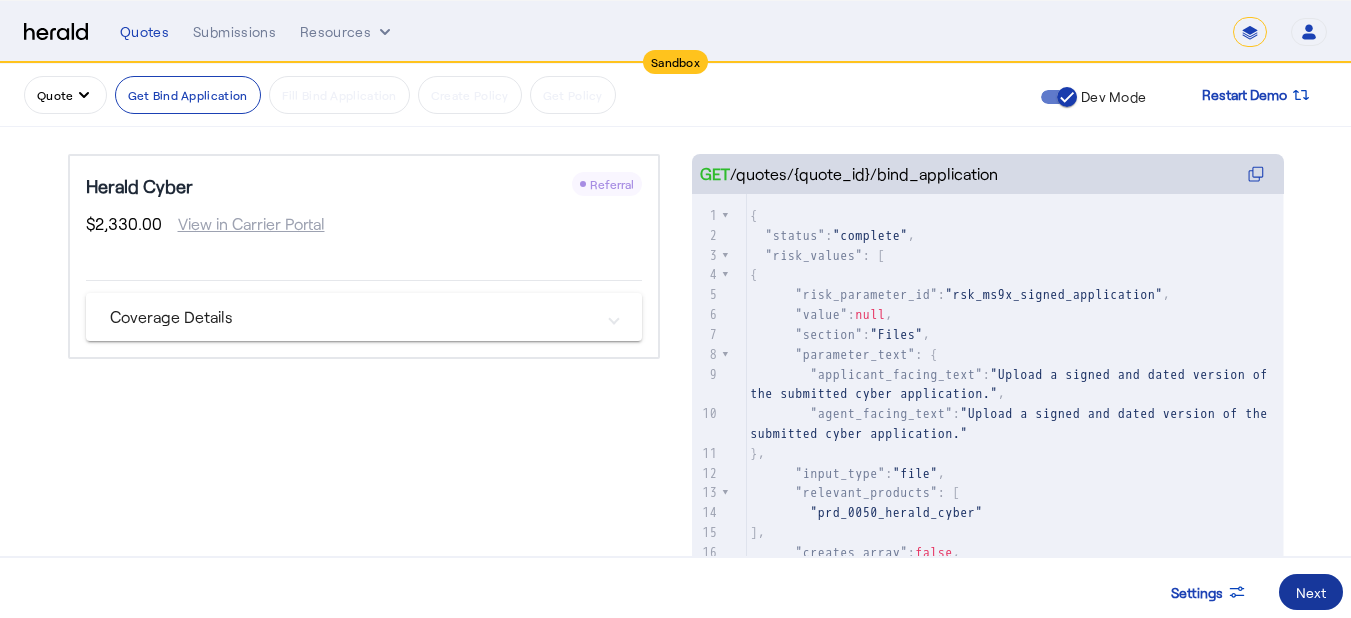 click on "Next" at bounding box center (1311, 592) 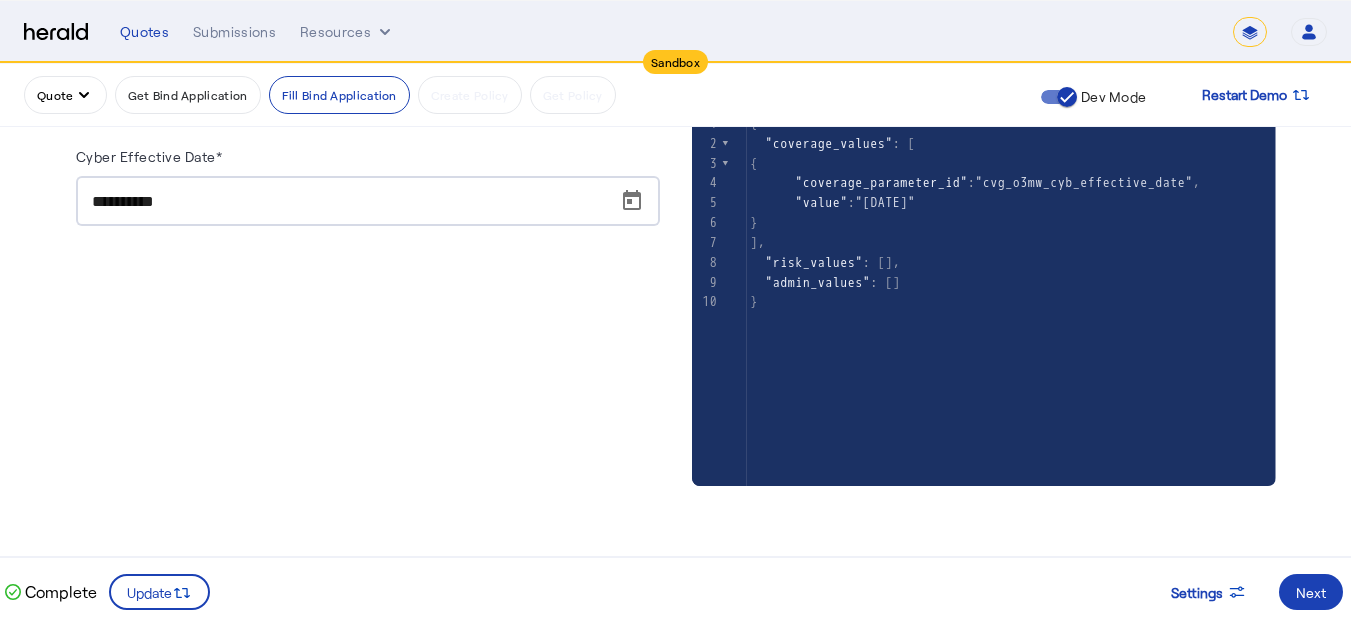 scroll, scrollTop: 294, scrollLeft: 0, axis: vertical 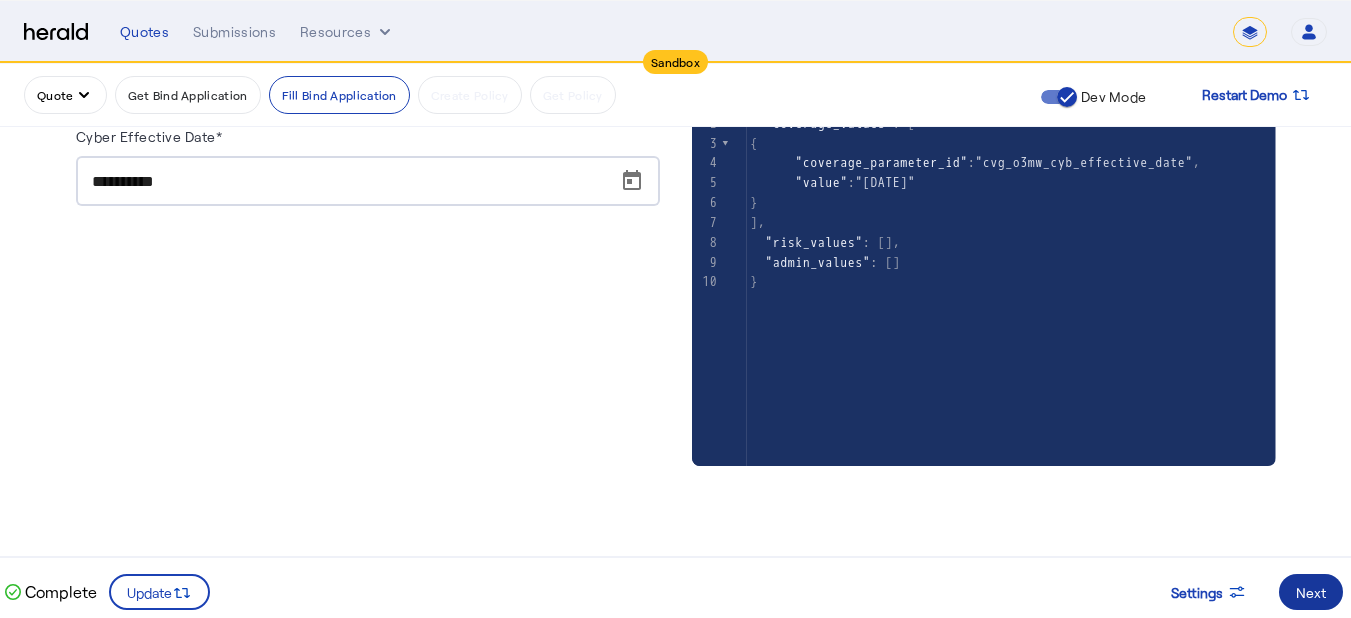 click at bounding box center [1311, 592] 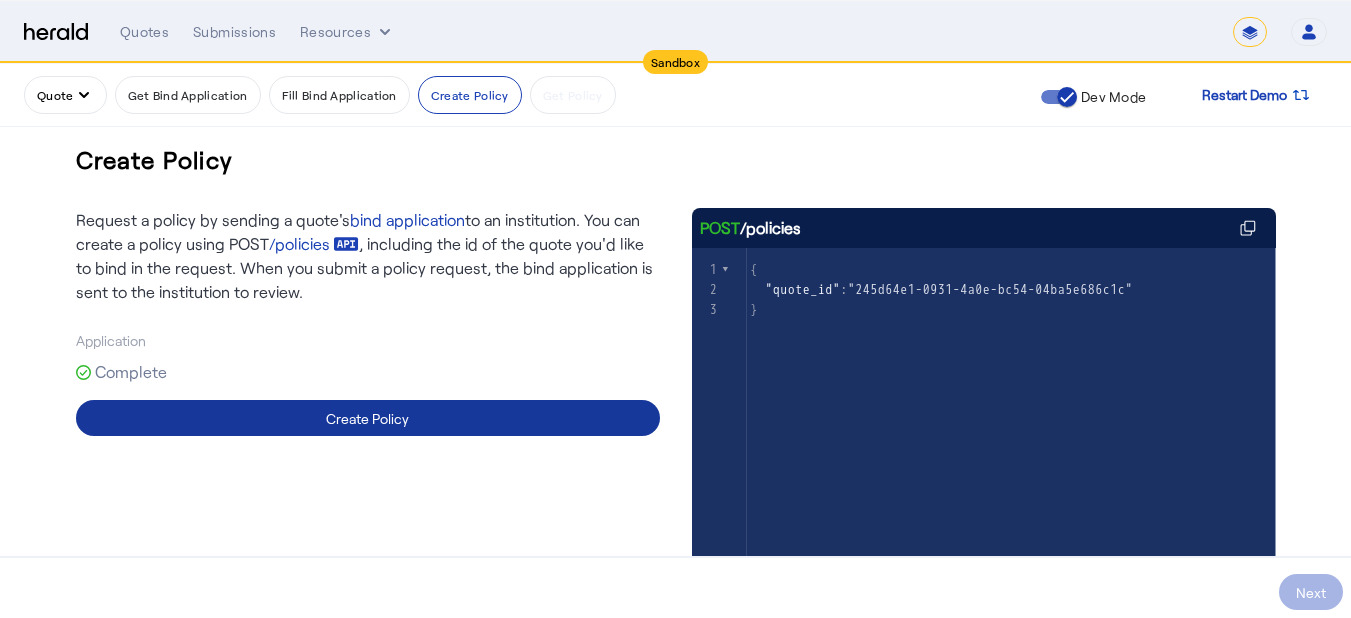 click 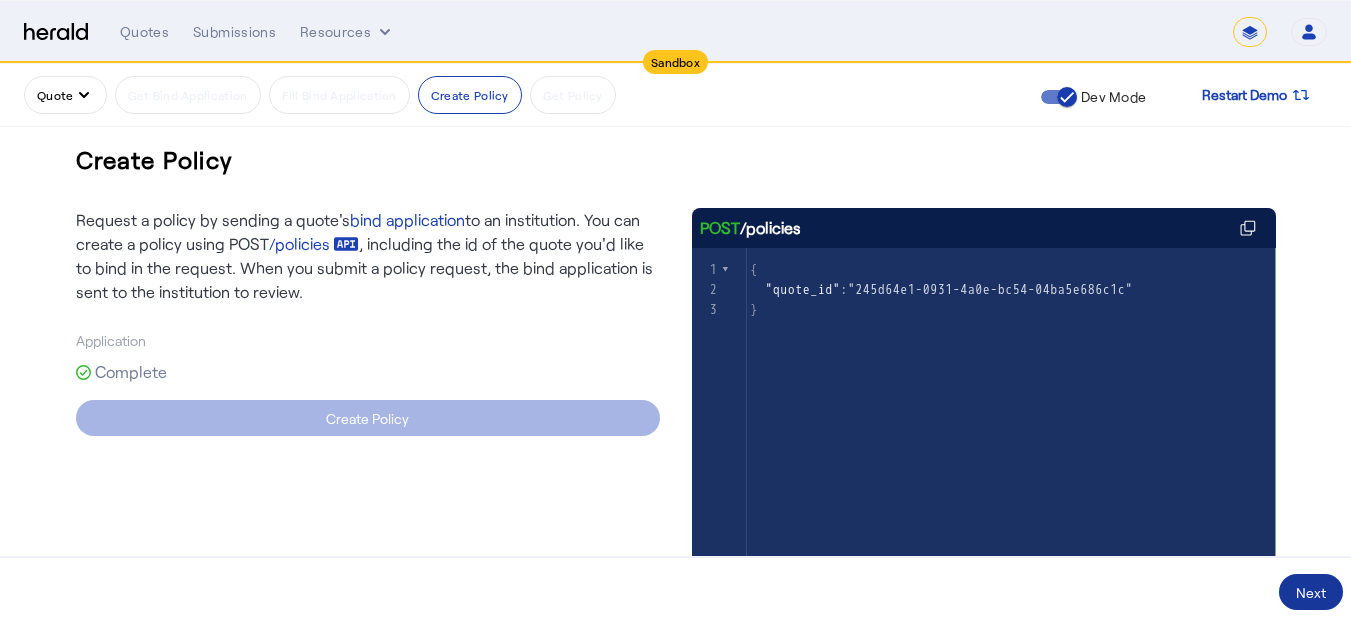 click on "Next" at bounding box center (1311, 592) 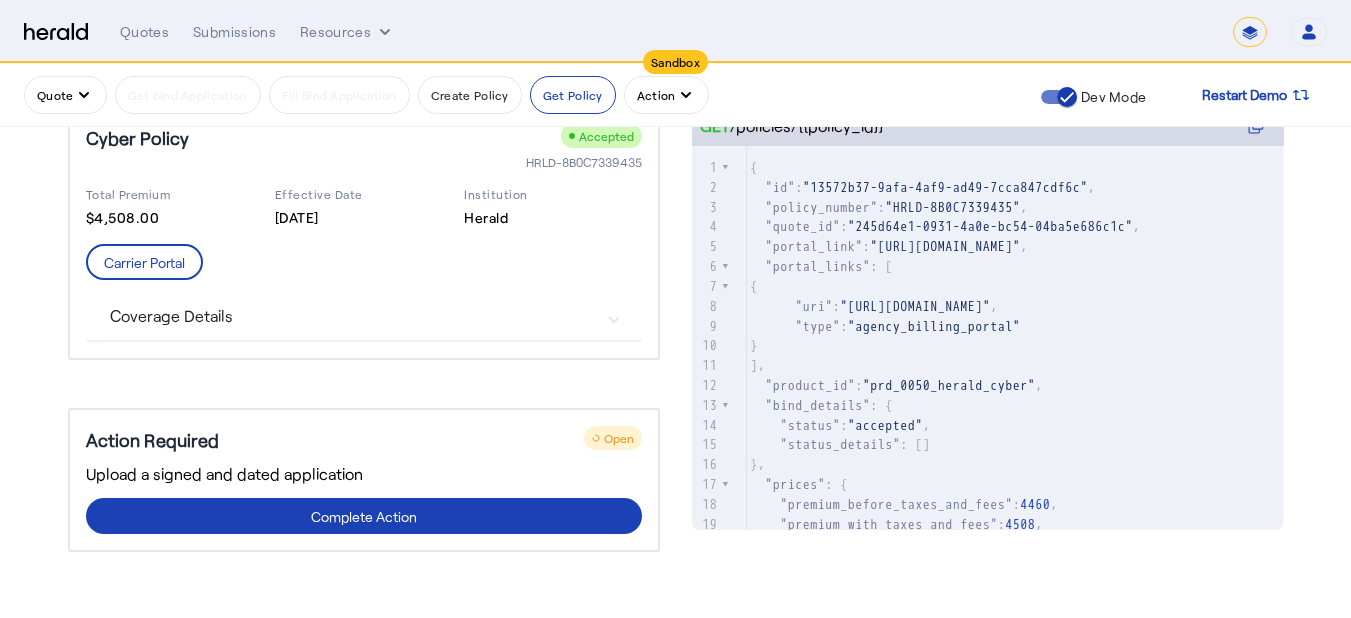 scroll, scrollTop: 272, scrollLeft: 0, axis: vertical 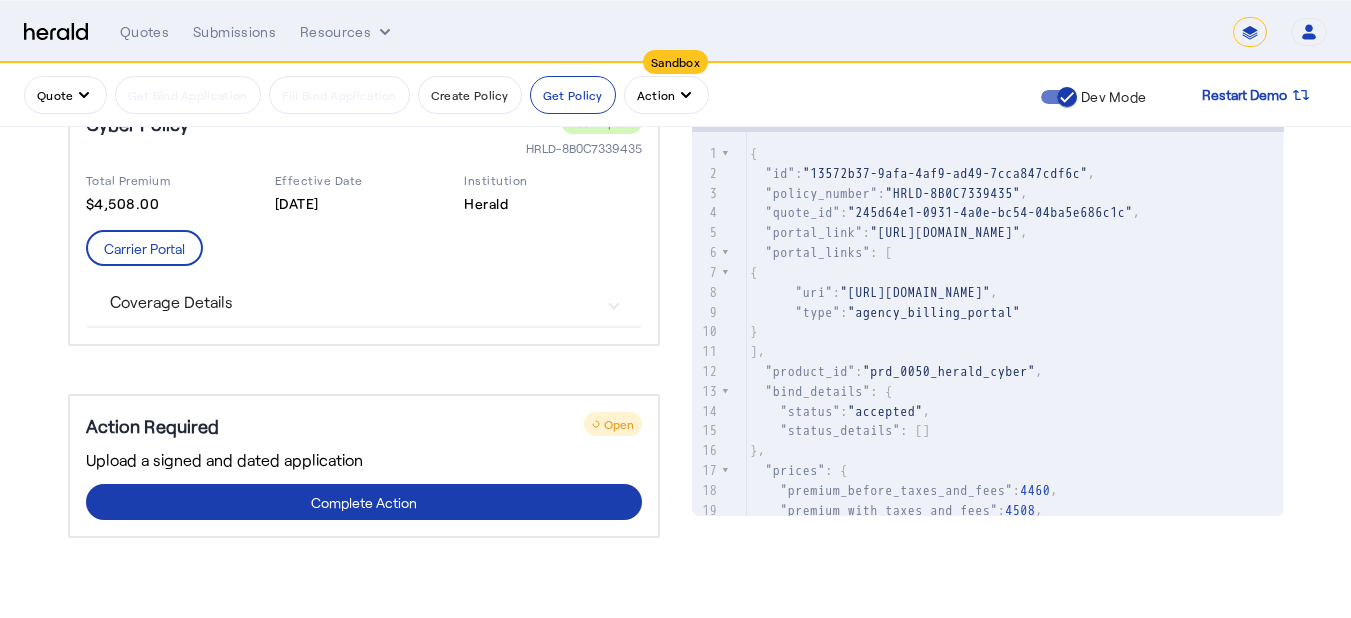 click on "Complete Action" 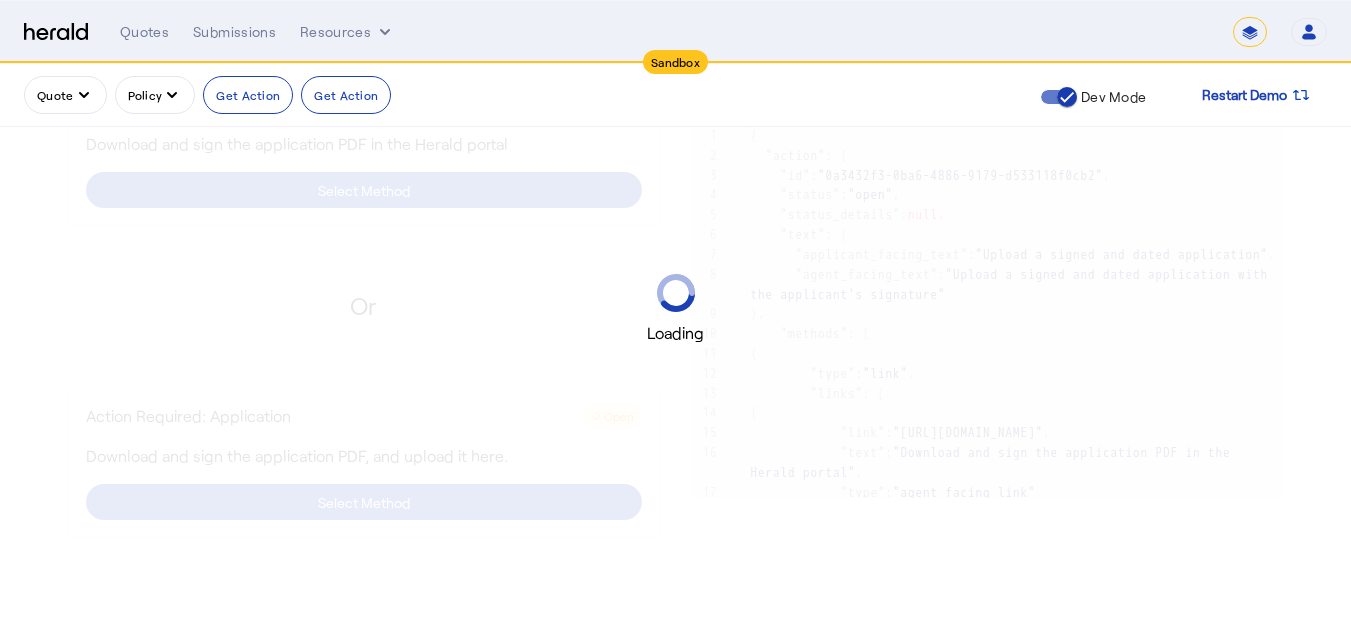 scroll, scrollTop: 0, scrollLeft: 0, axis: both 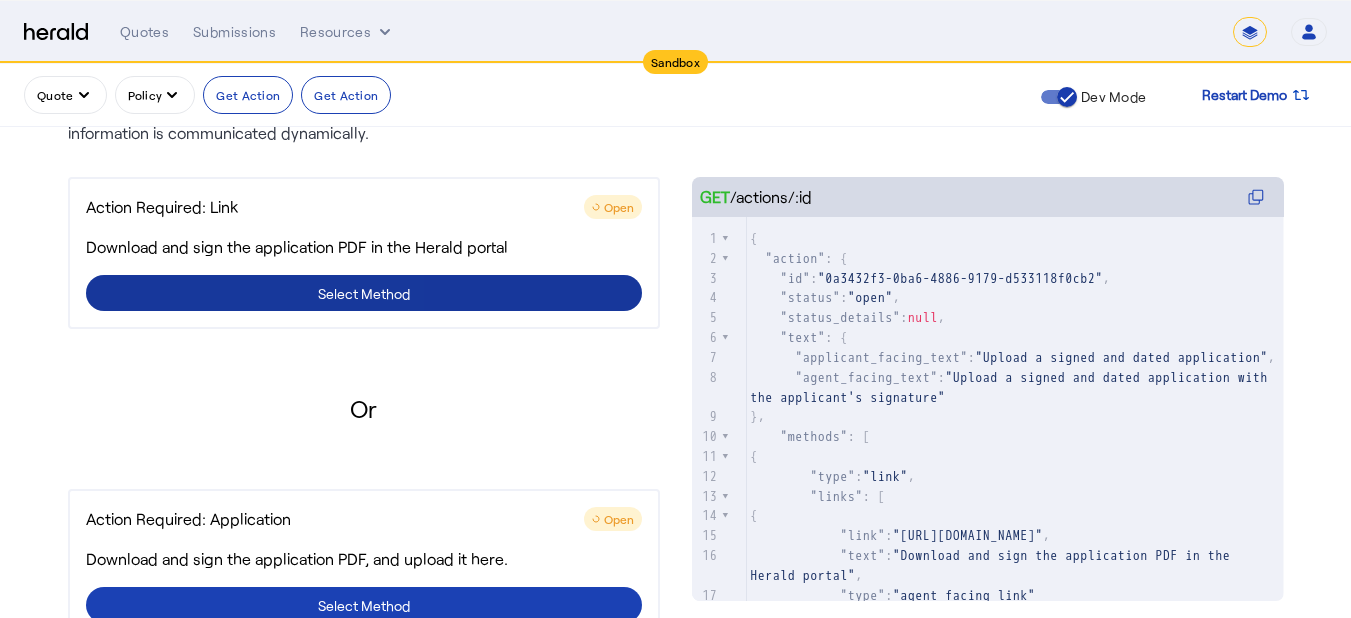 click 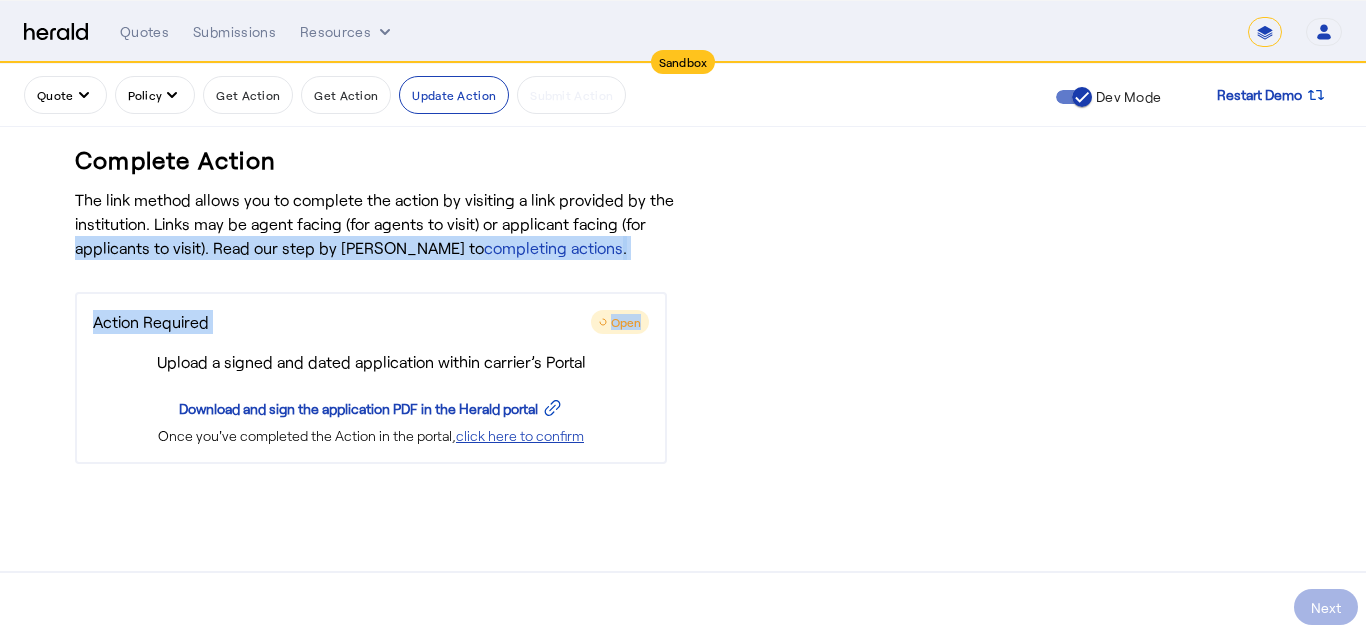 drag, startPoint x: 1365, startPoint y: 217, endPoint x: 1116, endPoint y: 313, distance: 266.86514 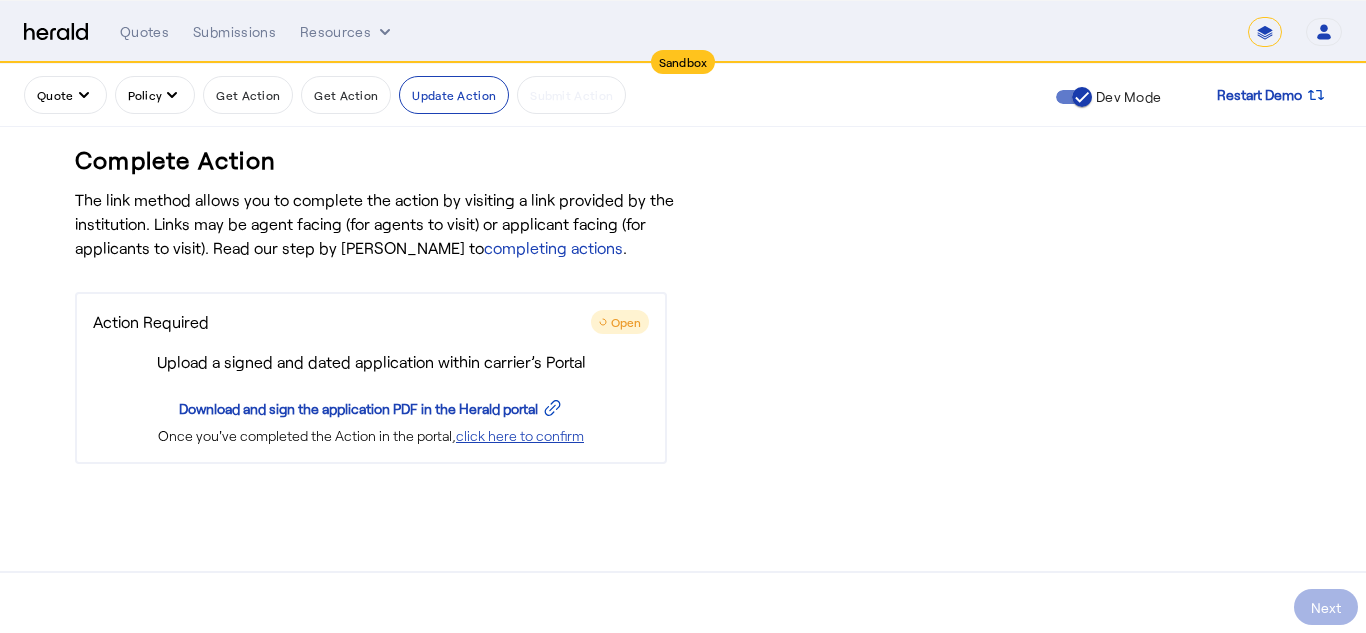 click on "Download and sign the application PDF in the Herald portal" 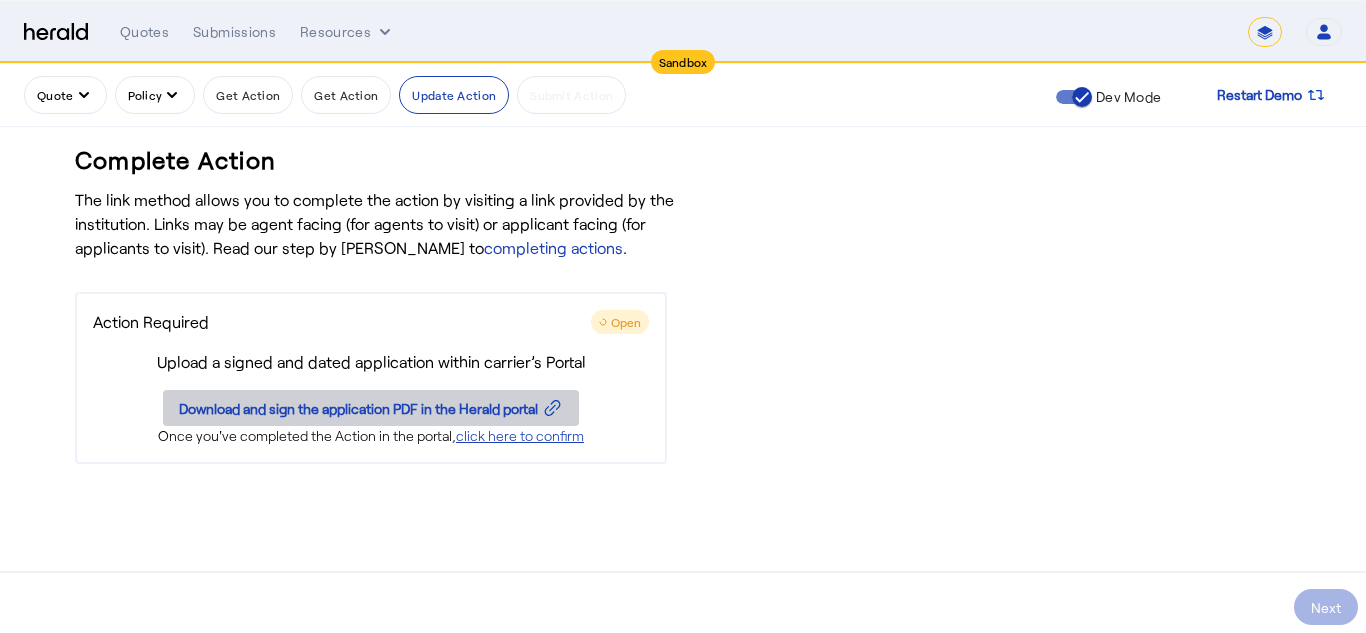 click on "Download and sign the application PDF in the Herald portal" 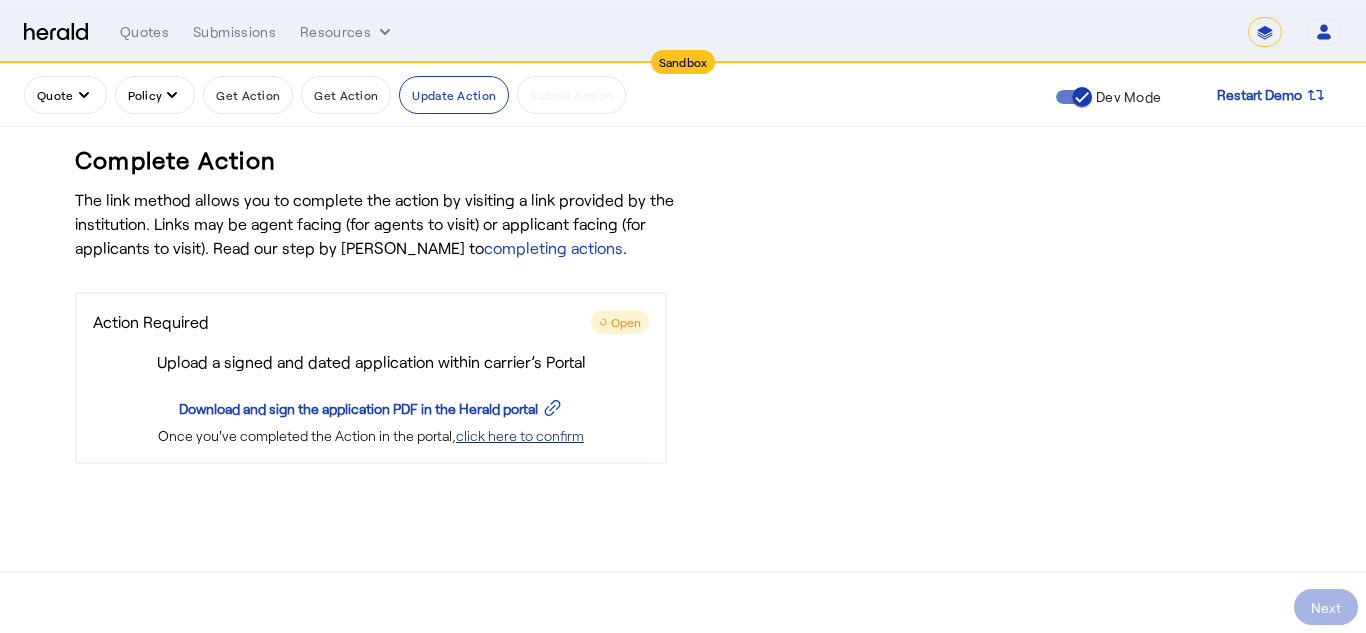 click on "click here to confirm" 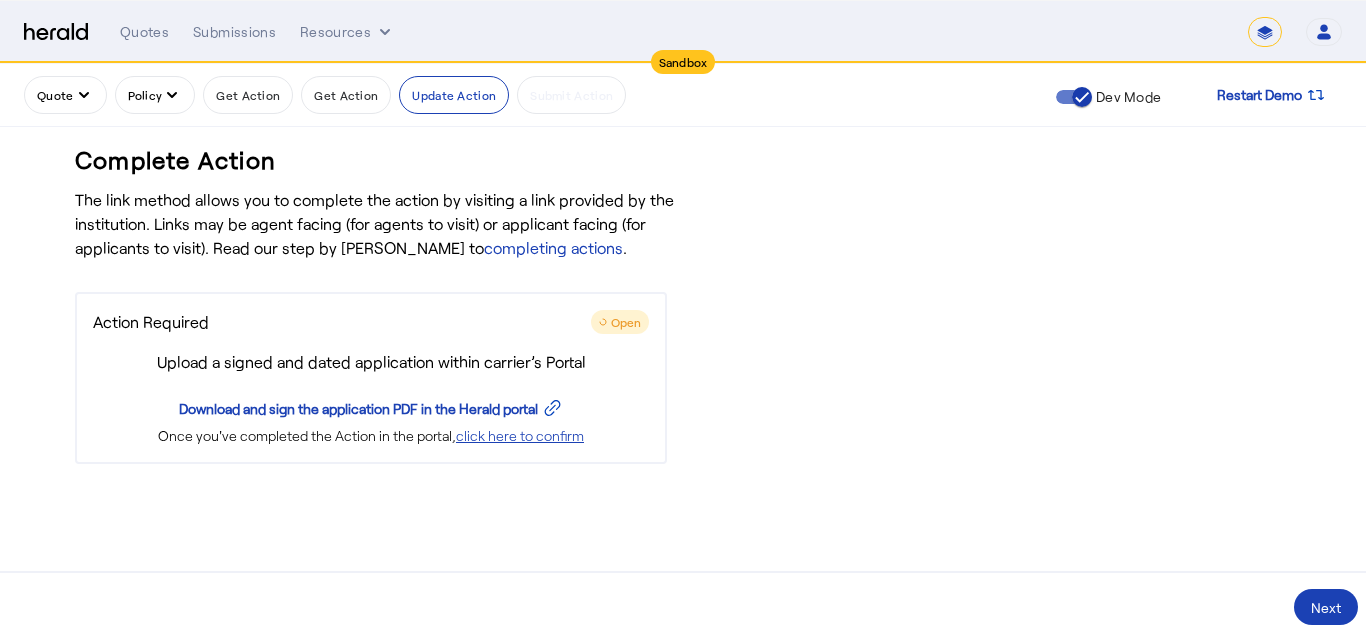 click on "Upload a signed and dated application within carrier’s Portal" 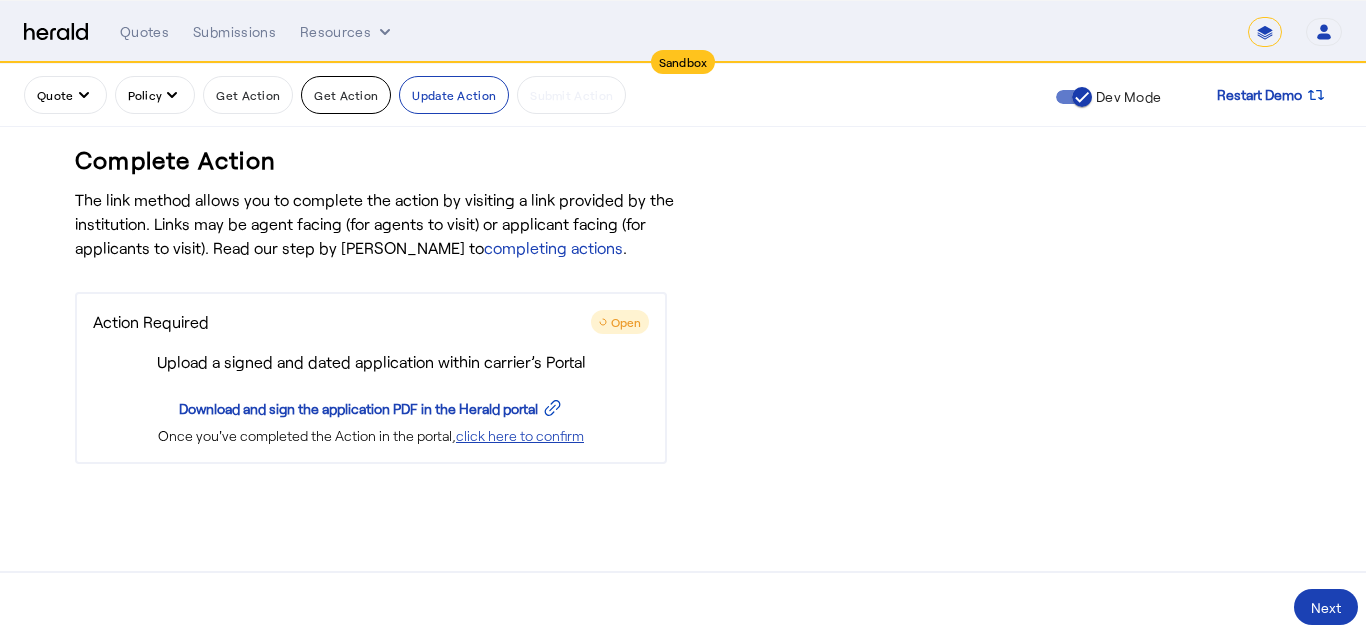 click on "Get Action" at bounding box center [346, 95] 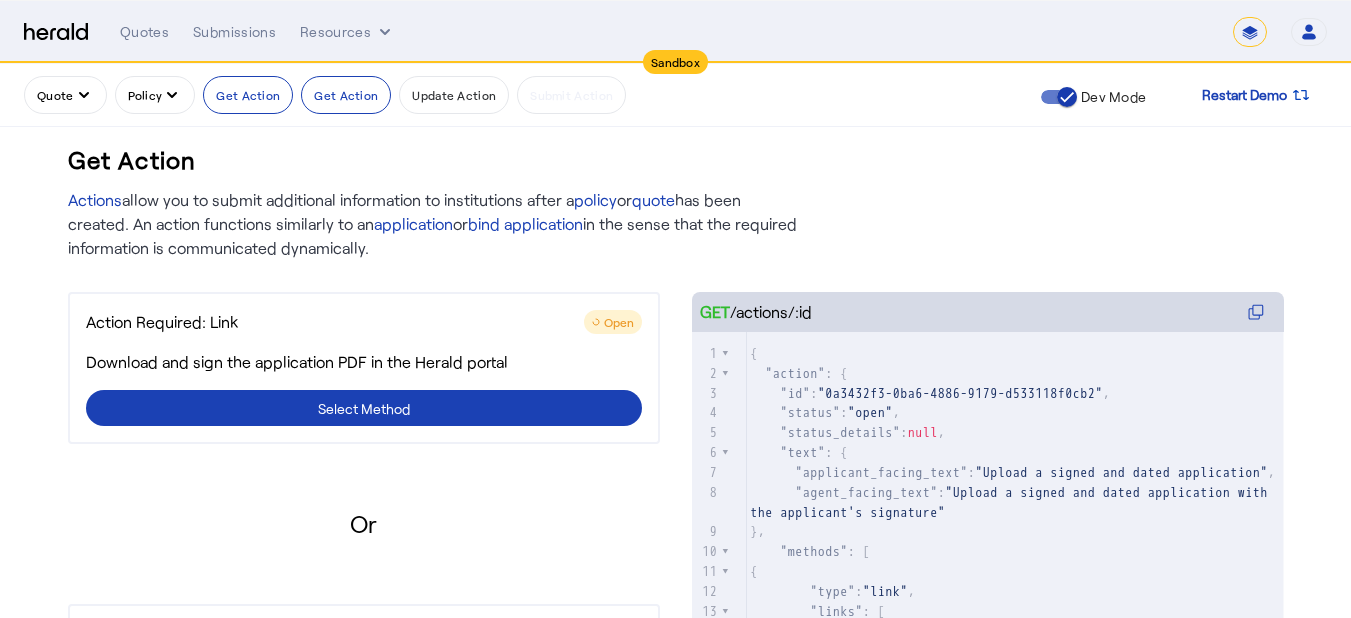 scroll, scrollTop: 218, scrollLeft: 0, axis: vertical 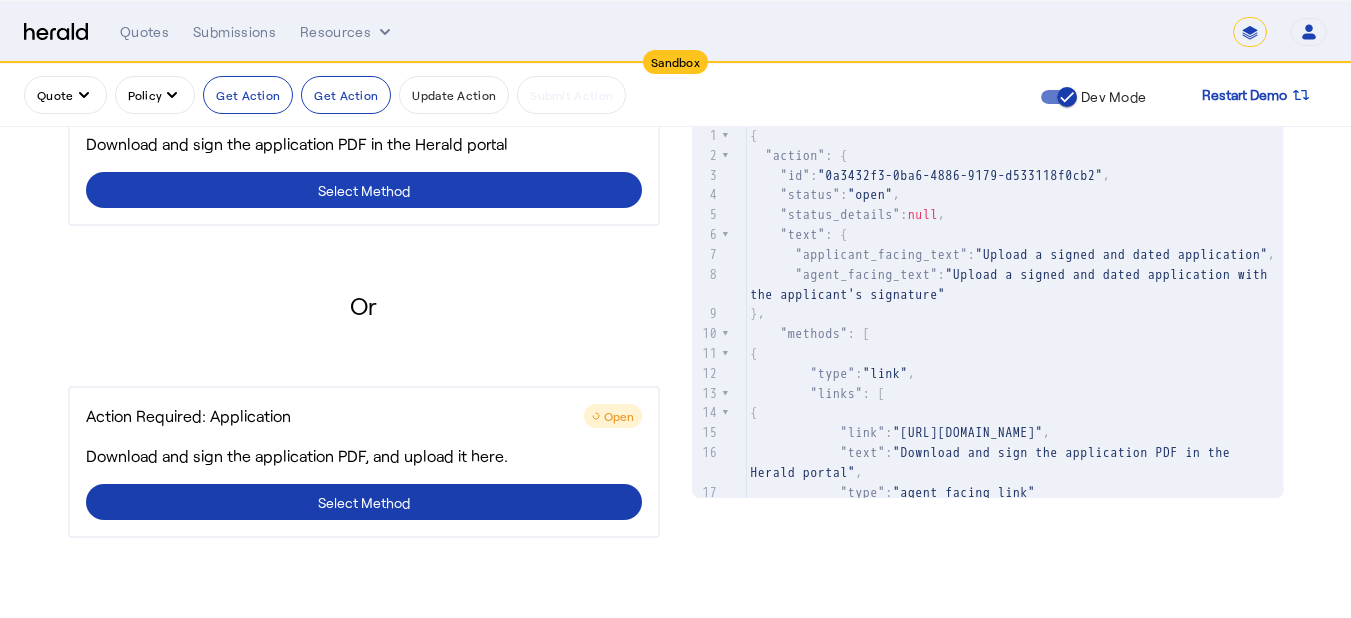 click 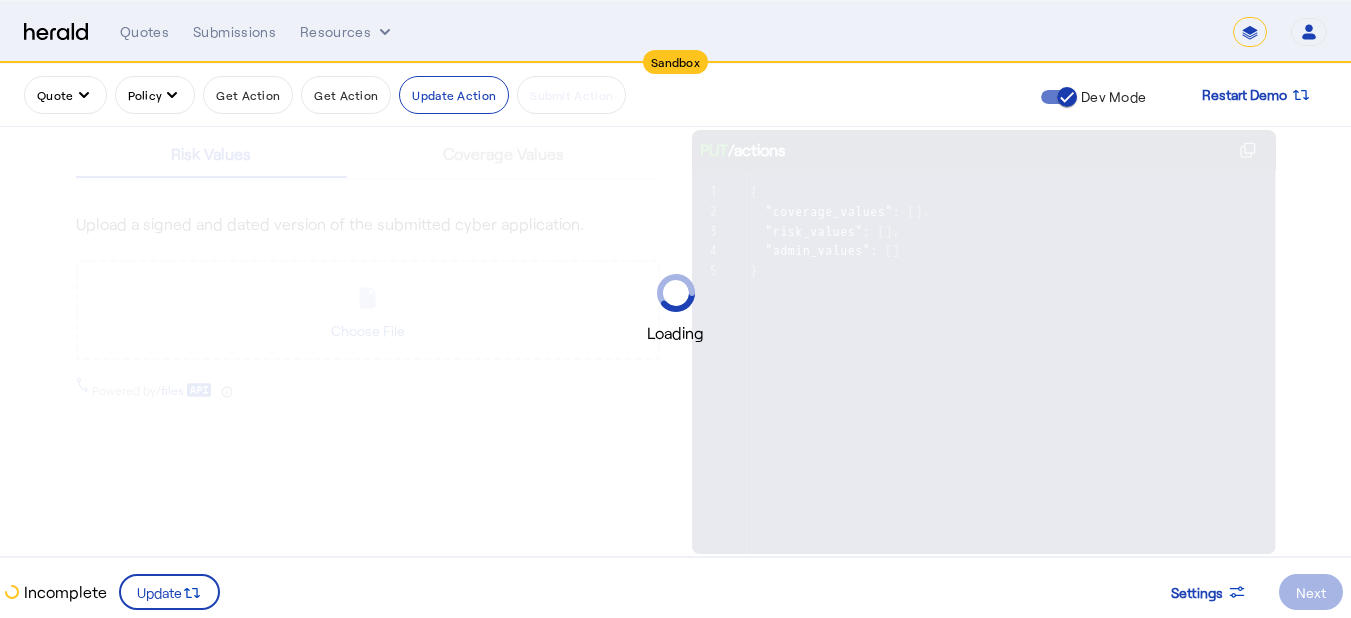 scroll, scrollTop: 0, scrollLeft: 0, axis: both 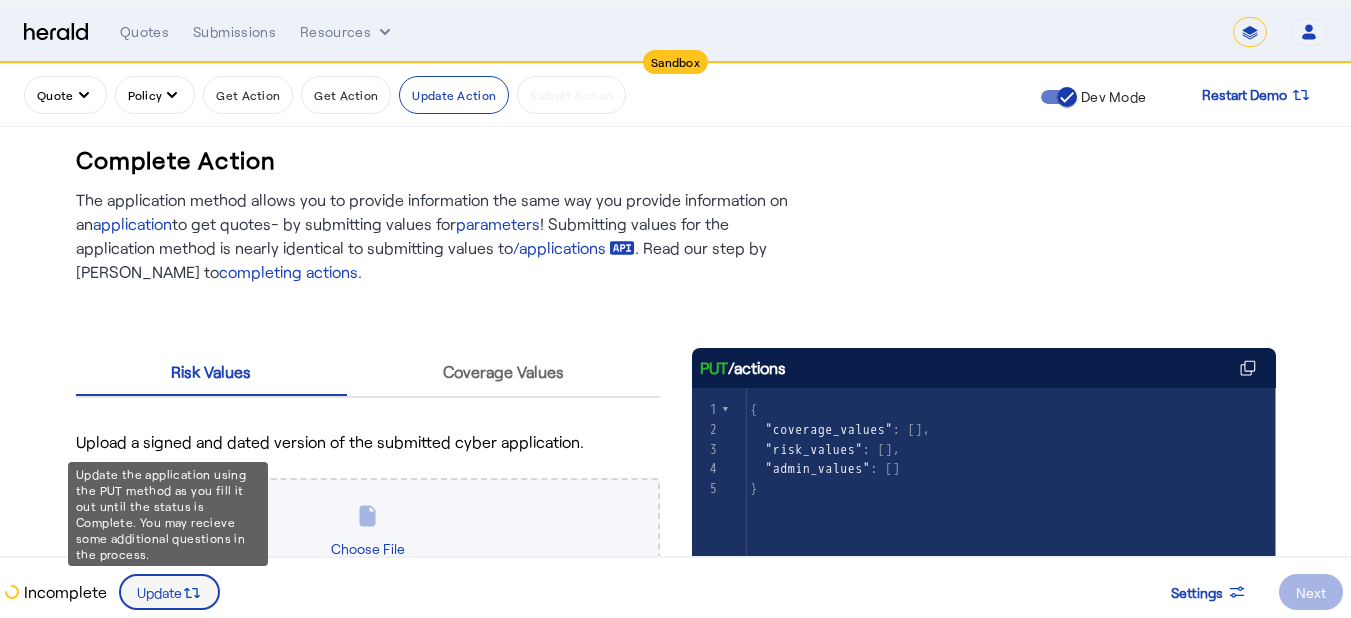 click on "Update the application using the PUT method as you fill it out
until the status is Complete. You may recieve some additional questions in
the process." at bounding box center (168, 514) 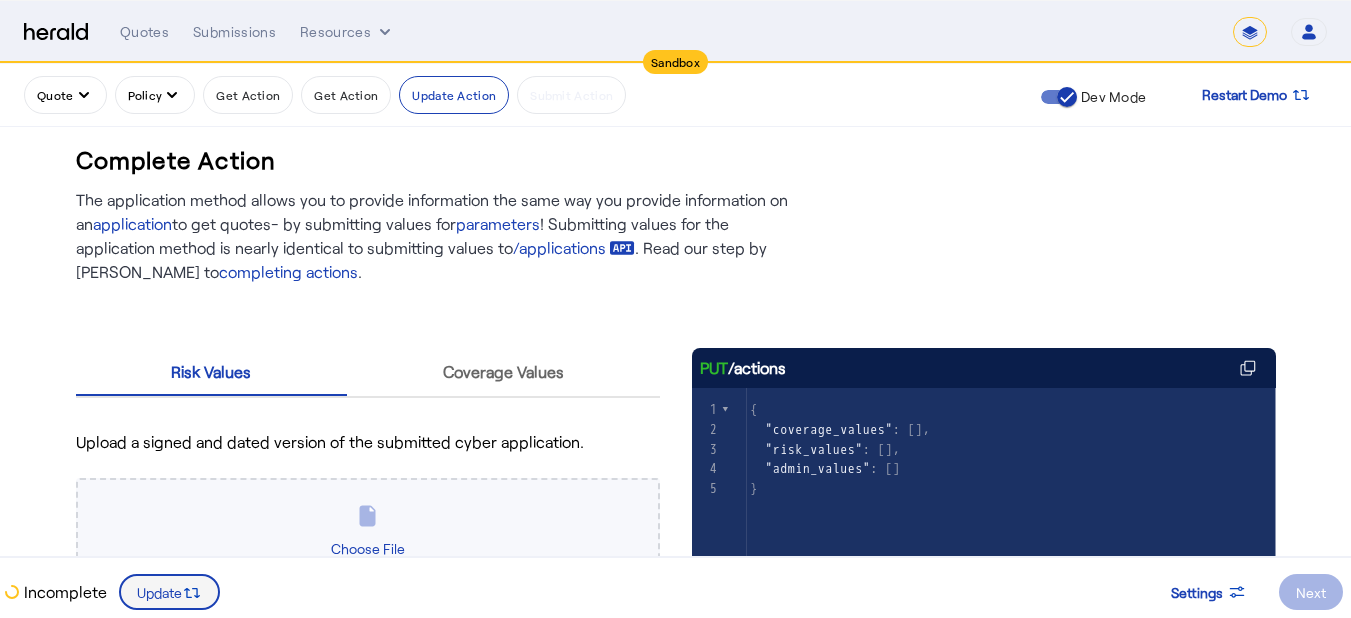 click 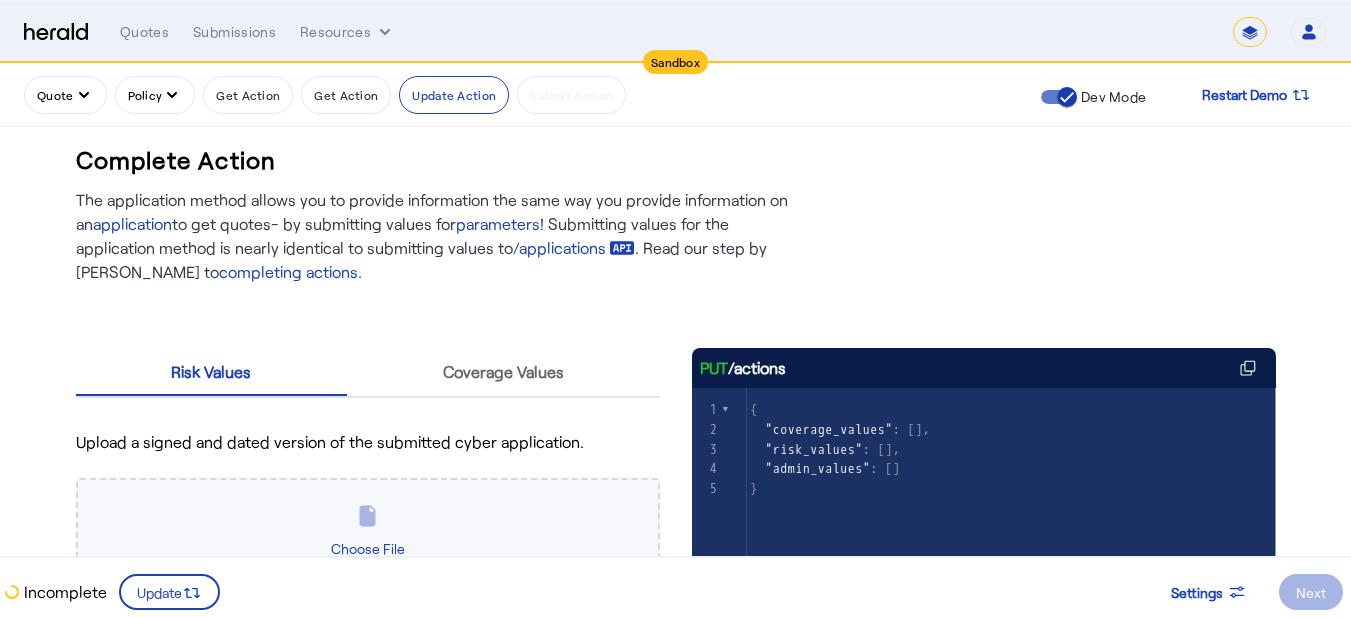 click 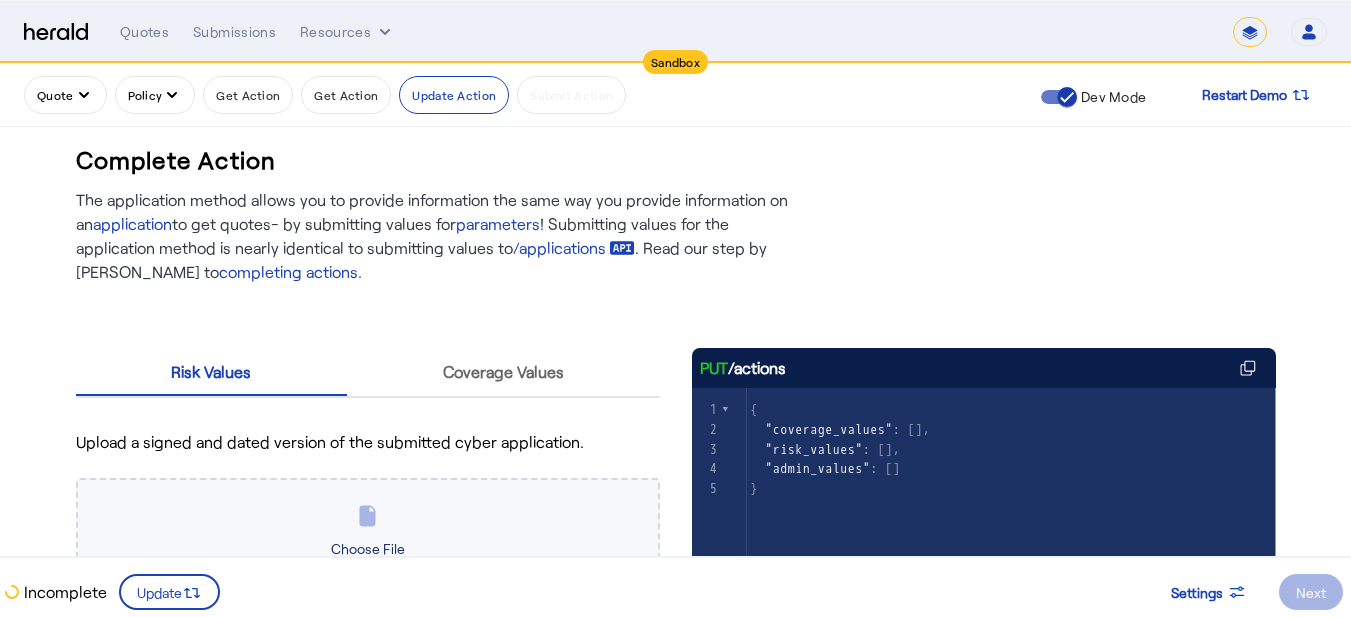 click on "Choose File" 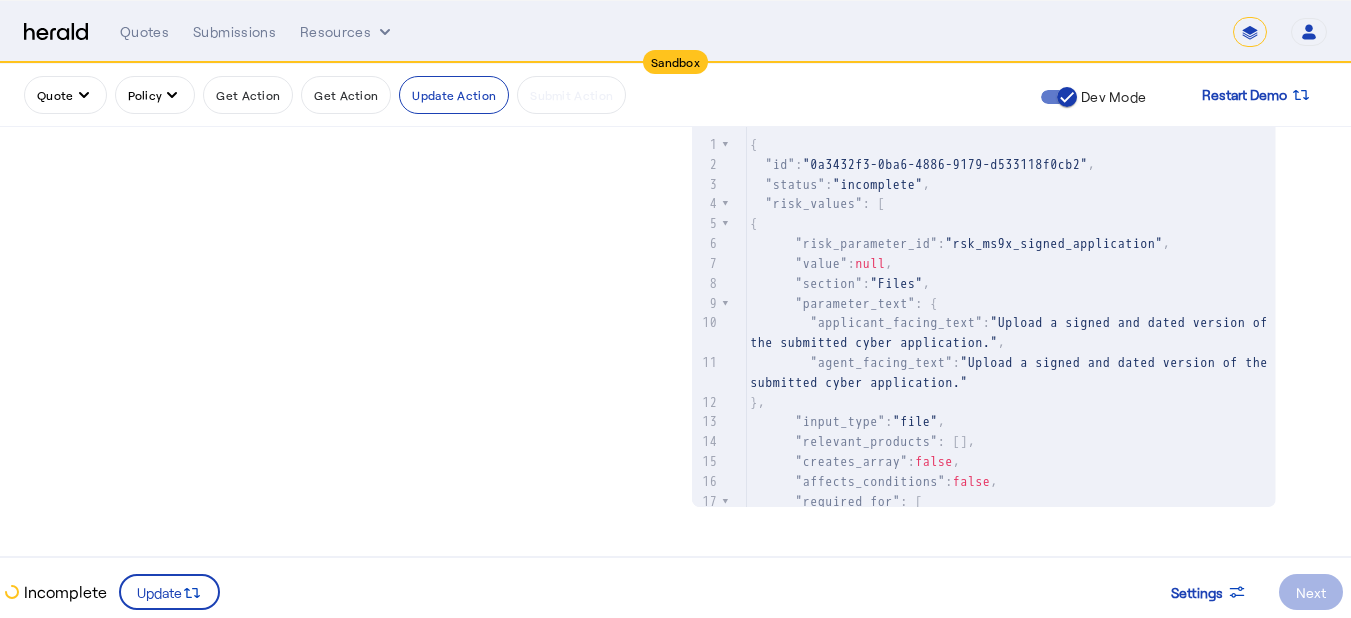scroll, scrollTop: 738, scrollLeft: 0, axis: vertical 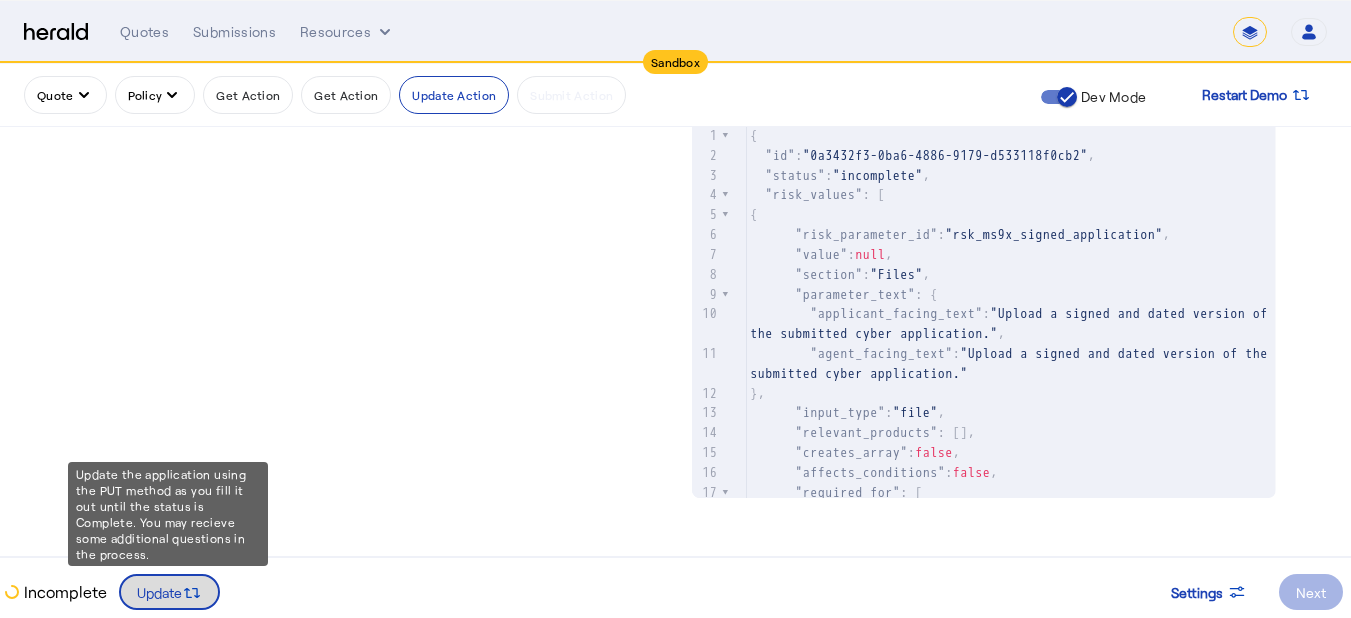 click 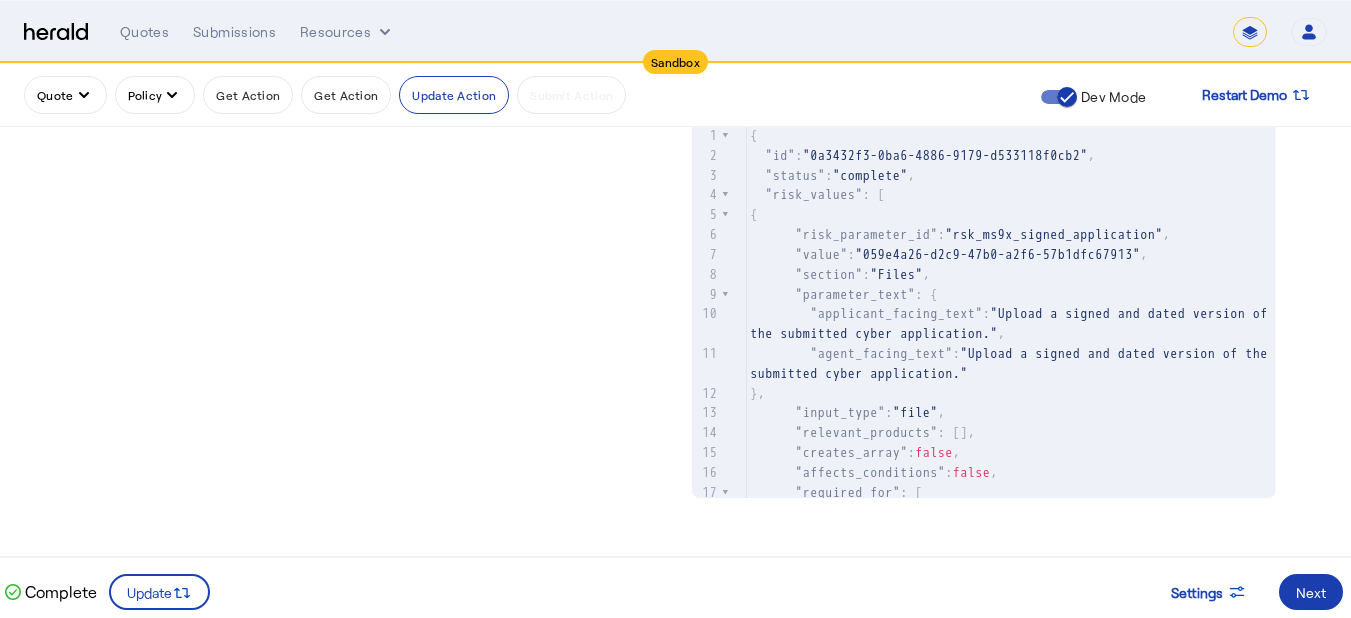 click on "Next" at bounding box center [1311, 592] 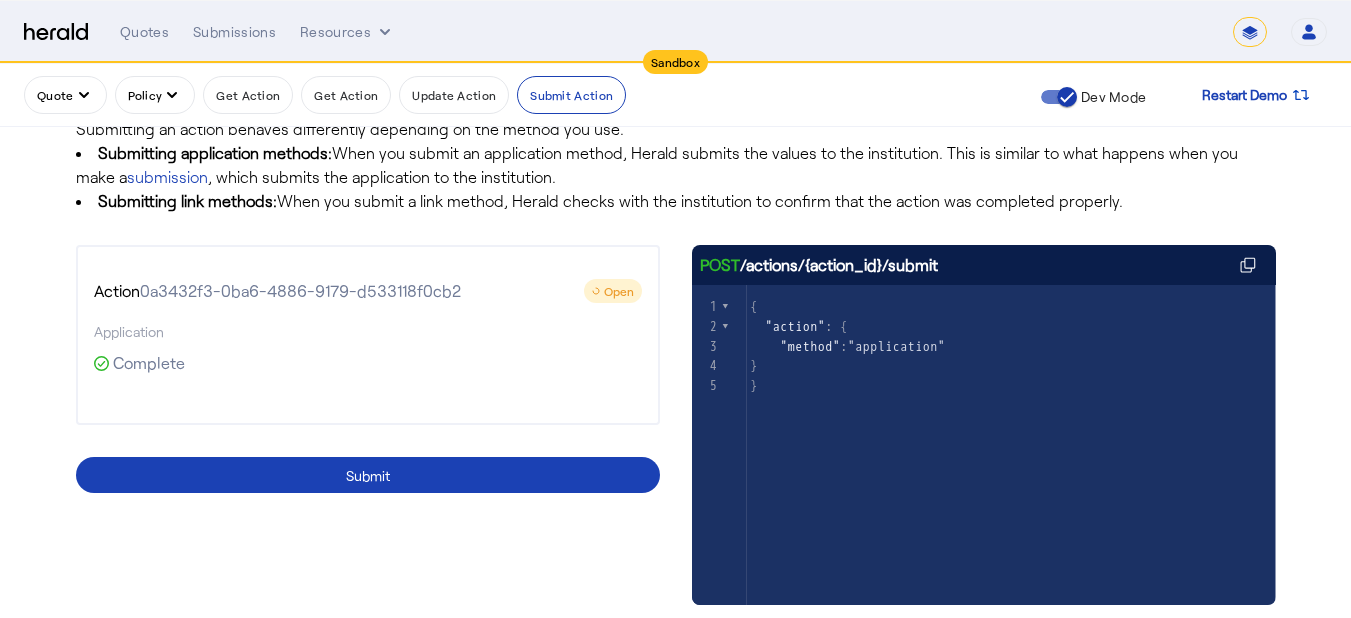 scroll, scrollTop: 108, scrollLeft: 0, axis: vertical 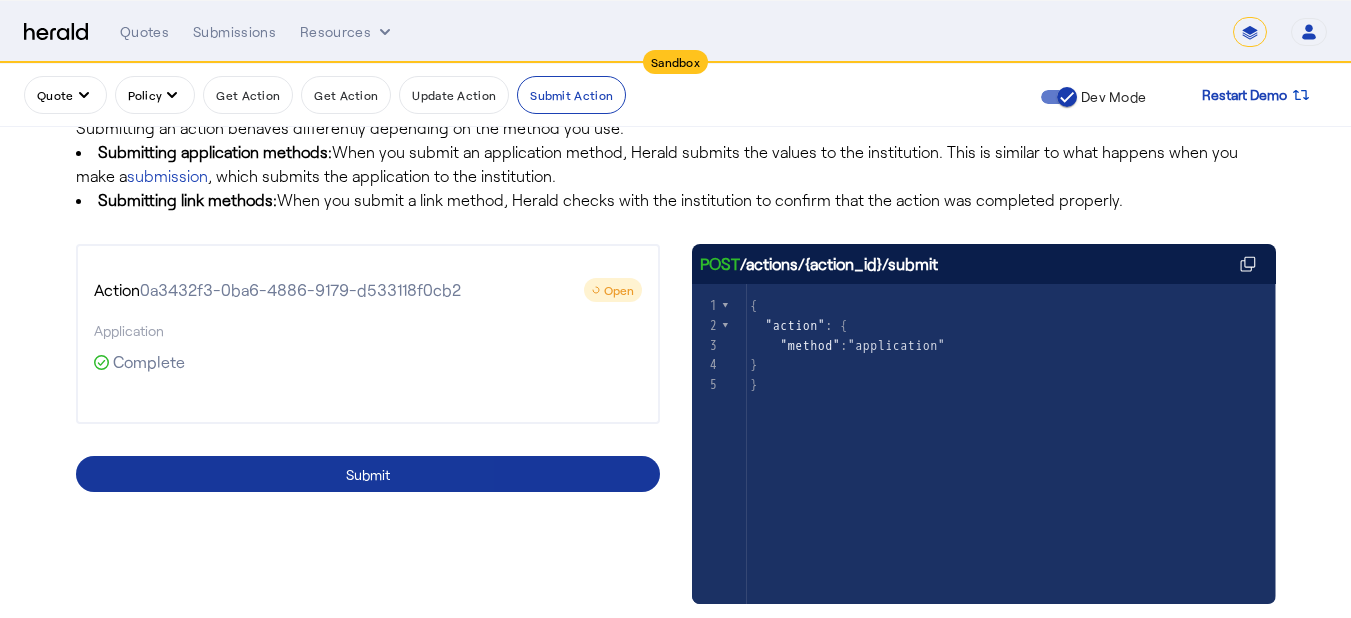 click 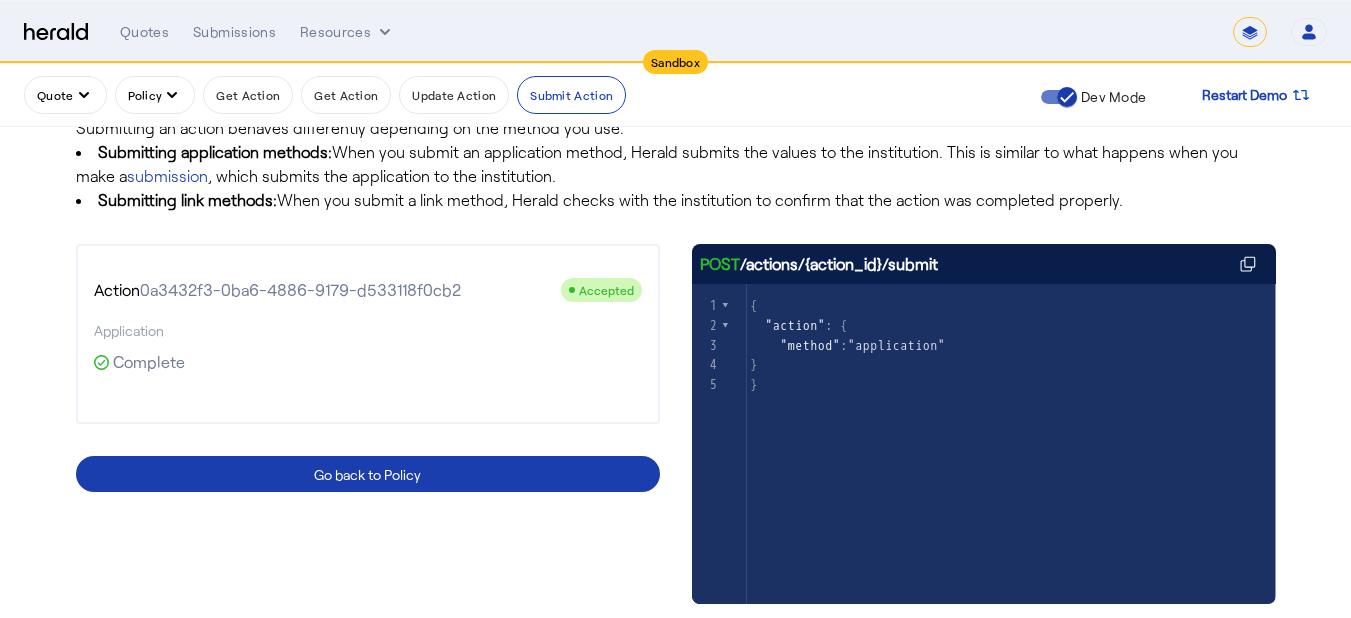 click on "Go back to Policy" 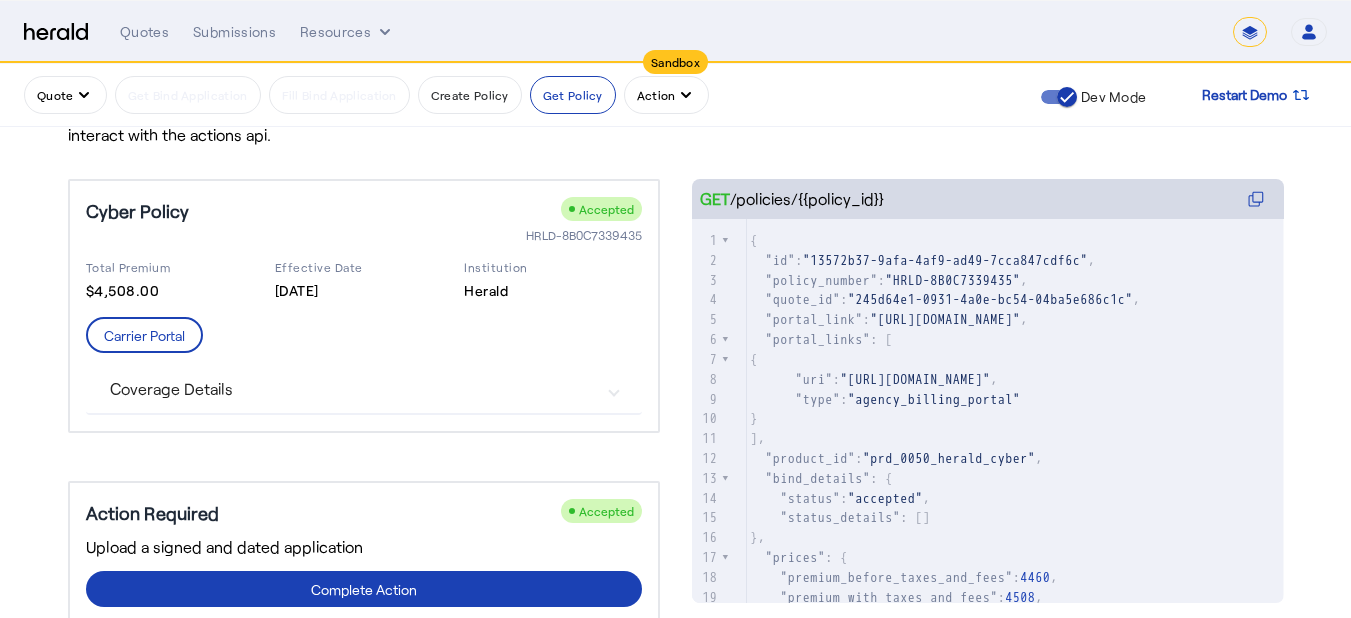 scroll, scrollTop: 272, scrollLeft: 0, axis: vertical 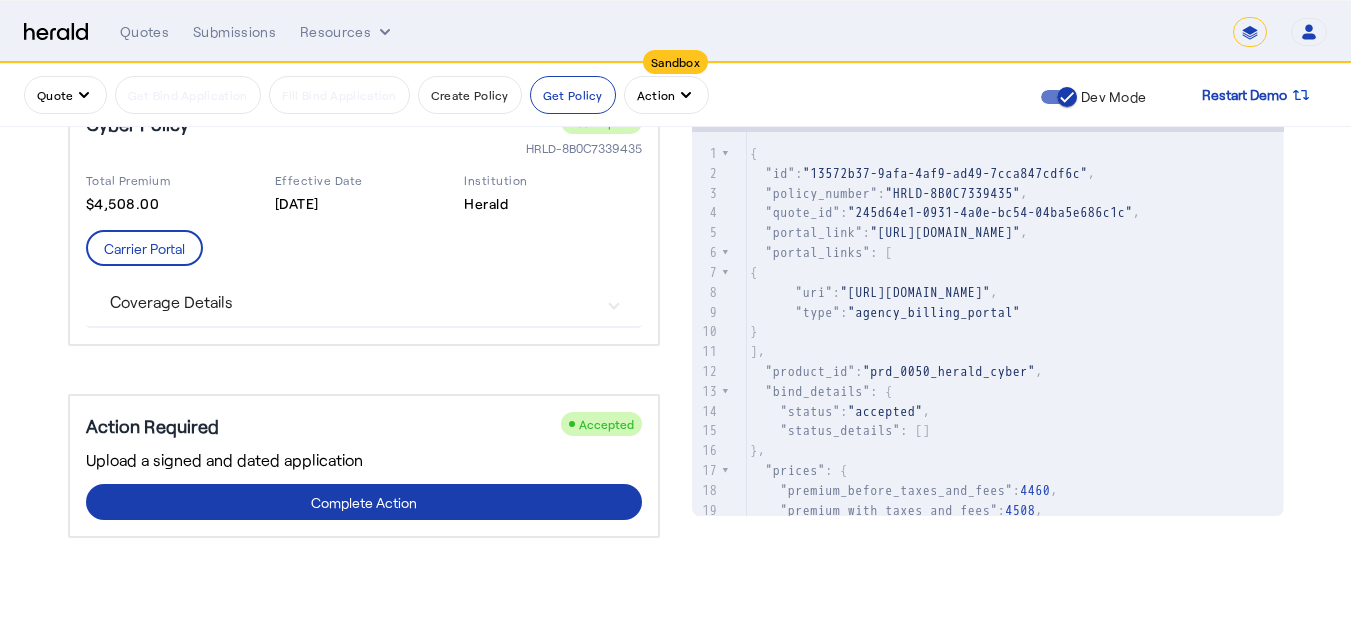 click on "Complete Action" 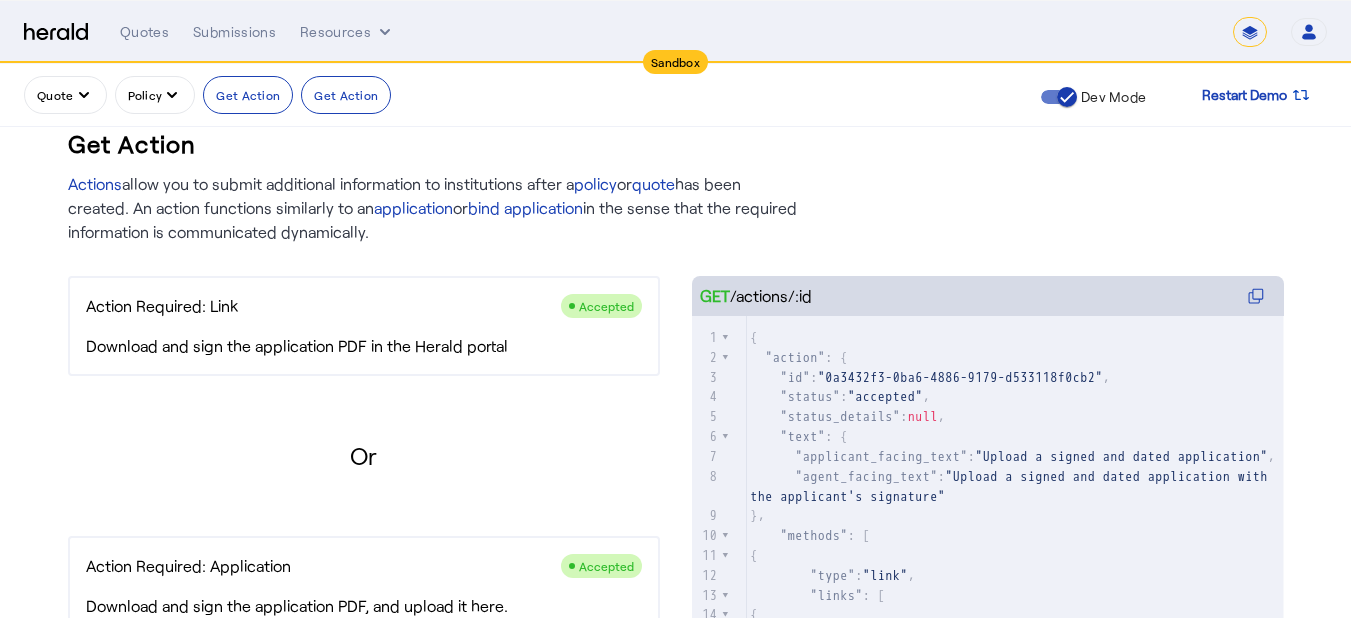 scroll, scrollTop: 0, scrollLeft: 0, axis: both 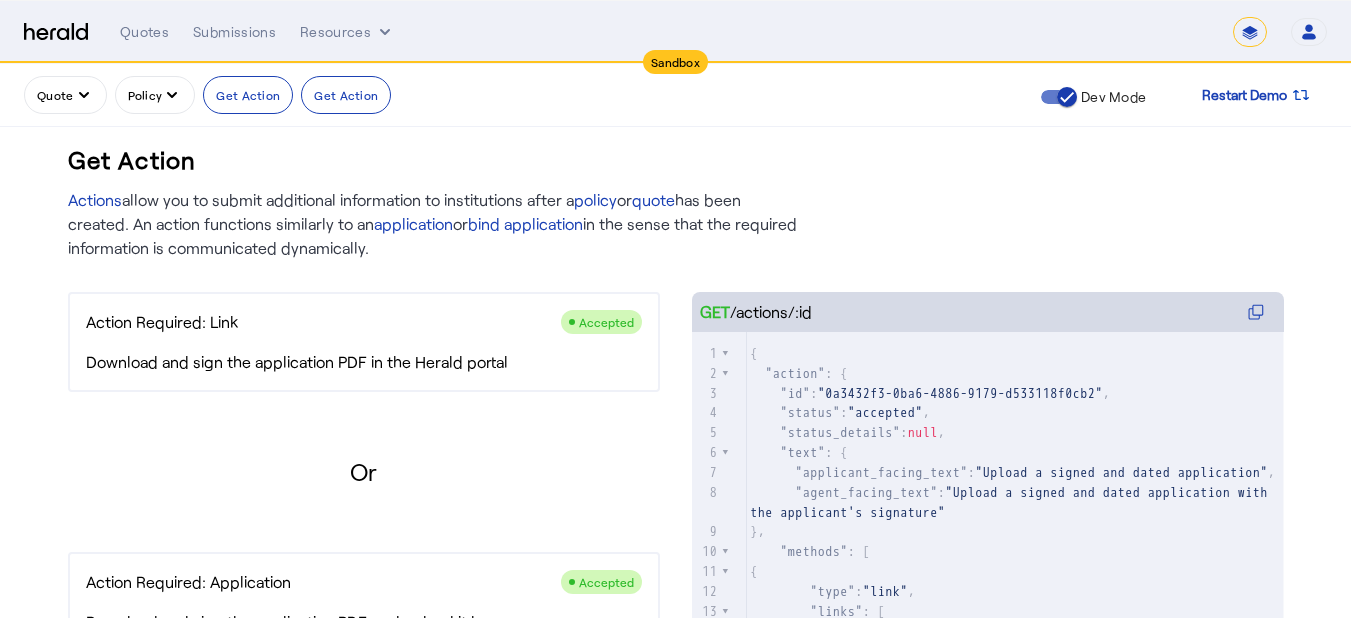 click on "Quotes   Submissions   Resources
*******
Open user menu  [PERSON_NAME]   Herald API  Profile Manage Team Envrionments Log Out" at bounding box center (723, 32) 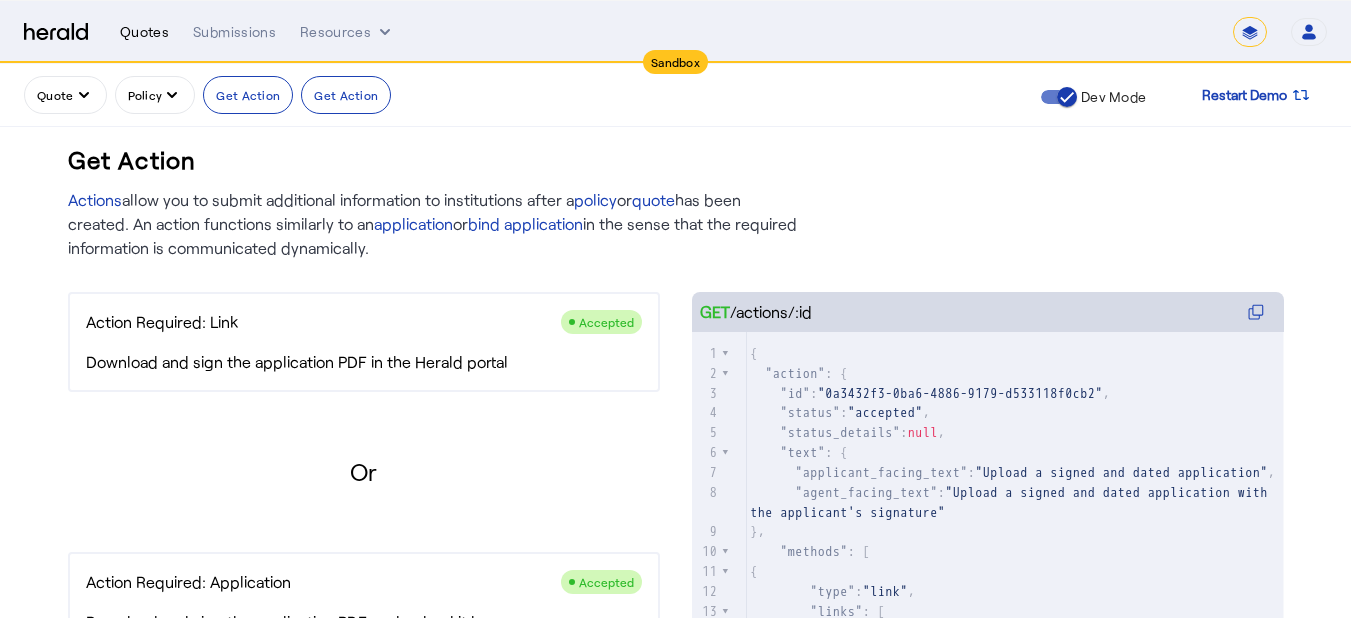 click on "Quotes" at bounding box center [144, 32] 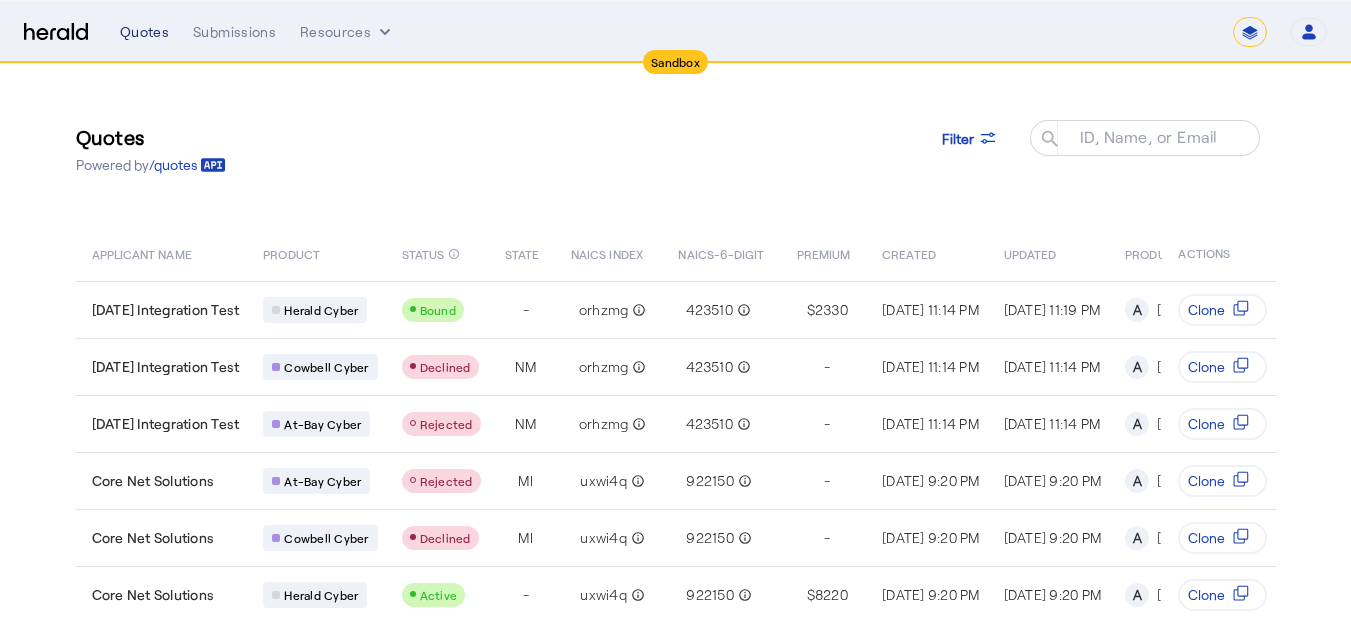 click on "Quotes" at bounding box center [144, 32] 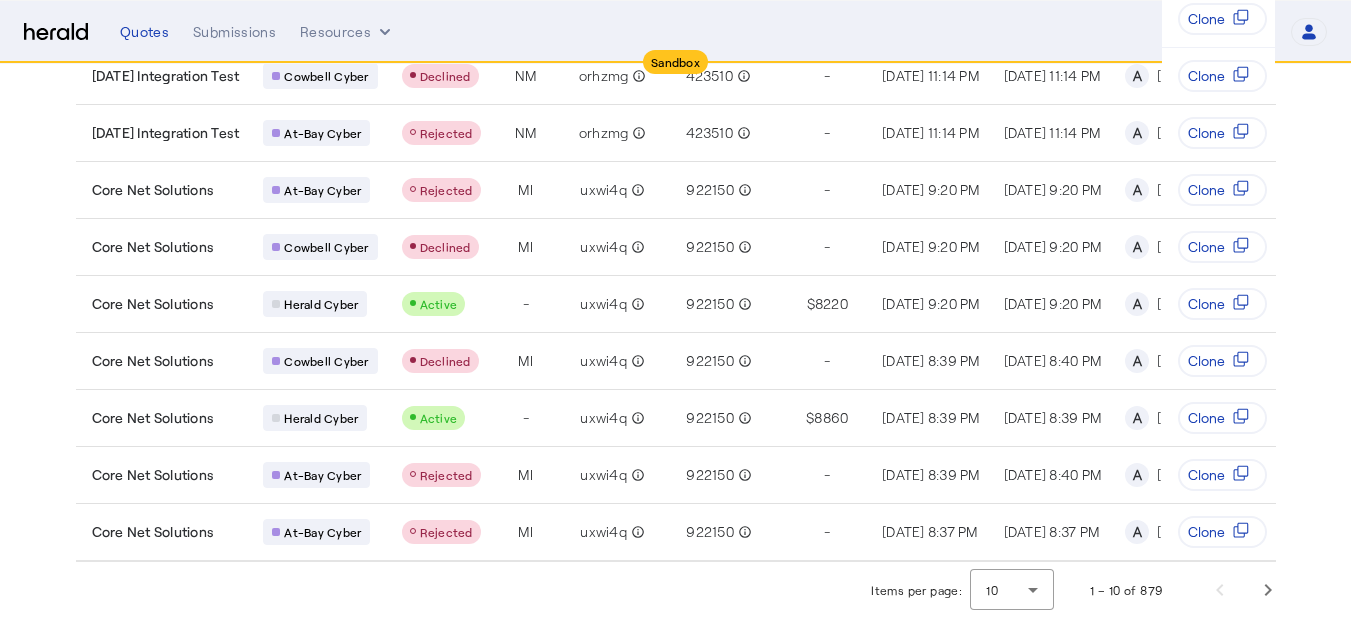 scroll, scrollTop: 0, scrollLeft: 0, axis: both 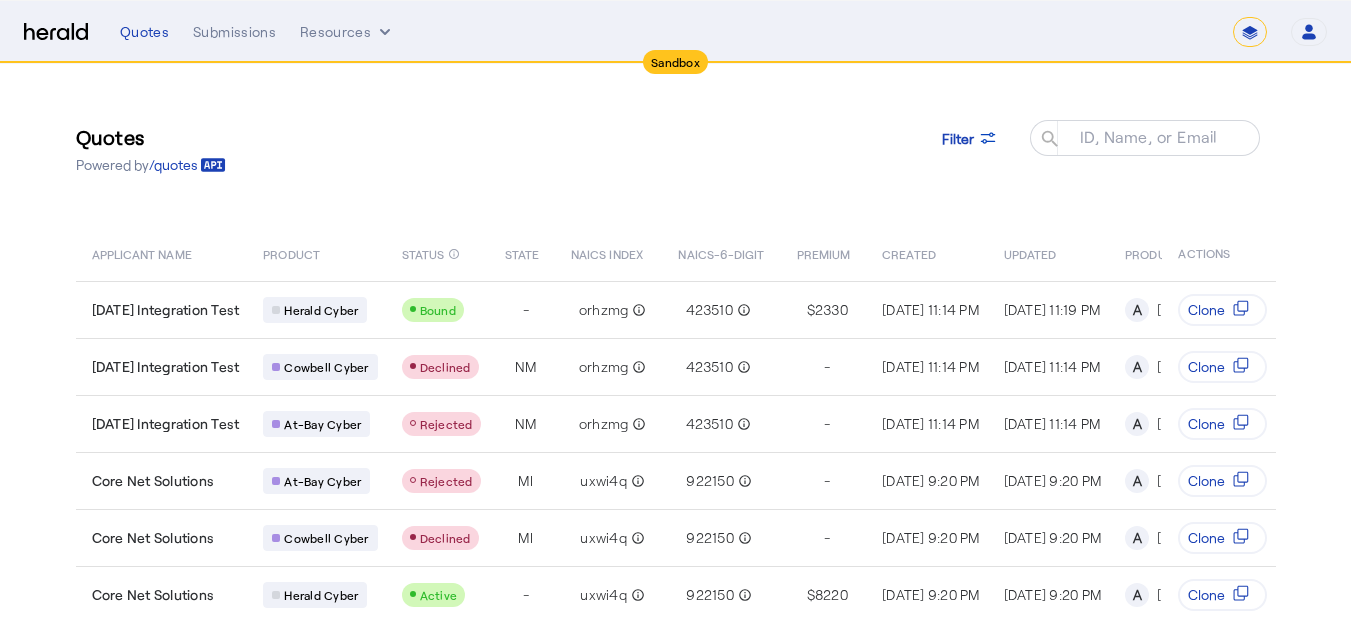 click on "Menu
Quotes   Submissions   Resources
*******
Open user menu  [PERSON_NAME]   Herald API  Profile Manage Team Envrionments Log Out" at bounding box center [675, 32] 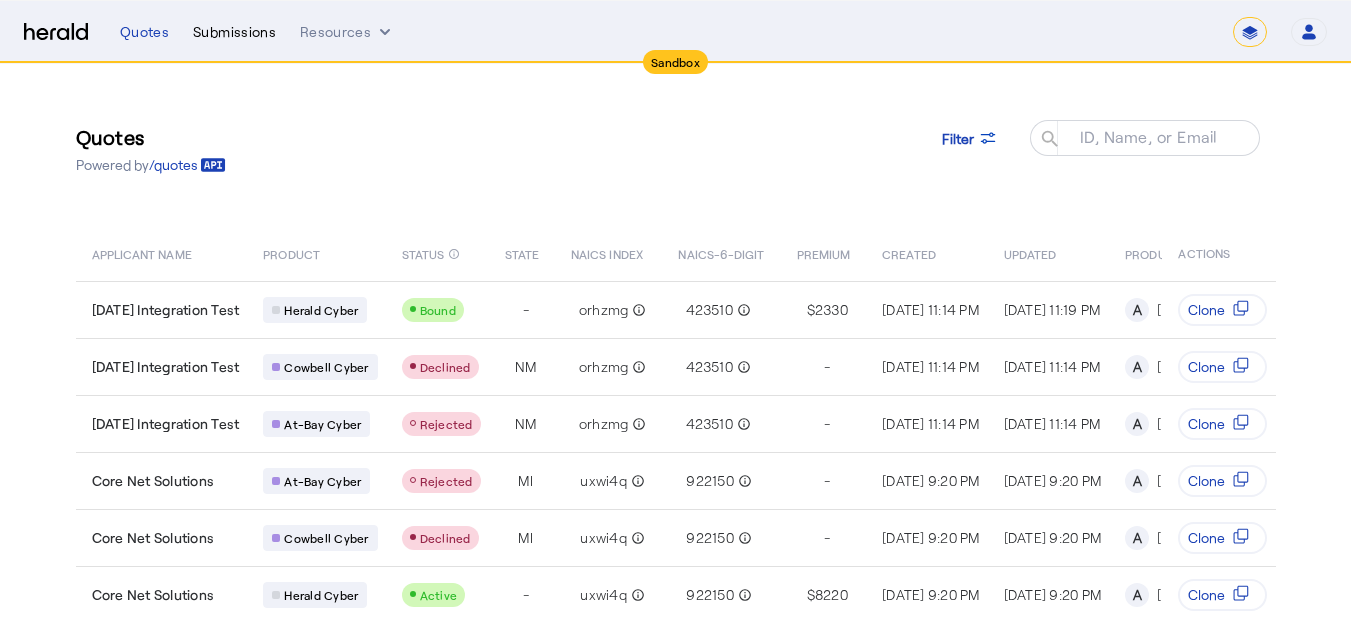 click on "Submissions" at bounding box center (234, 32) 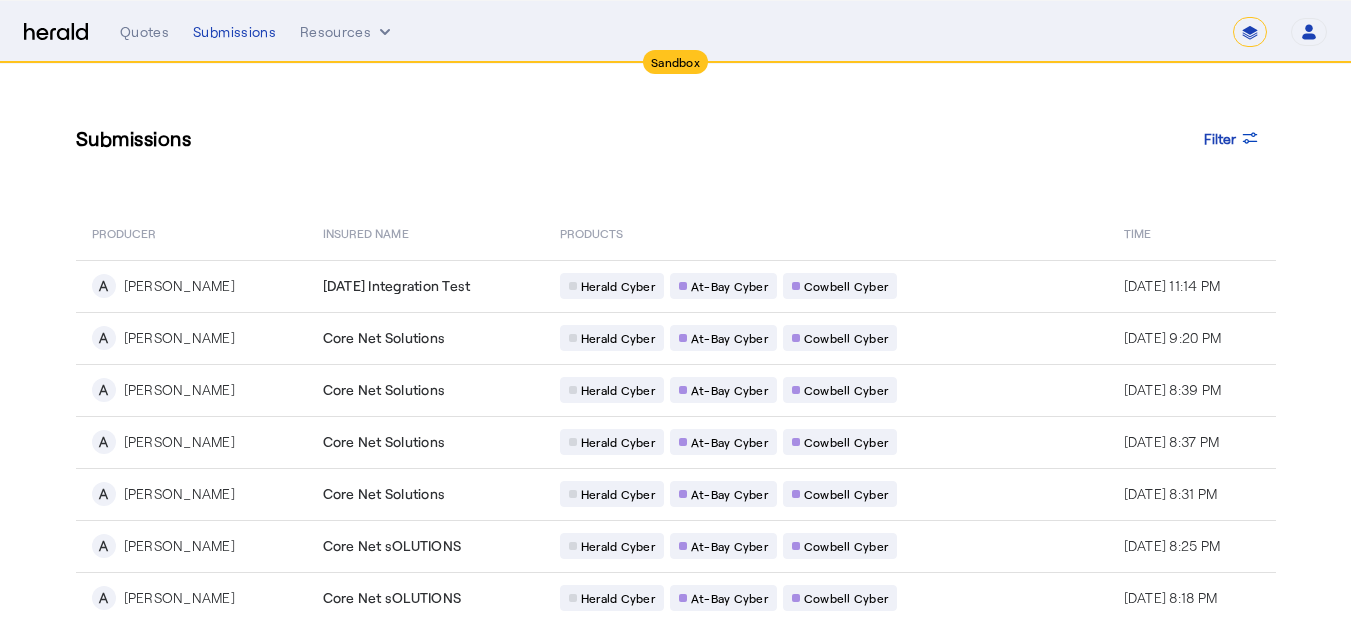 click on "Quotes   Submissions   Resources" at bounding box center [676, 32] 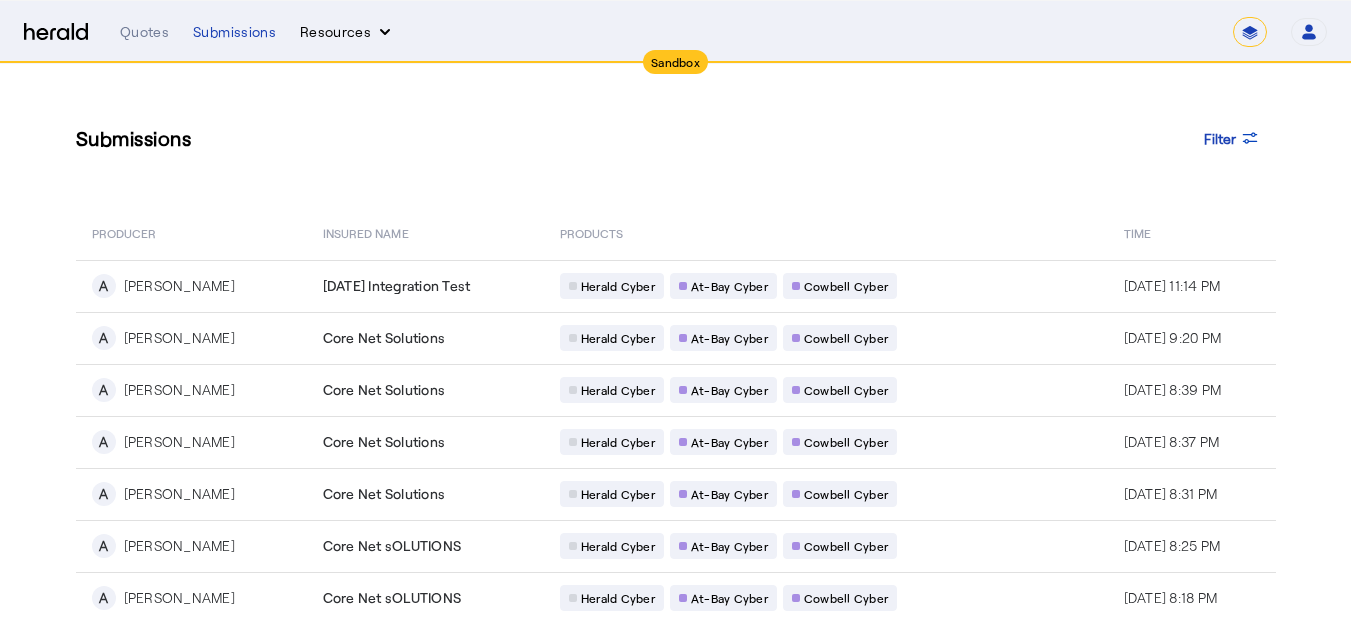 click on "Resources" at bounding box center (347, 32) 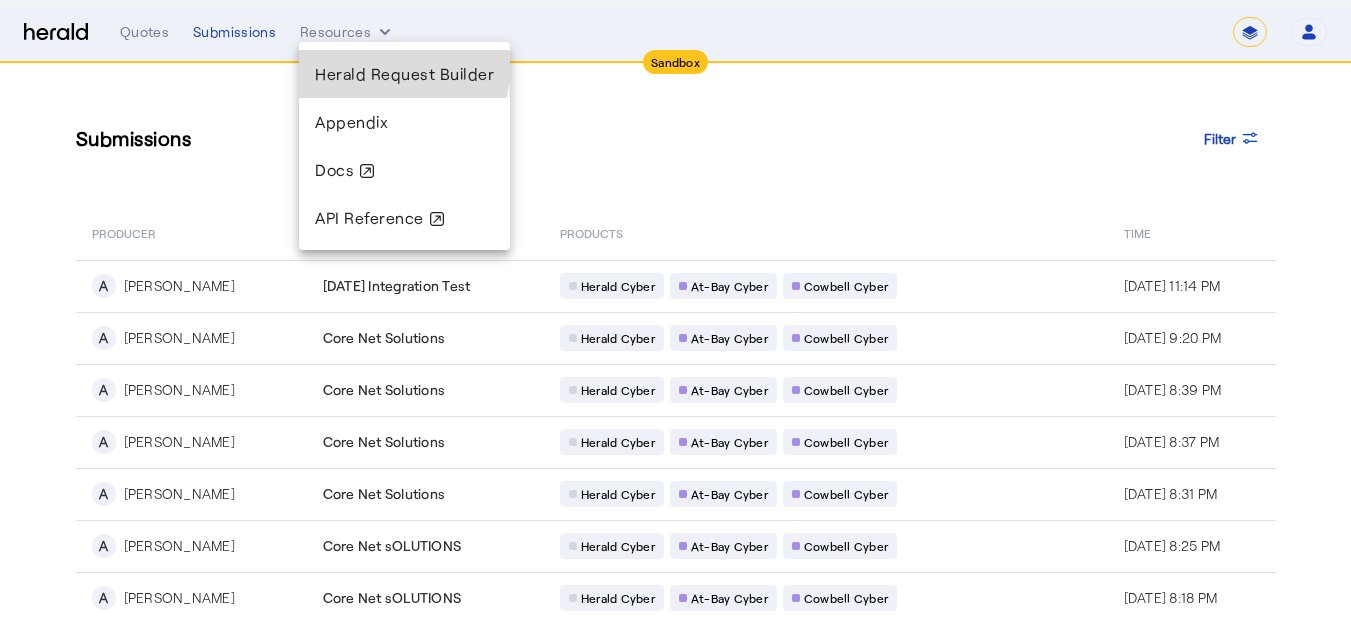 click on "Herald Request Builder" at bounding box center (404, 74) 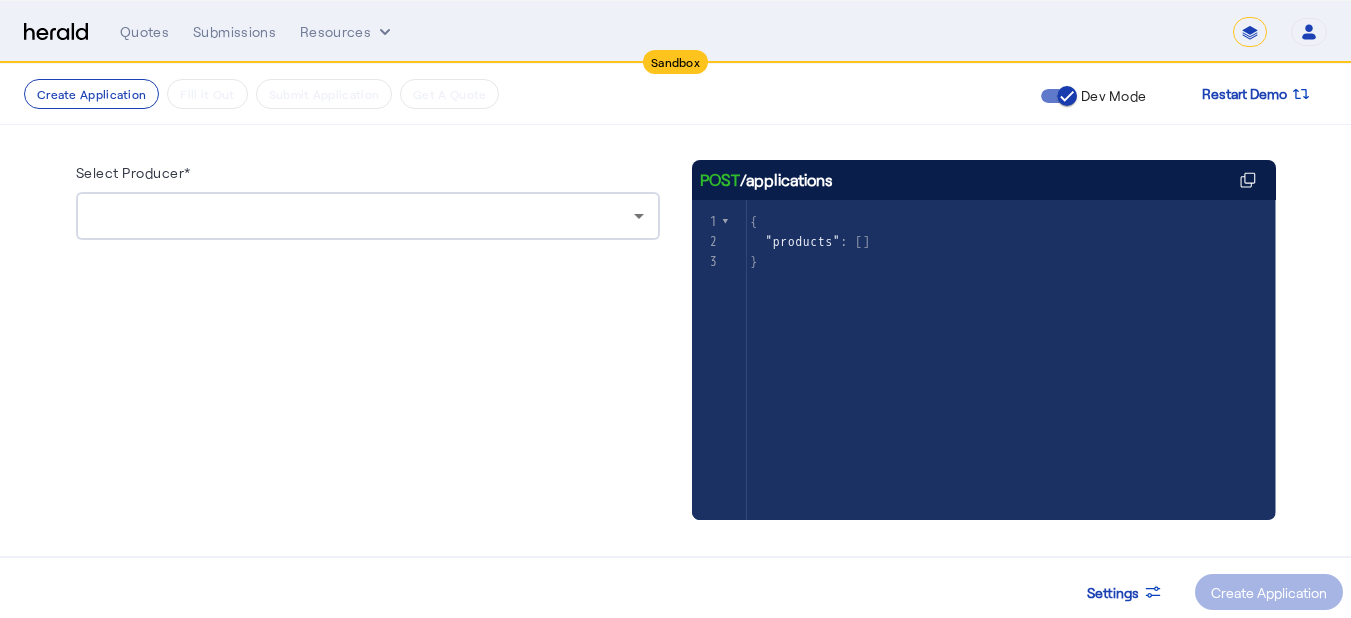 scroll, scrollTop: 180, scrollLeft: 0, axis: vertical 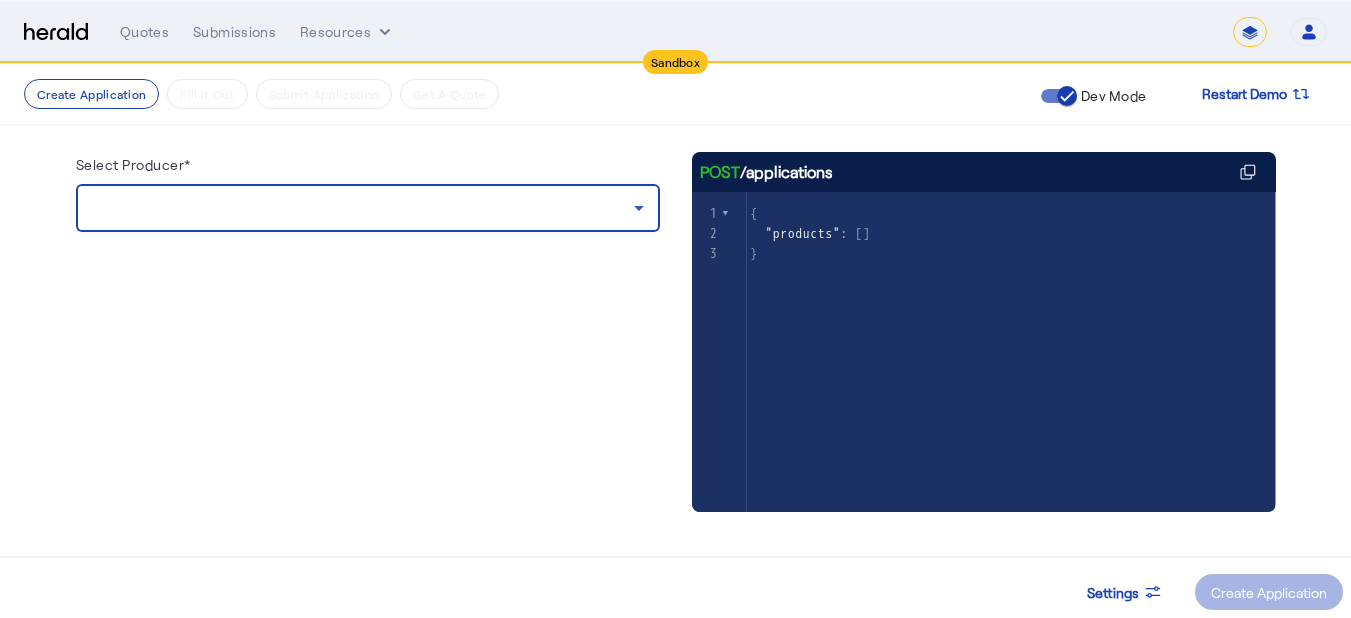 click at bounding box center [363, 208] 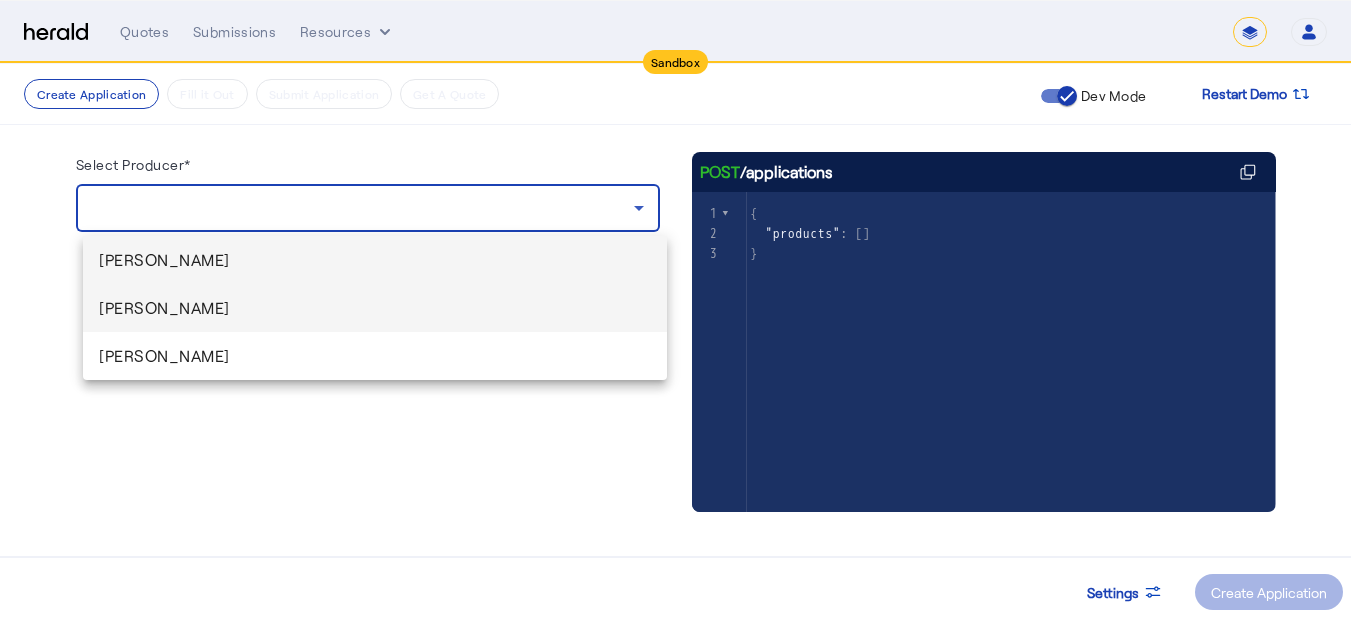 click on "[PERSON_NAME]" at bounding box center (375, 308) 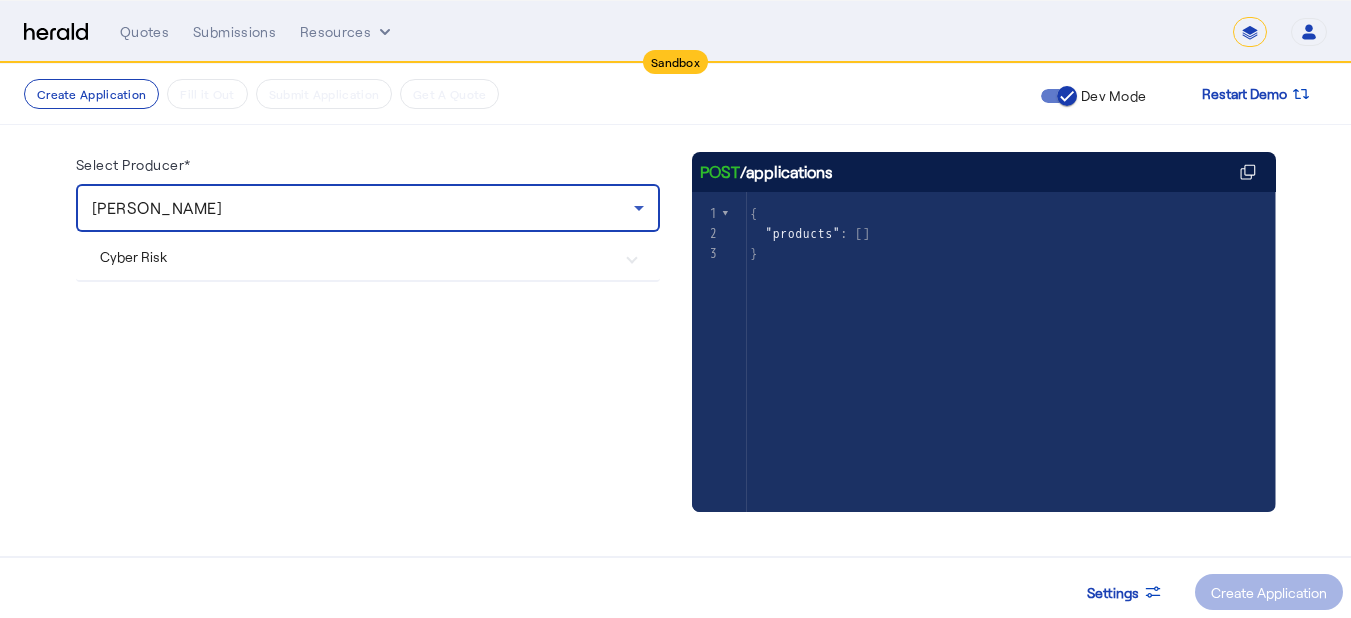 click on "Cyber Risk" at bounding box center (356, 256) 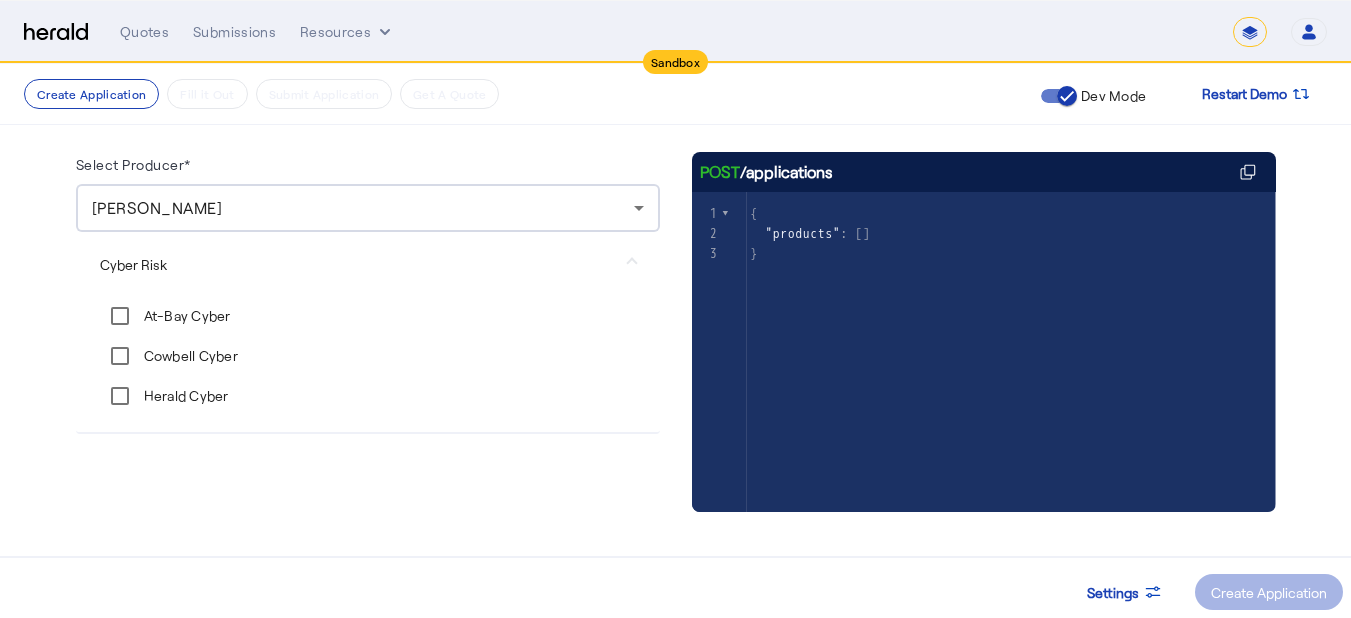 click on "At-Bay Cyber" at bounding box center (165, 316) 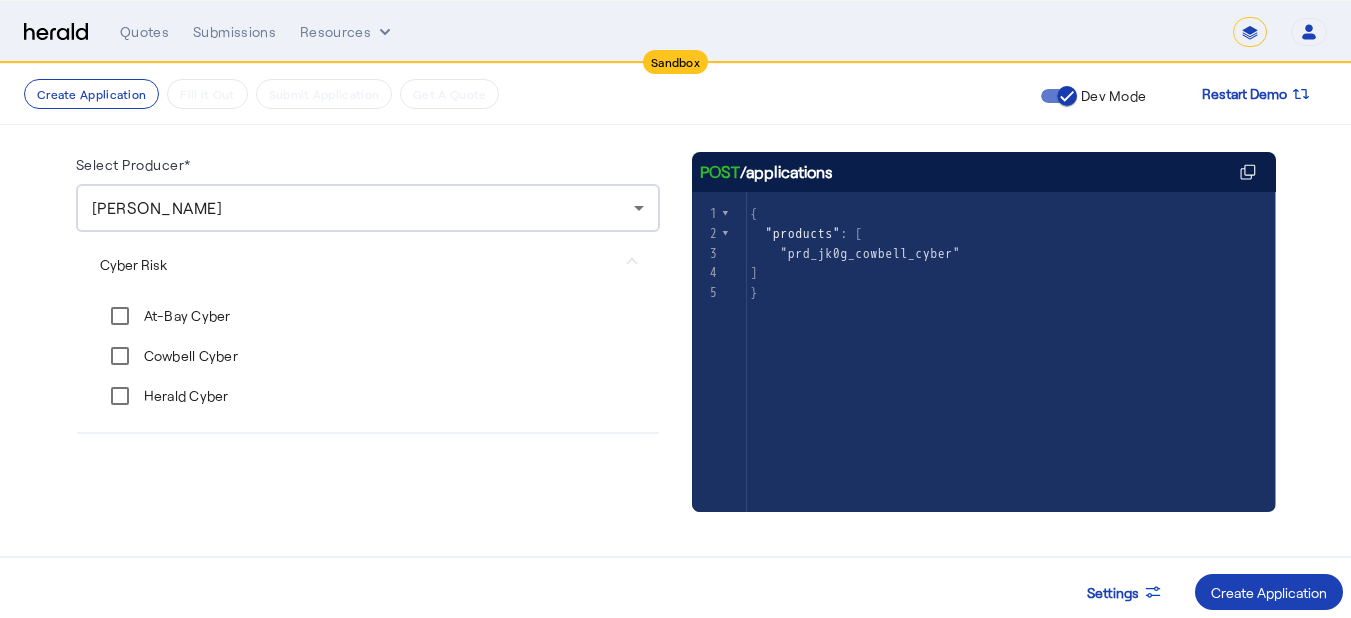 click on "Herald Cyber" at bounding box center [184, 396] 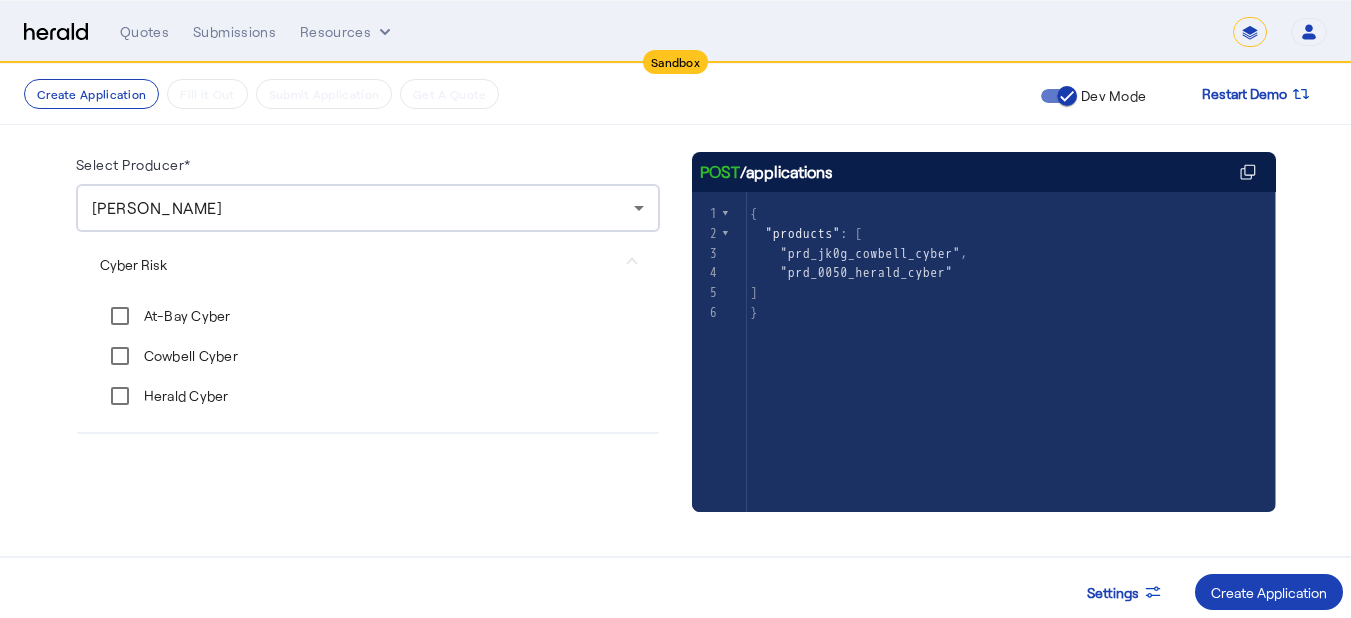 click on "At-Bay Cyber" at bounding box center [185, 316] 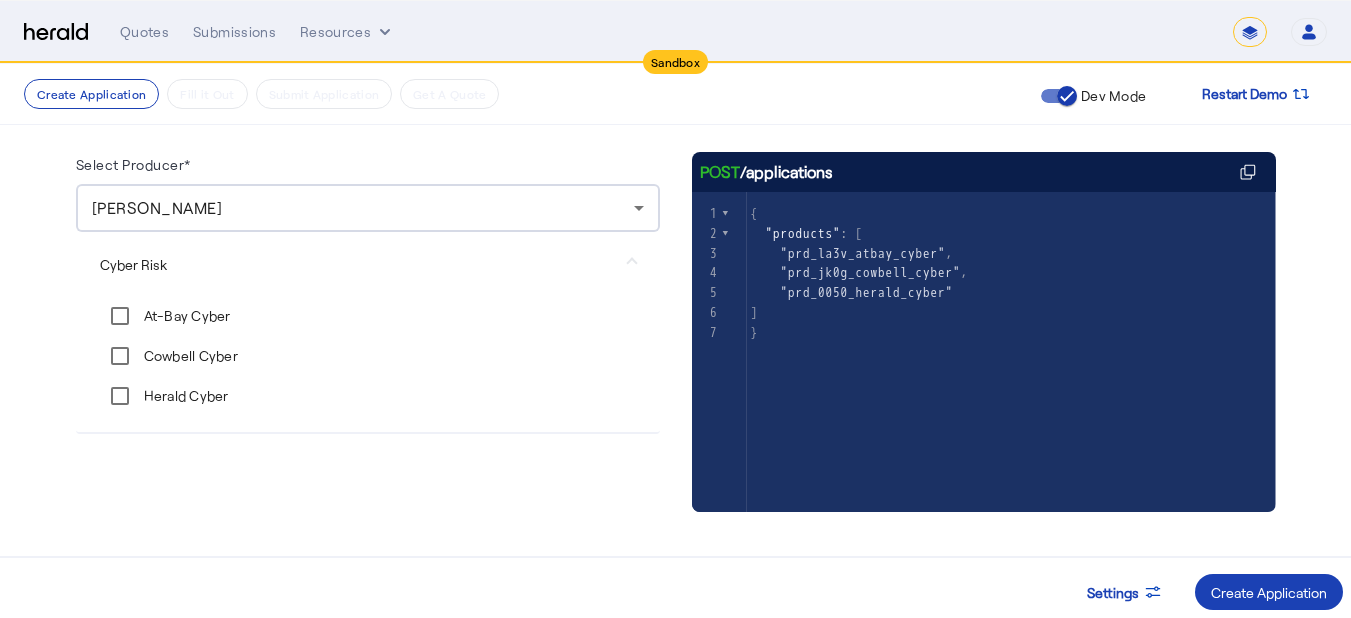 click on "[PERSON_NAME]" 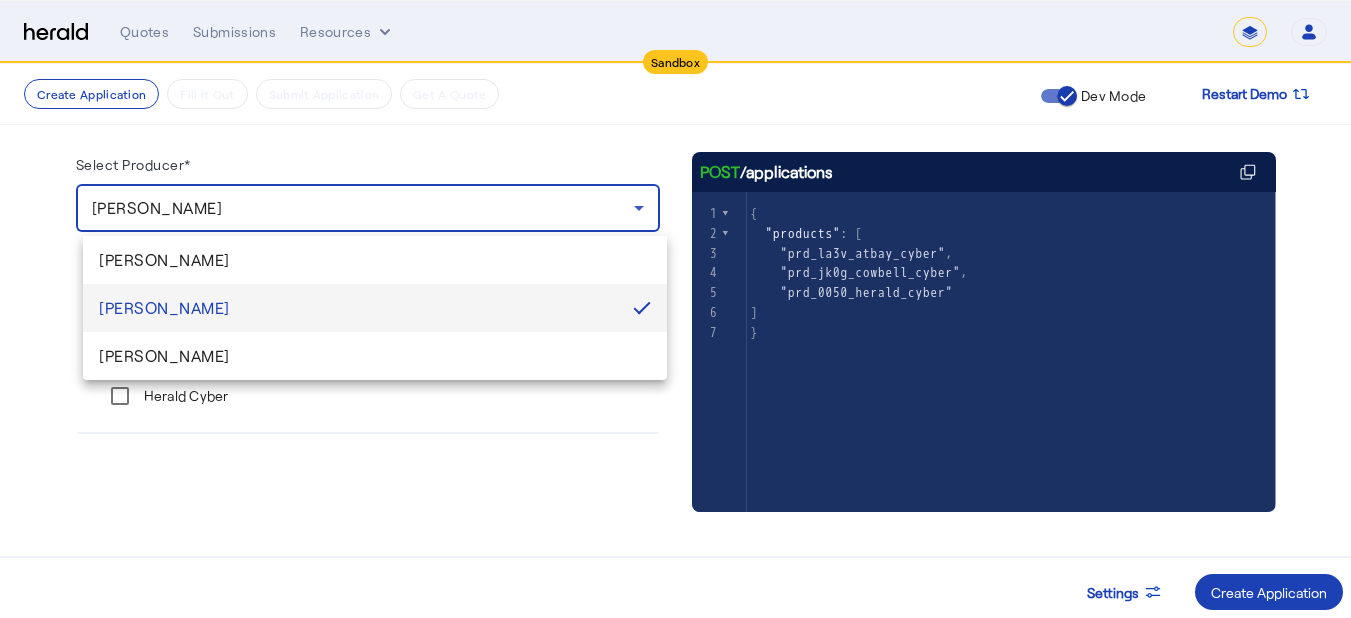 click at bounding box center [675, 309] 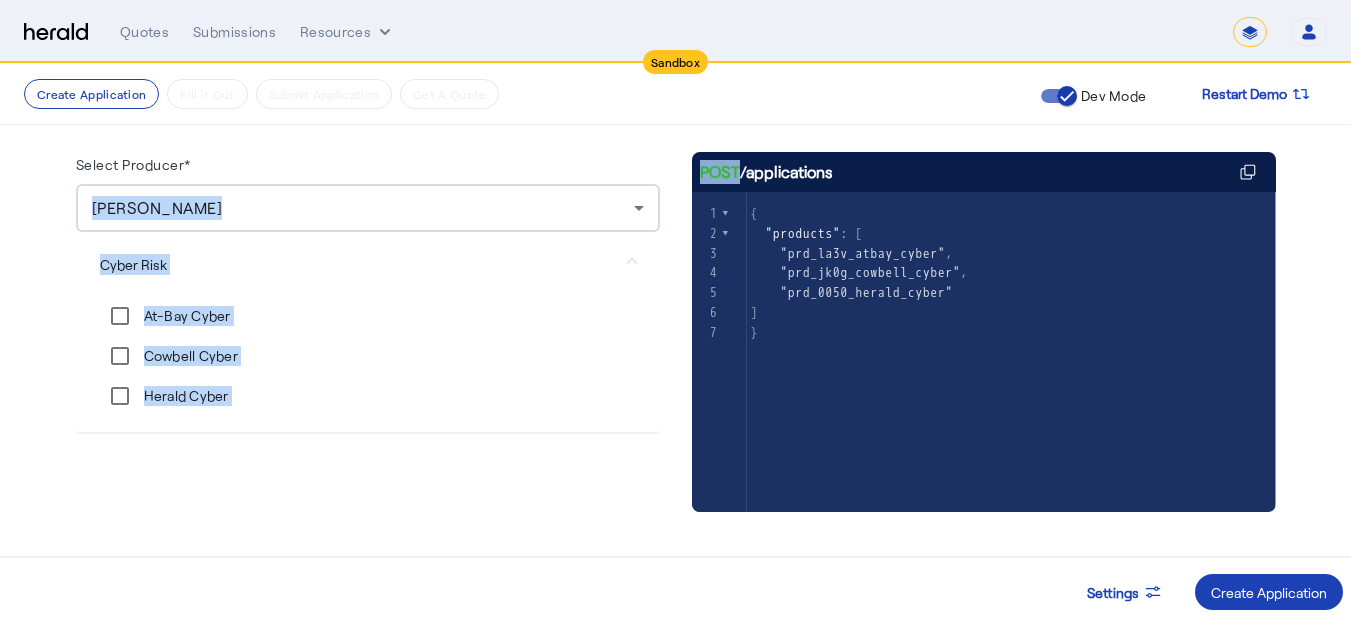 drag, startPoint x: 893, startPoint y: 168, endPoint x: 674, endPoint y: 174, distance: 219.08218 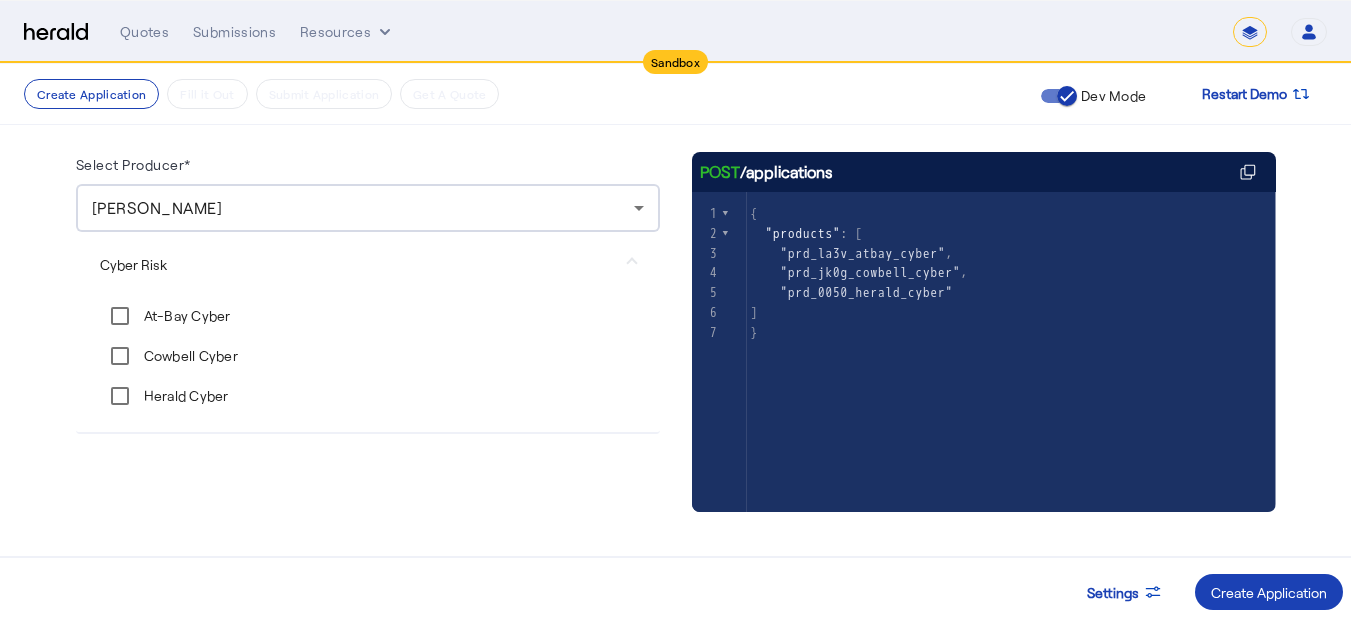 click on "POST  /applications" 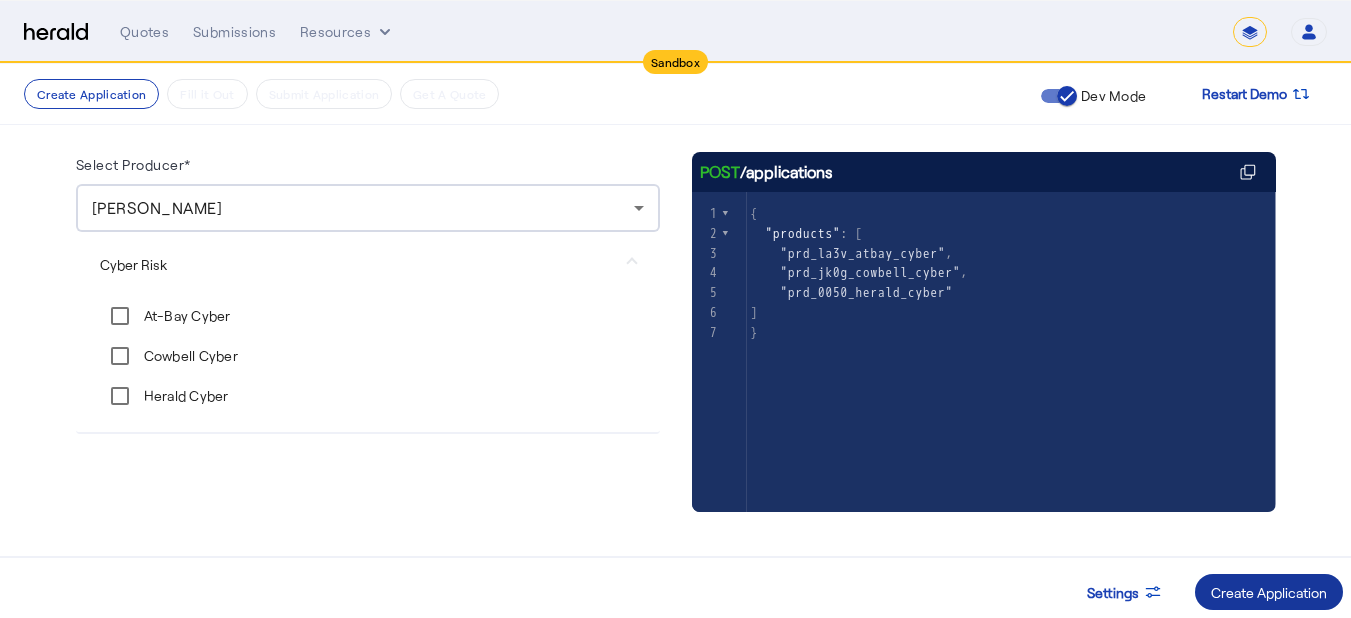 click on "Create Application" at bounding box center [1269, 592] 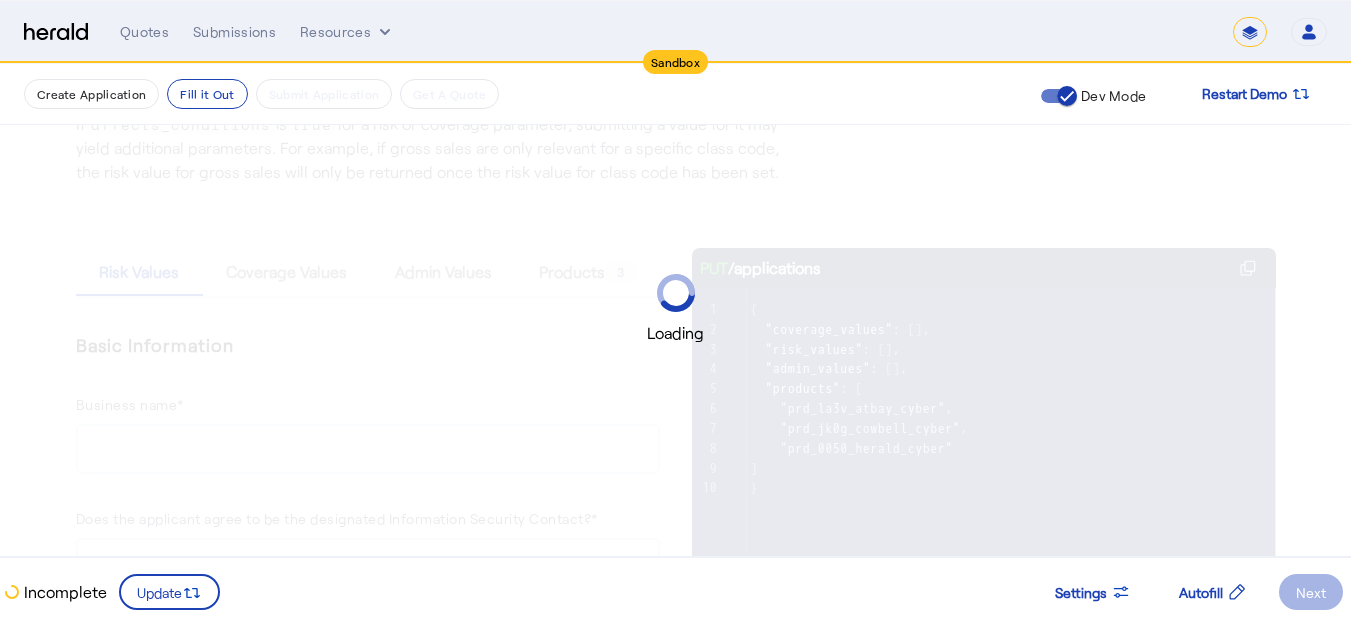 scroll, scrollTop: 0, scrollLeft: 0, axis: both 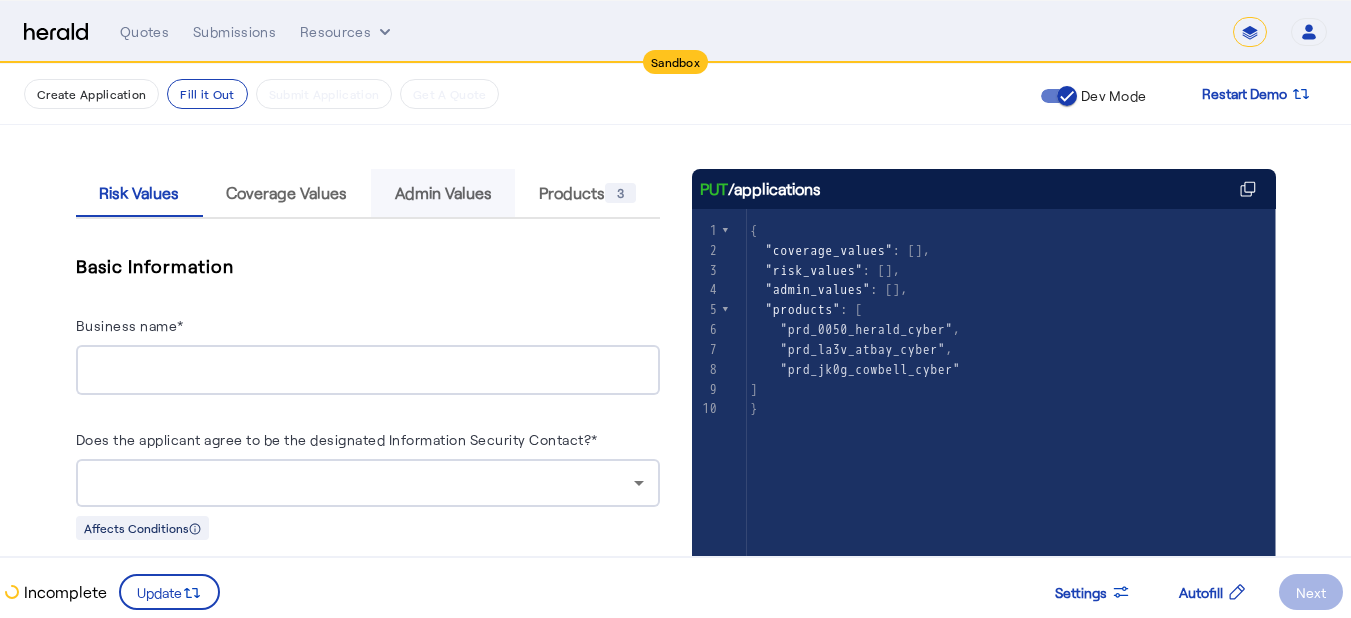 click on "Admin Values" at bounding box center [443, 193] 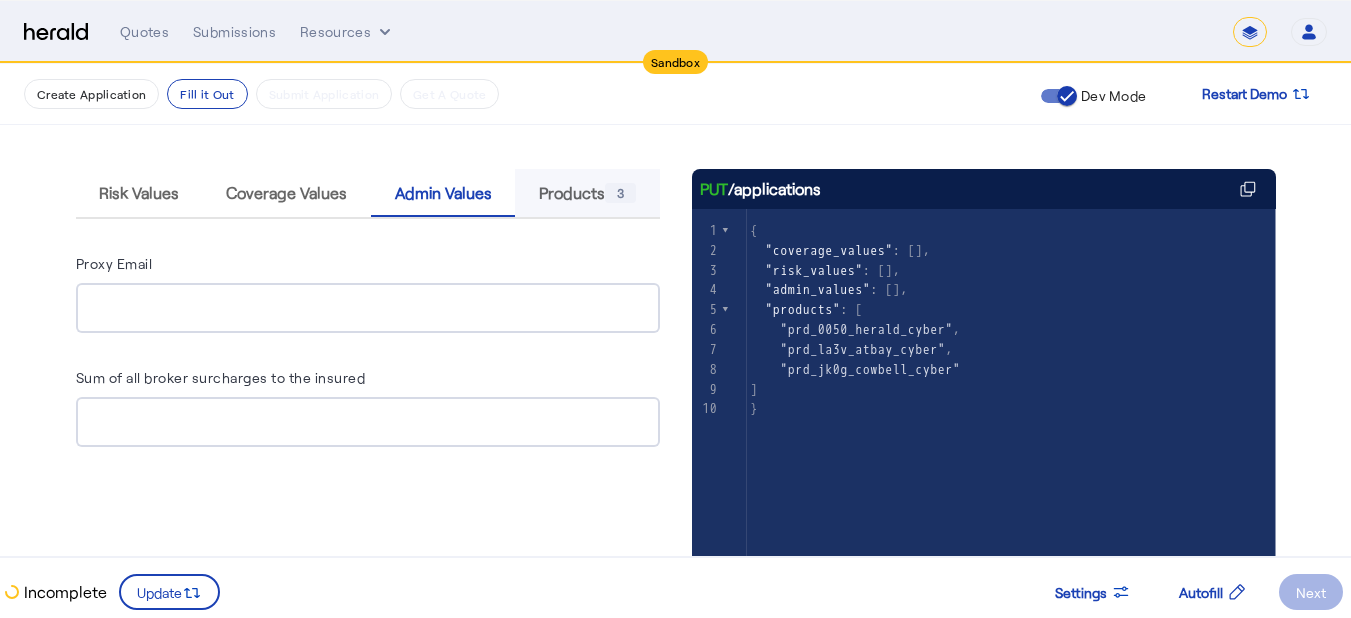 click on "Products       3" at bounding box center [587, 193] 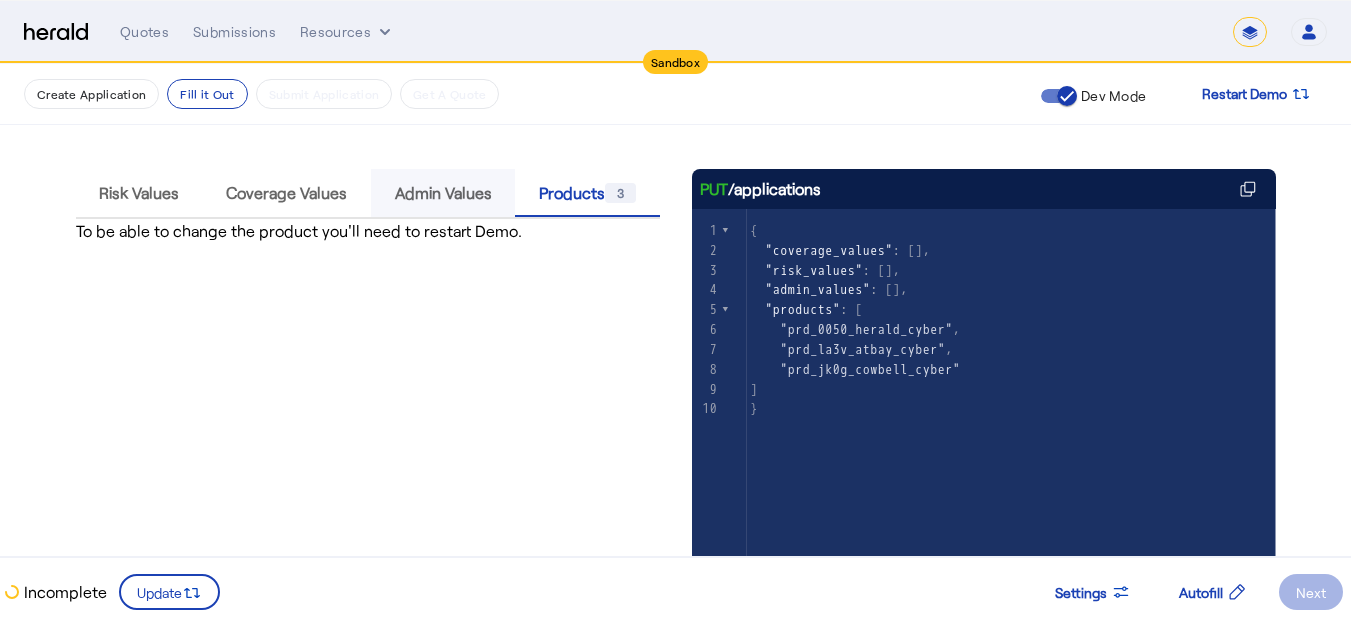 click on "Admin Values" at bounding box center (443, 193) 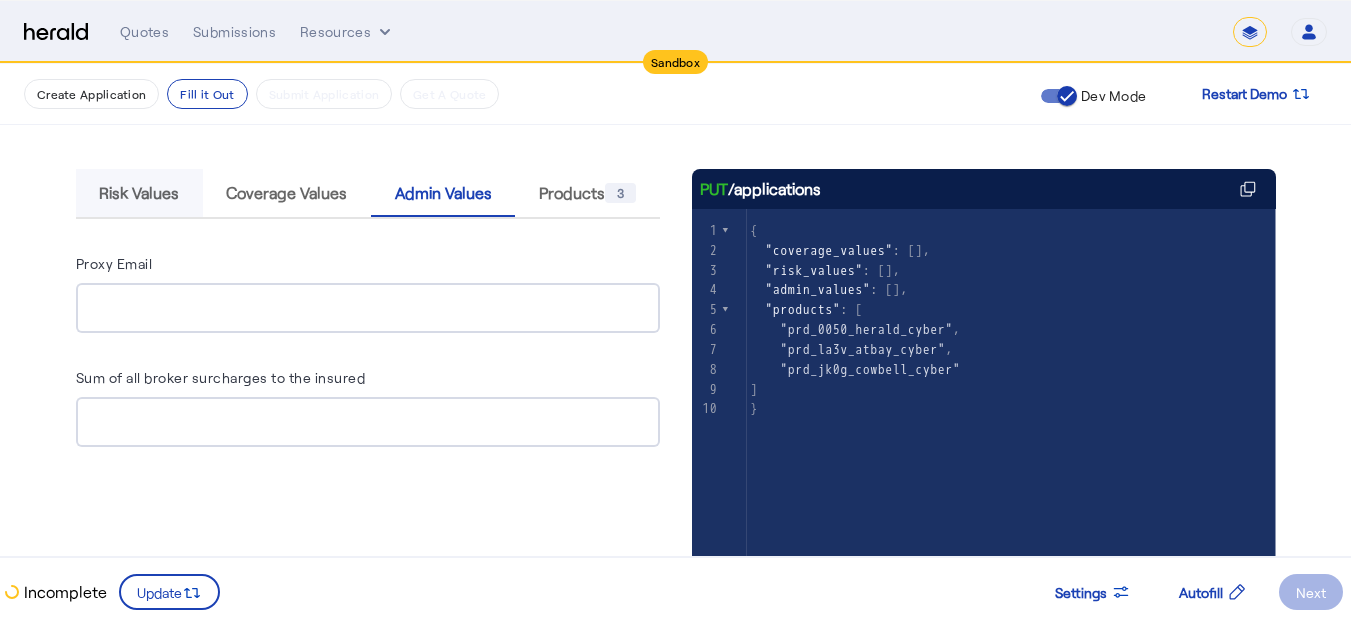 click on "Risk Values" at bounding box center [139, 193] 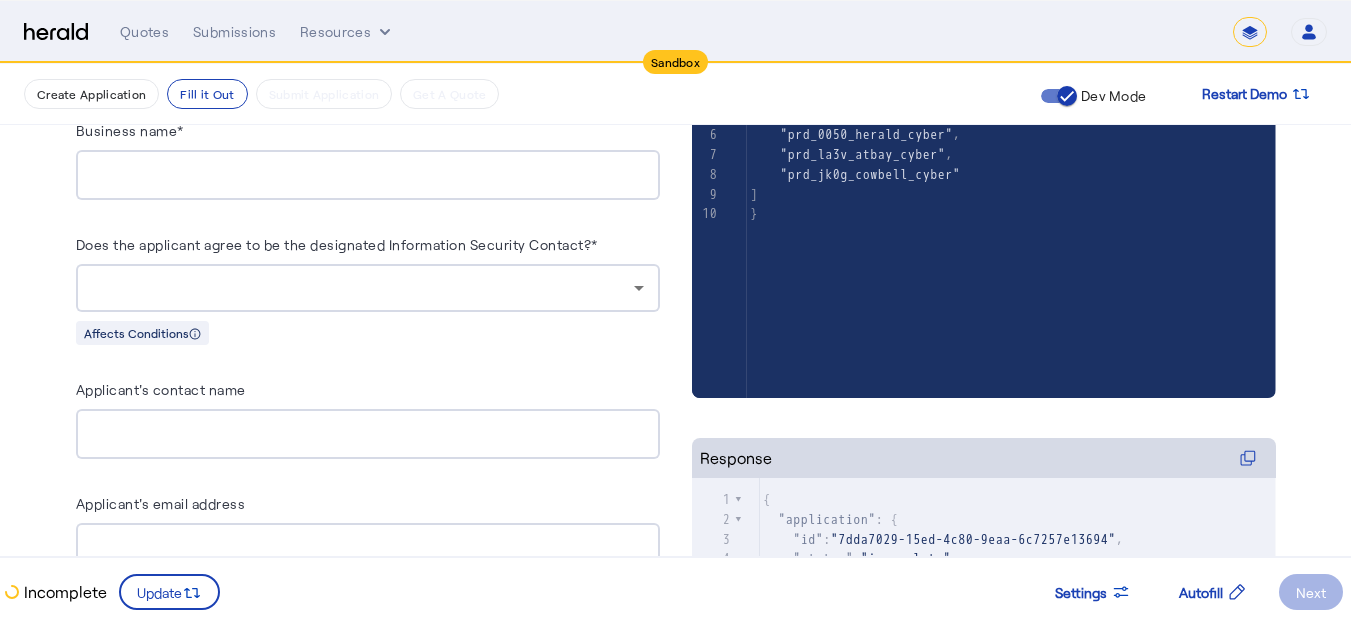 scroll, scrollTop: 465, scrollLeft: 13, axis: both 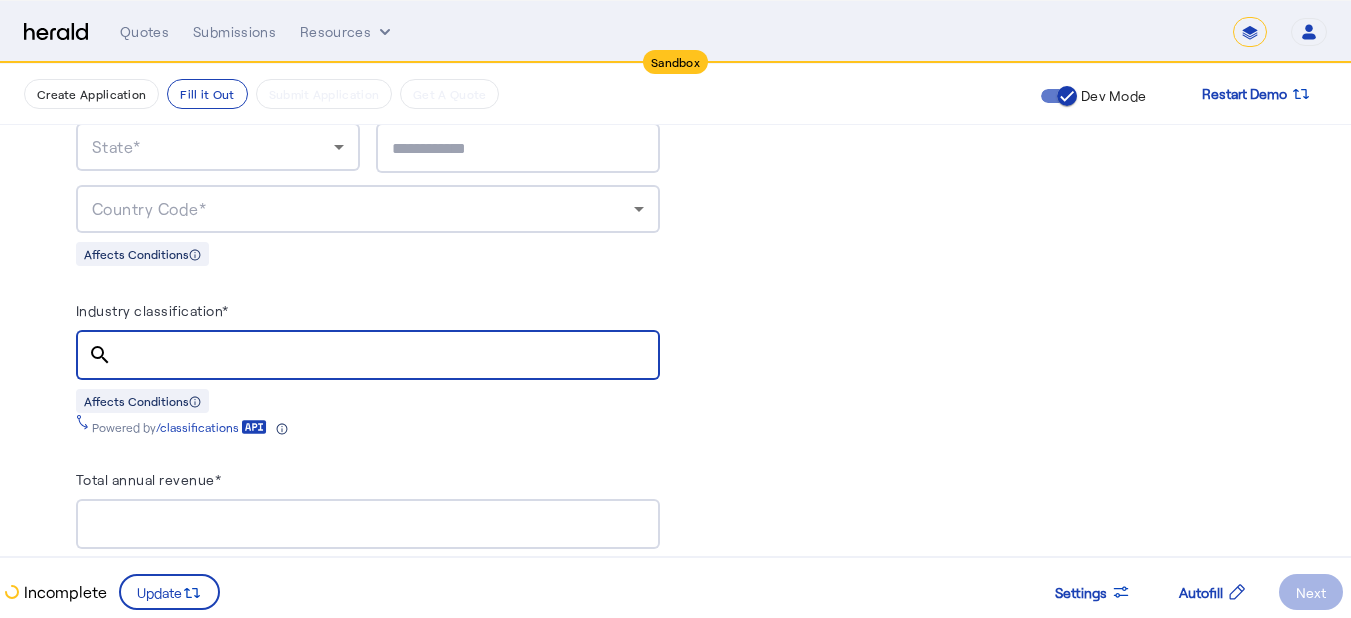 click on "Industry classification*" at bounding box center [386, 356] 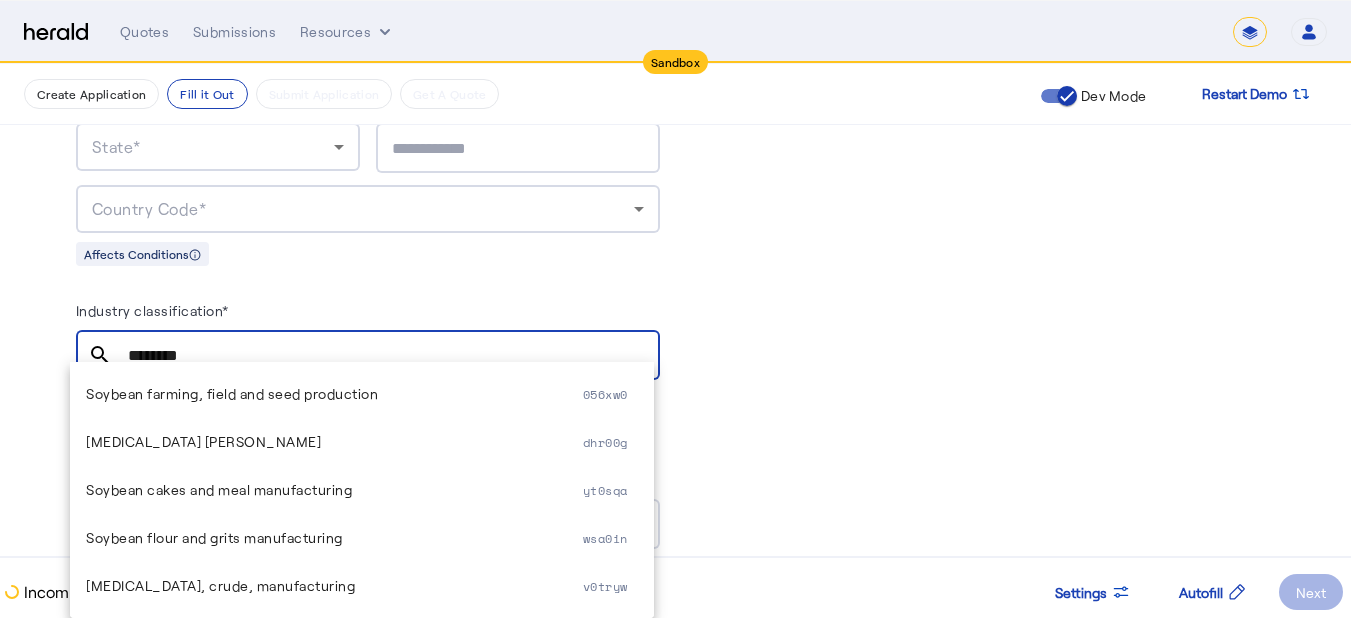 drag, startPoint x: 218, startPoint y: 327, endPoint x: 90, endPoint y: 331, distance: 128.06248 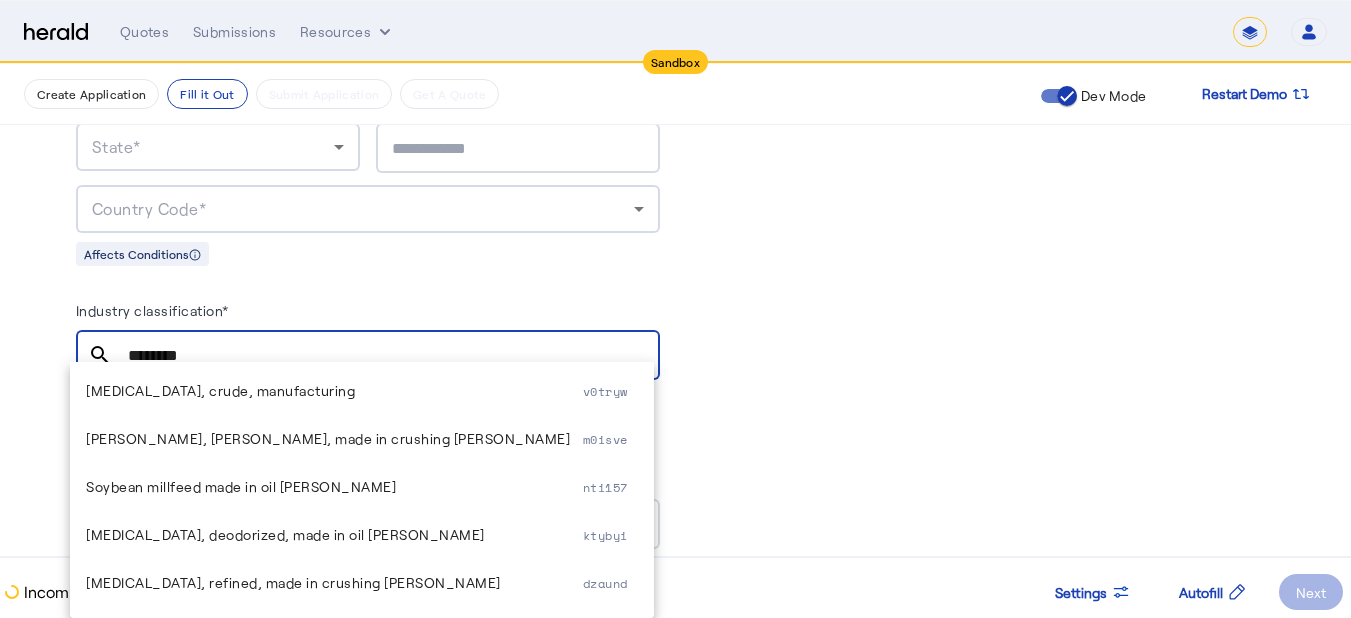 scroll, scrollTop: 240, scrollLeft: 0, axis: vertical 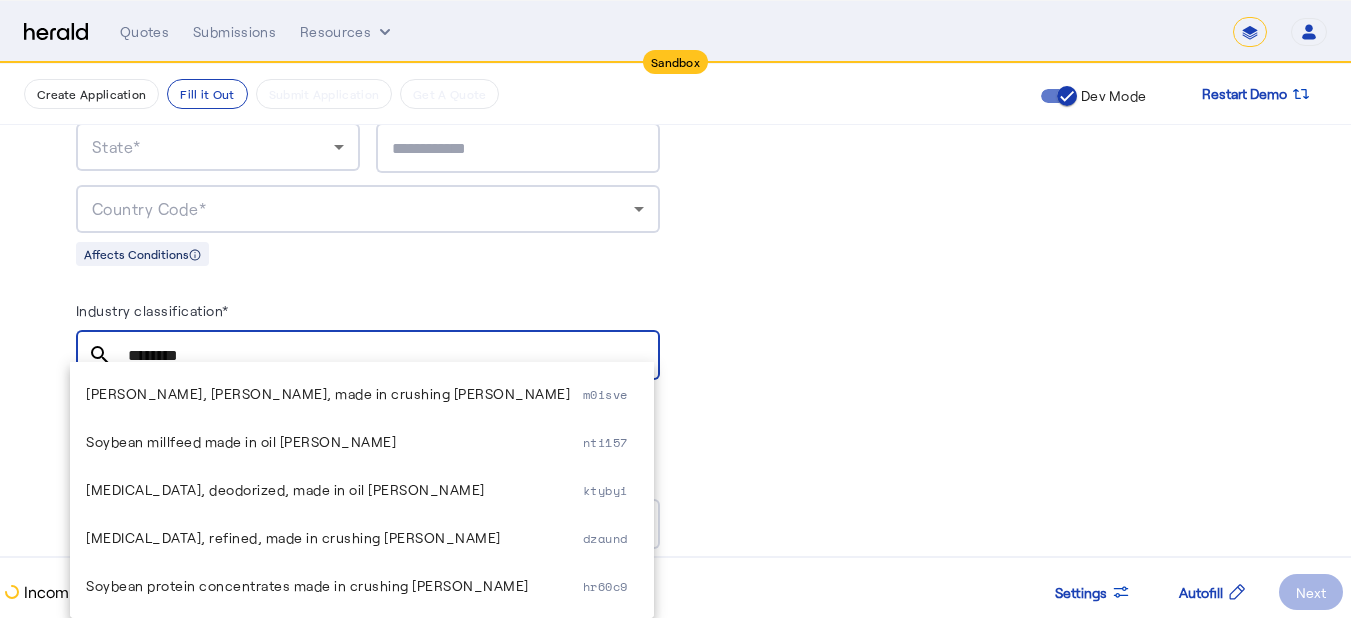 type on "********" 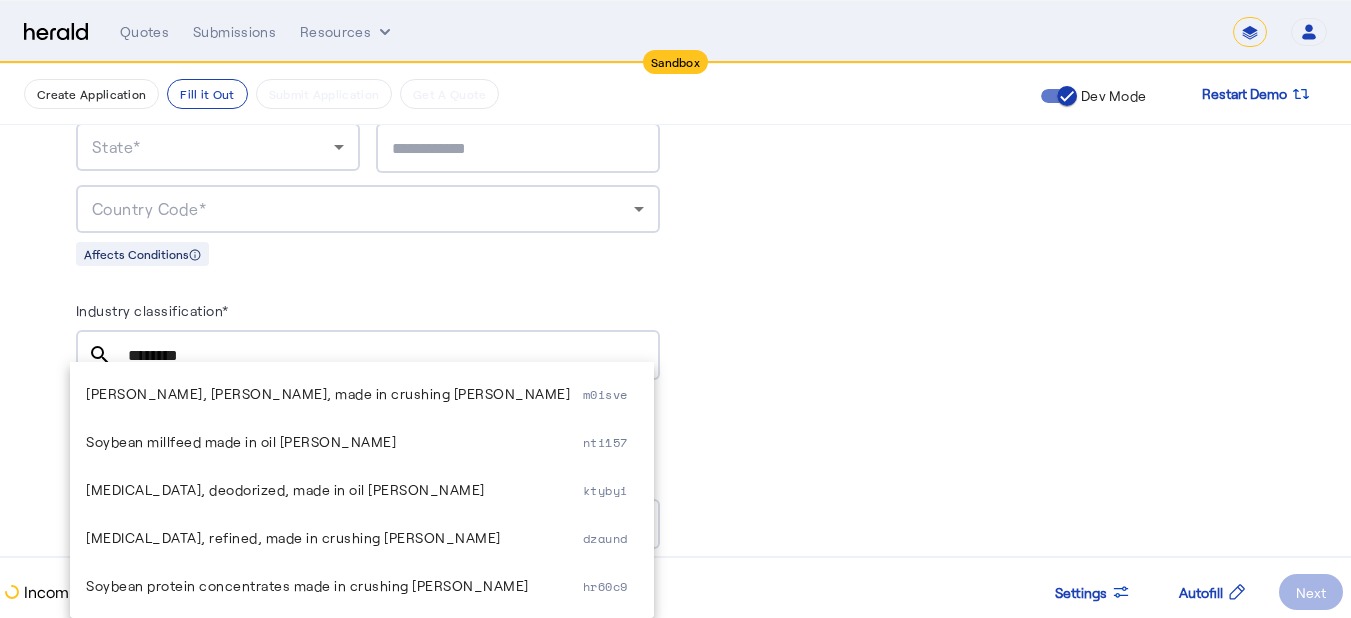 click on "PUT  /applications
xxxxxxxxxx 10   1 { 2    "coverage_values" : [], 3    "risk_values" : [], 4    "admin_values" : [], 5    "products" : [ 6      "prd_0050_herald_cyber" , 7      "prd_la3v_atbay_cyber" , 8      "prd_jk0g_cowbell_cyber" 9   ] 10 }  Response
xxxxxxxxxx 1187   1 { 2    "application" : { 3      "id" :  "7dda7029-15ed-4c80-9eaa-6c7257e13694" , 4      "status" :  "incomplete" , 5      "products" : [ 6        "prd_0050_herald_cyber" , 7        "prd_la3v_atbay_cyber" , 8        "prd_jk0g_cowbell_cyber" 9     ], 10      "risk_values" : [ 11       { 12          "risk_parameter_id" :  "rsk_m4p9_insured_name" , 13          "value" :  null , 14          "section" :  "Basic Information" , 15          "parameter_text" : { 16            "applicant_facing_text" :  "Business name" , 17            "agent_facing_text" :  "Business name" 18         }, 19          "input_type" :  "short_text" , 20" 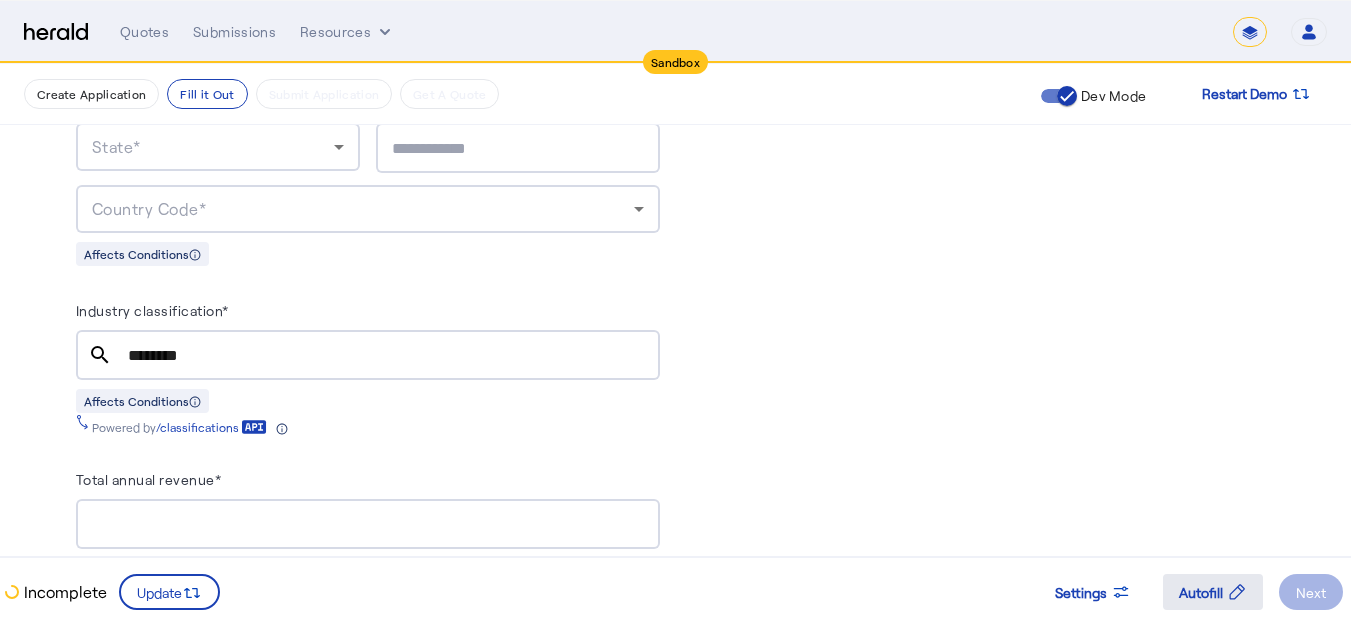 click on "Autofill" at bounding box center [1201, 592] 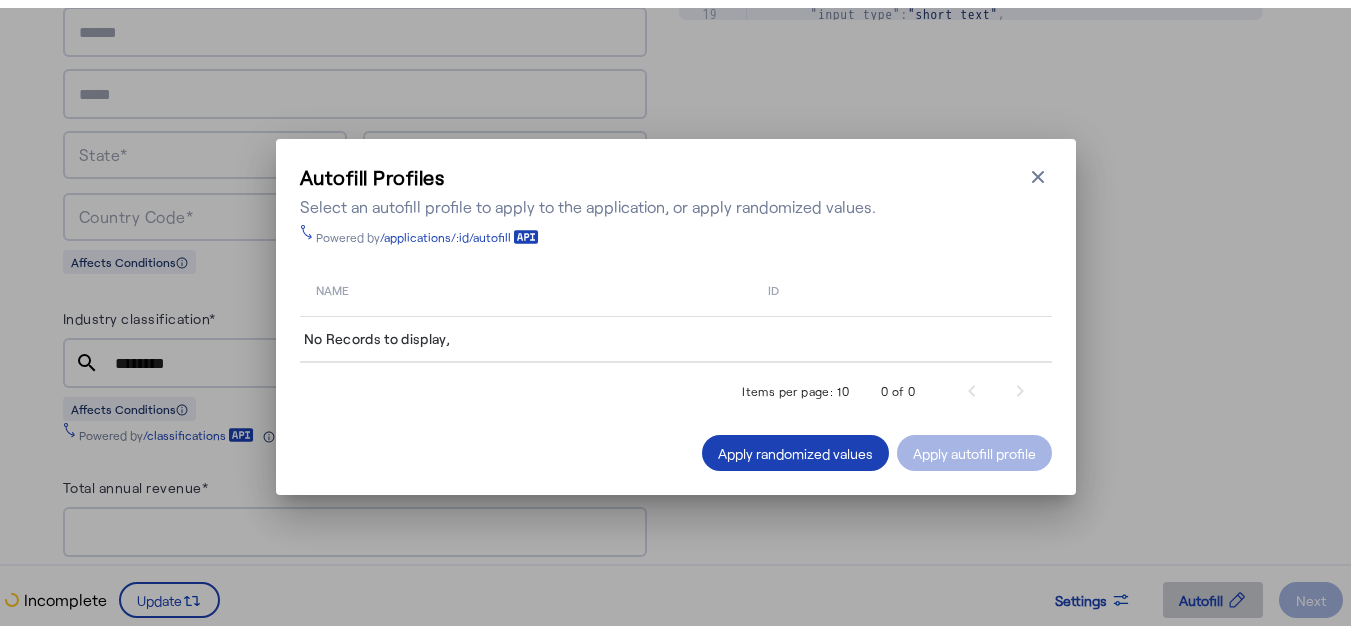 scroll, scrollTop: 0, scrollLeft: 0, axis: both 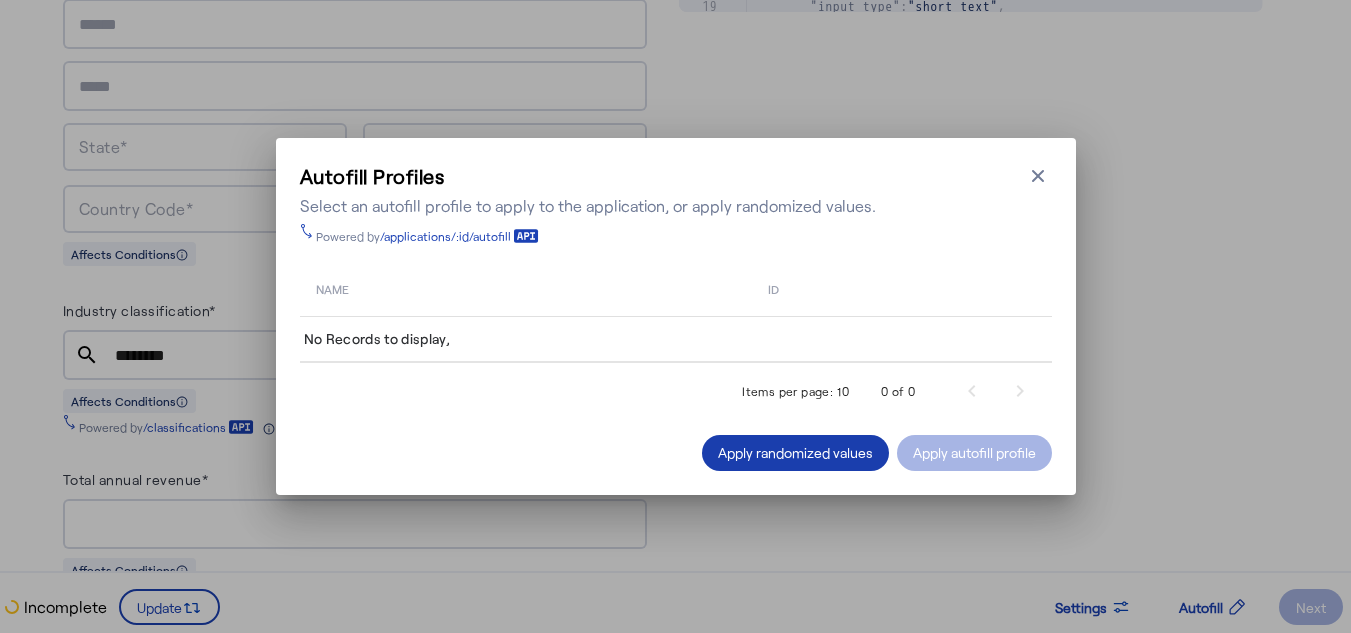 click on "Apply randomized values" at bounding box center [795, 452] 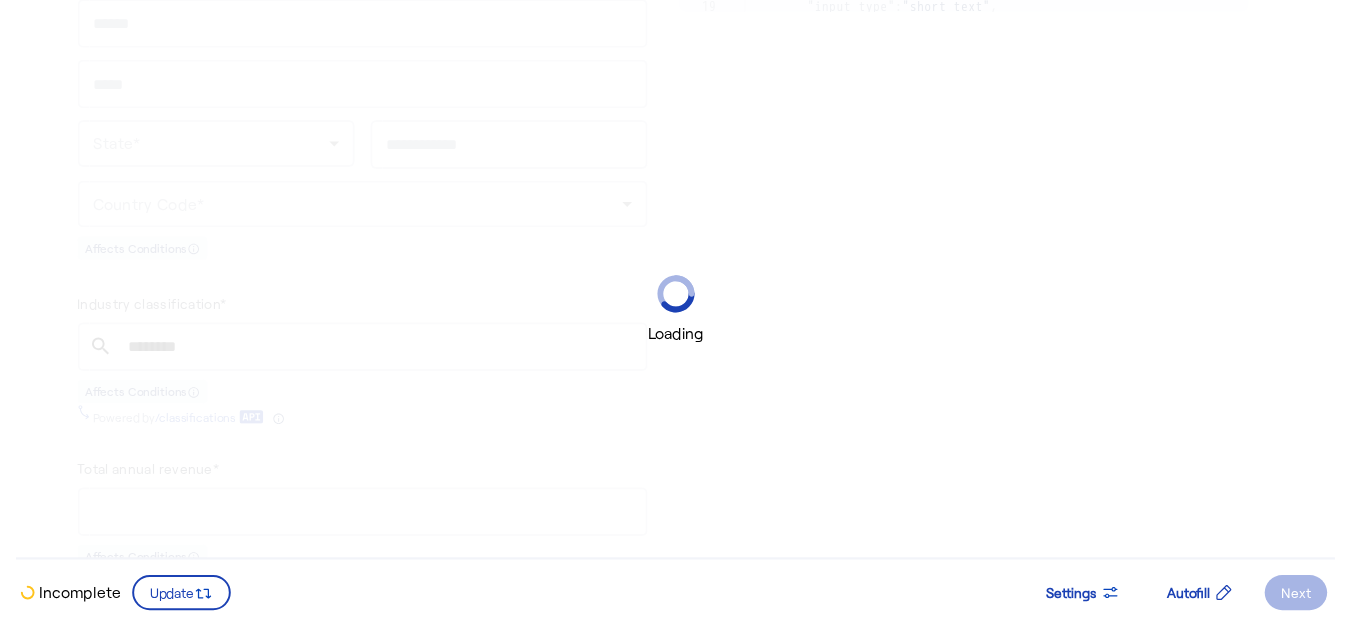 scroll, scrollTop: 1304, scrollLeft: 13, axis: both 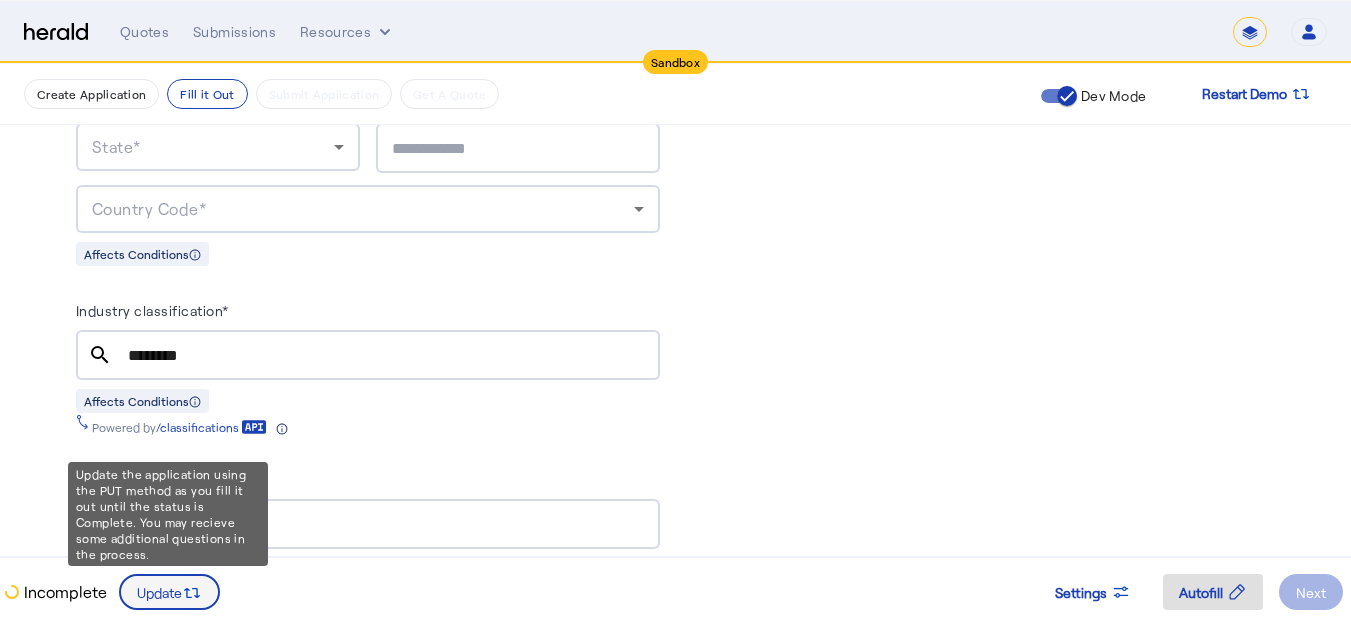 click 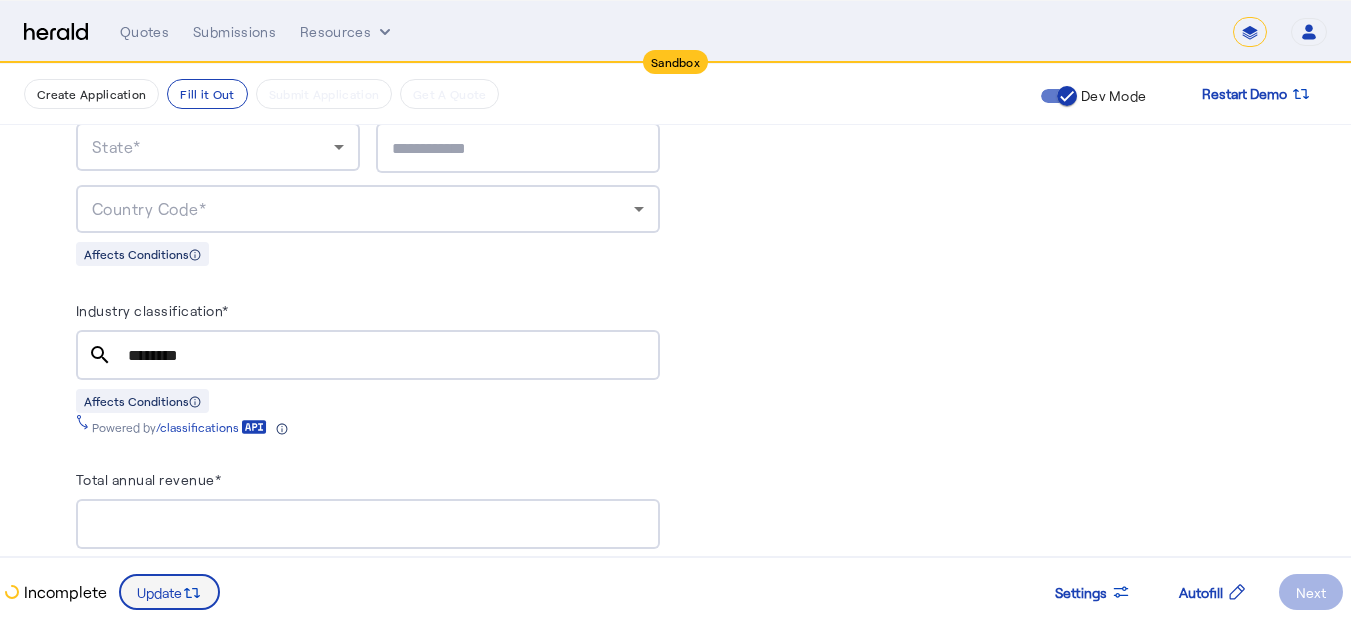 scroll, scrollTop: 0, scrollLeft: 0, axis: both 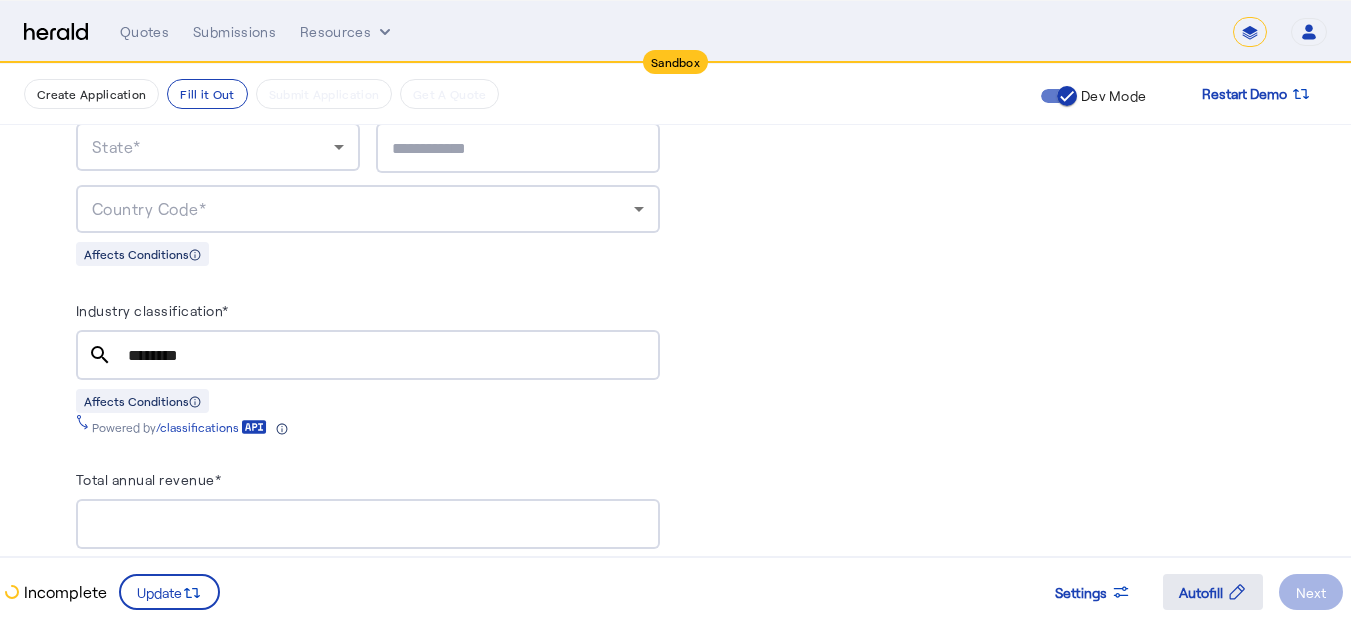 click on "Autofill" at bounding box center (1201, 592) 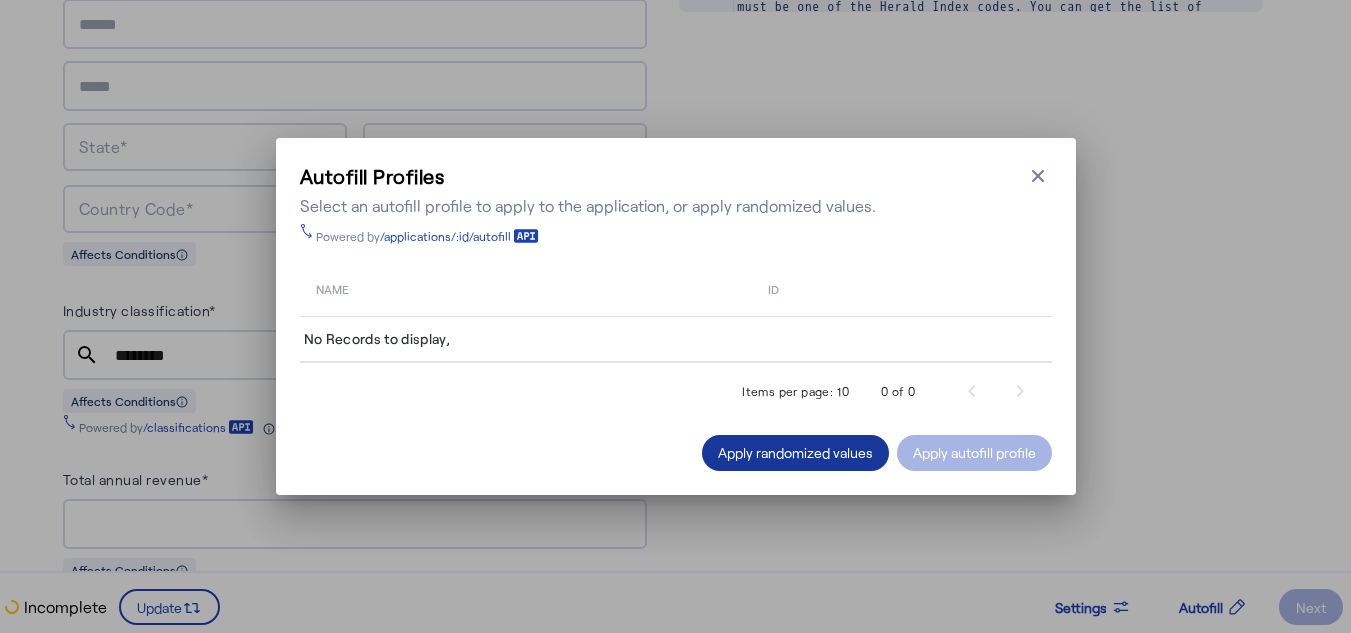 click at bounding box center (795, 453) 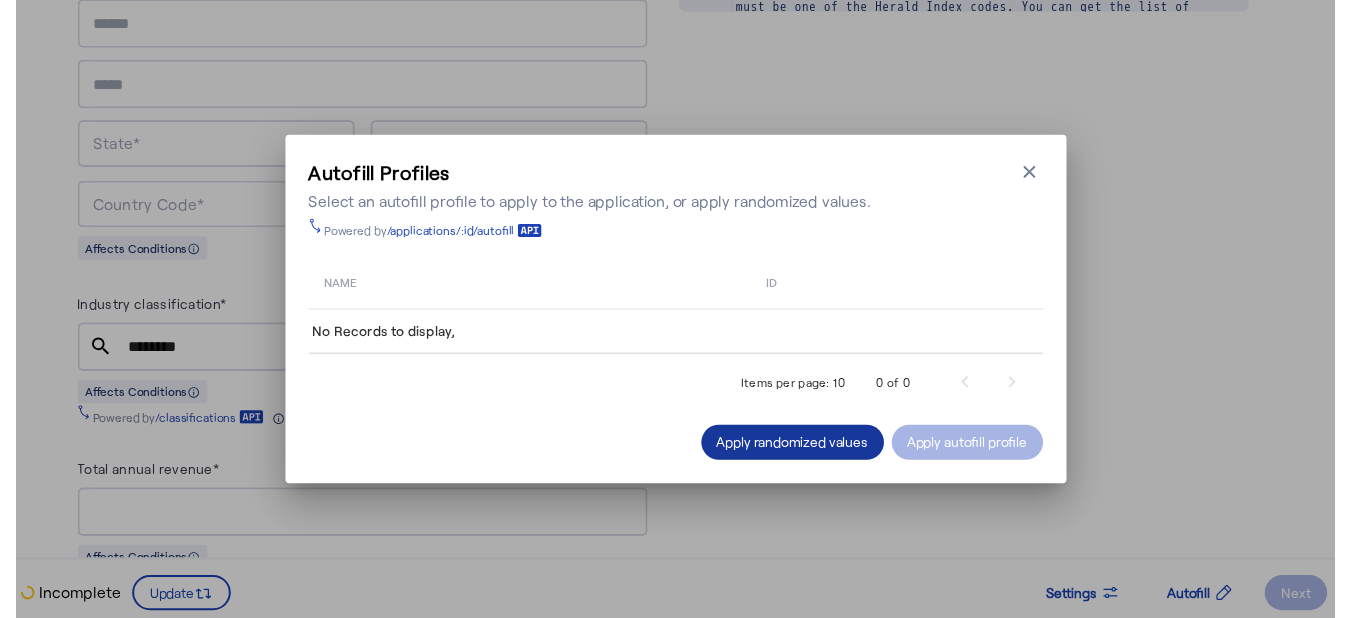 scroll, scrollTop: 1304, scrollLeft: 13, axis: both 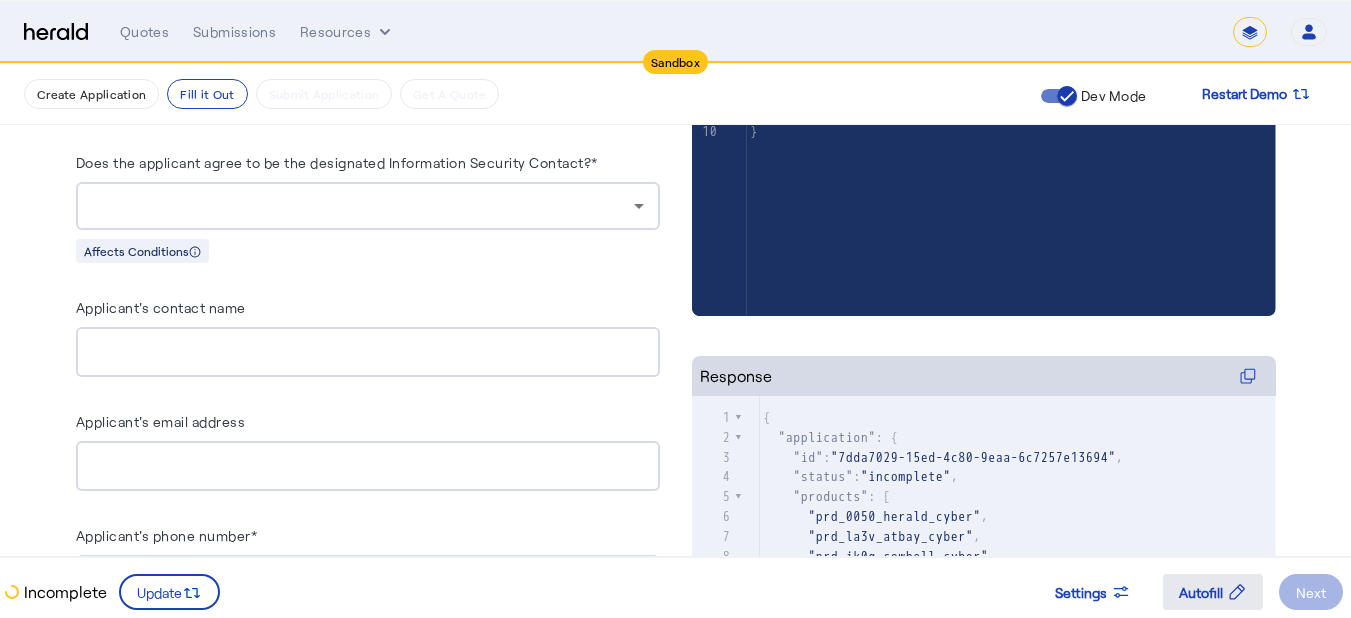 click on "Autofill" at bounding box center (1201, 592) 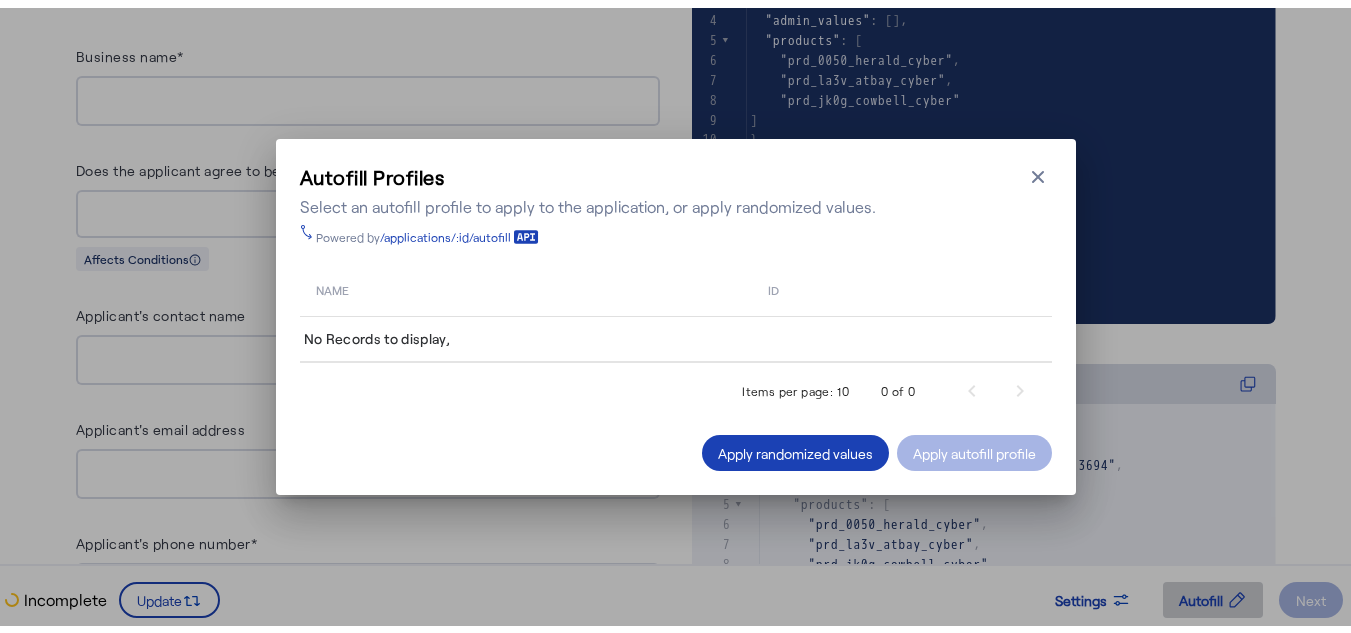 scroll, scrollTop: 0, scrollLeft: 0, axis: both 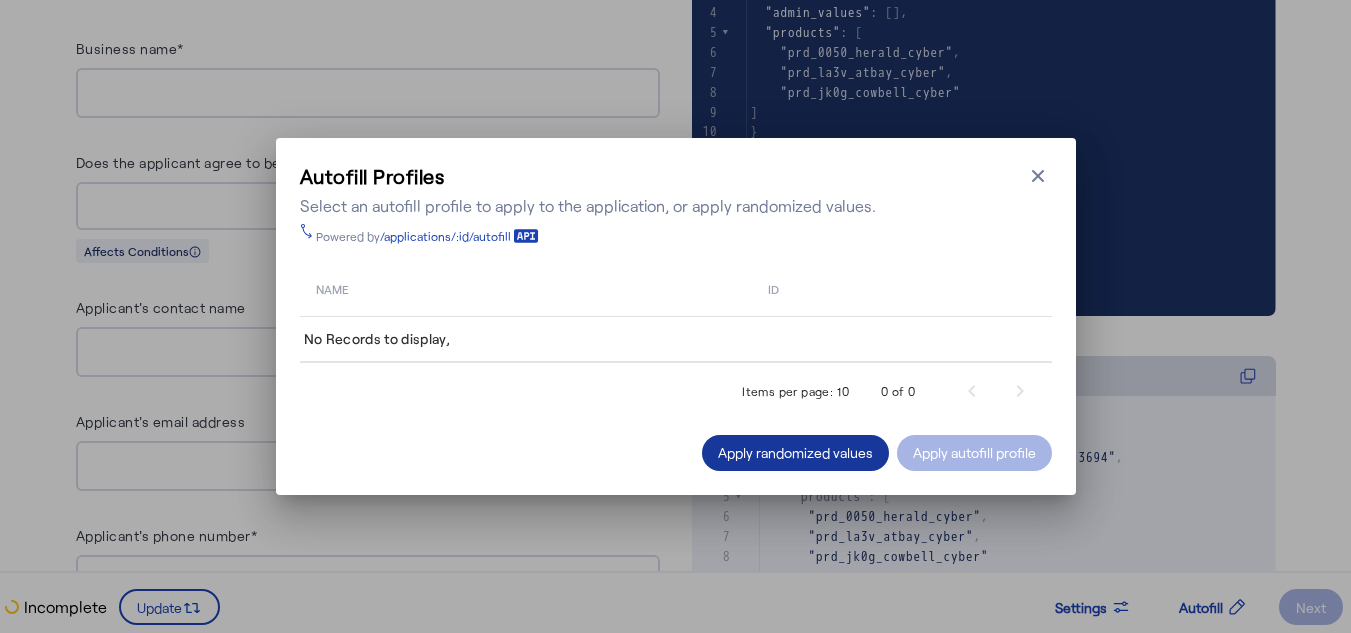 click on "Apply randomized values" at bounding box center [795, 452] 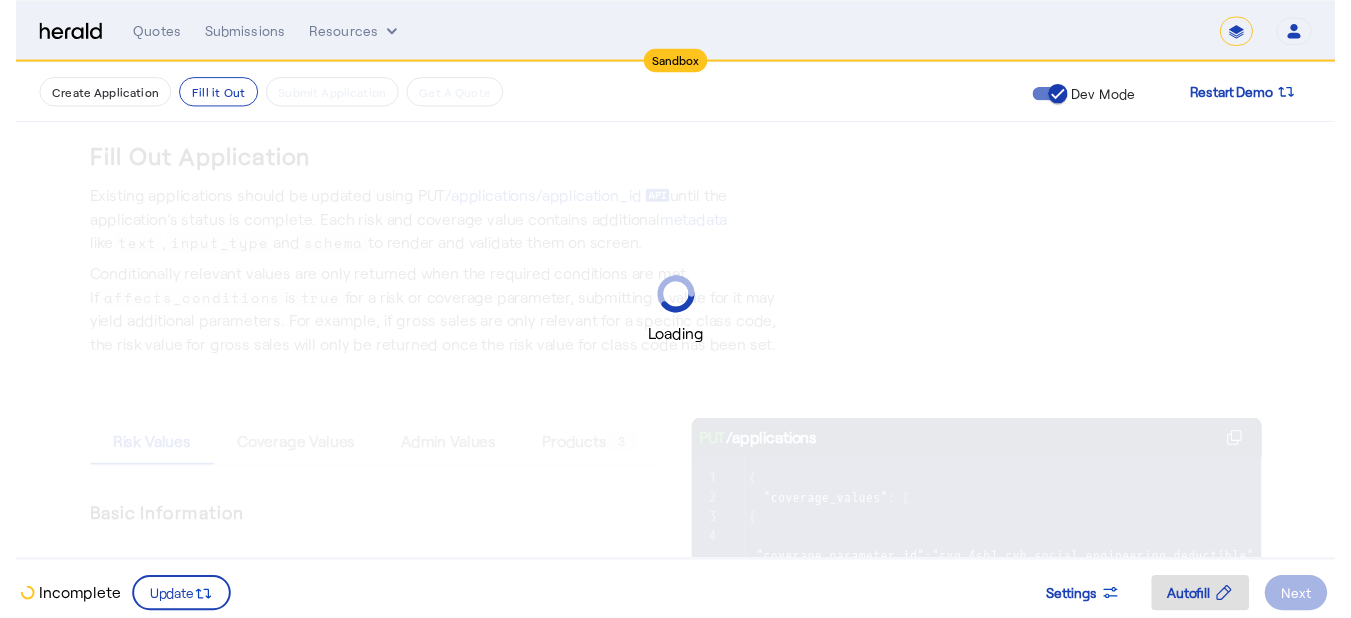 scroll, scrollTop: 536, scrollLeft: 0, axis: vertical 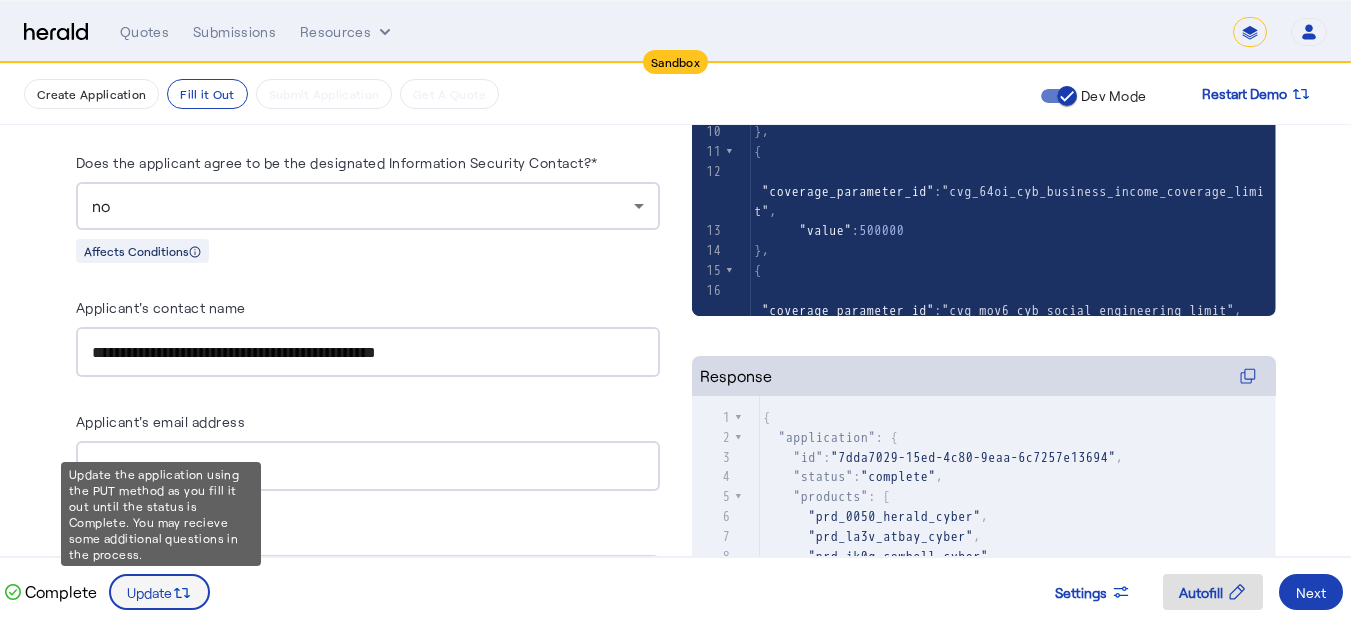 click 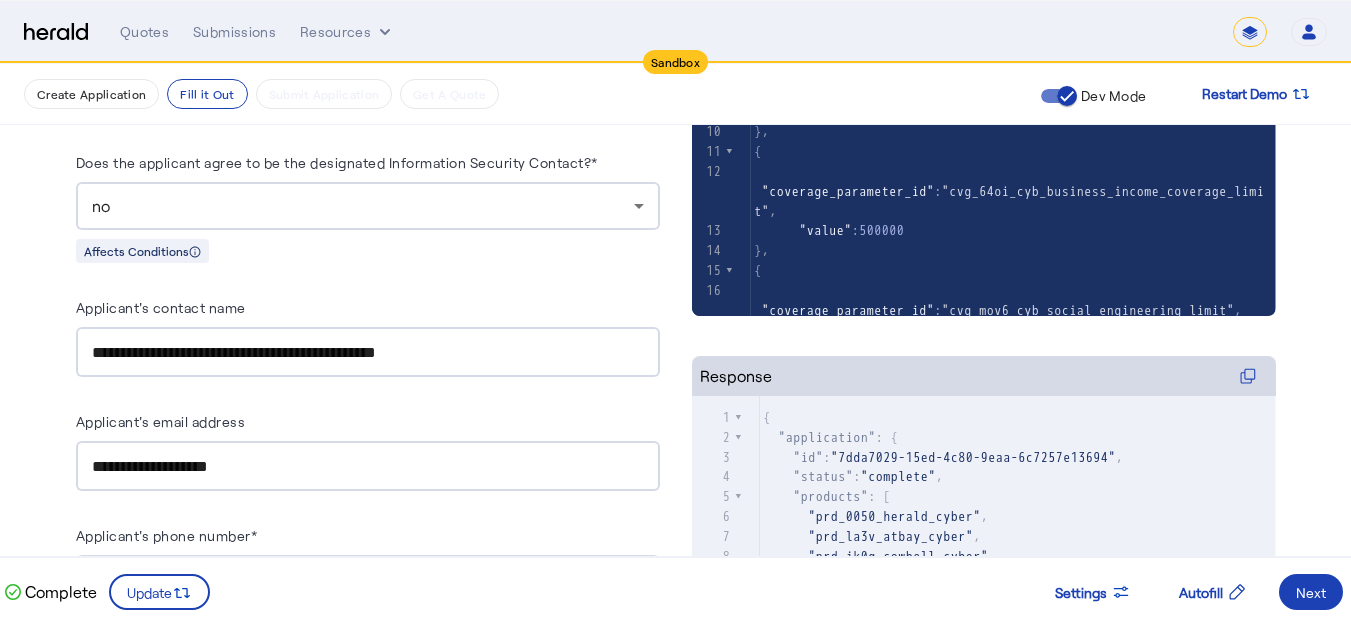 scroll, scrollTop: 0, scrollLeft: 0, axis: both 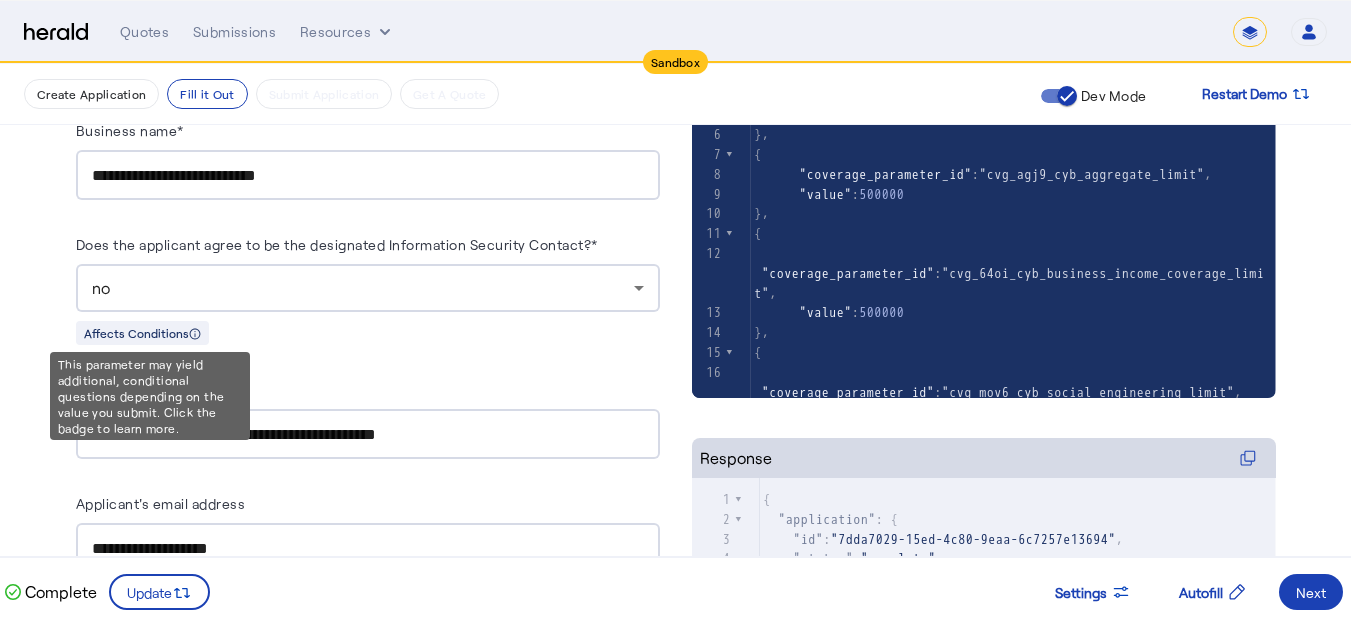 click on "Affects Conditions" 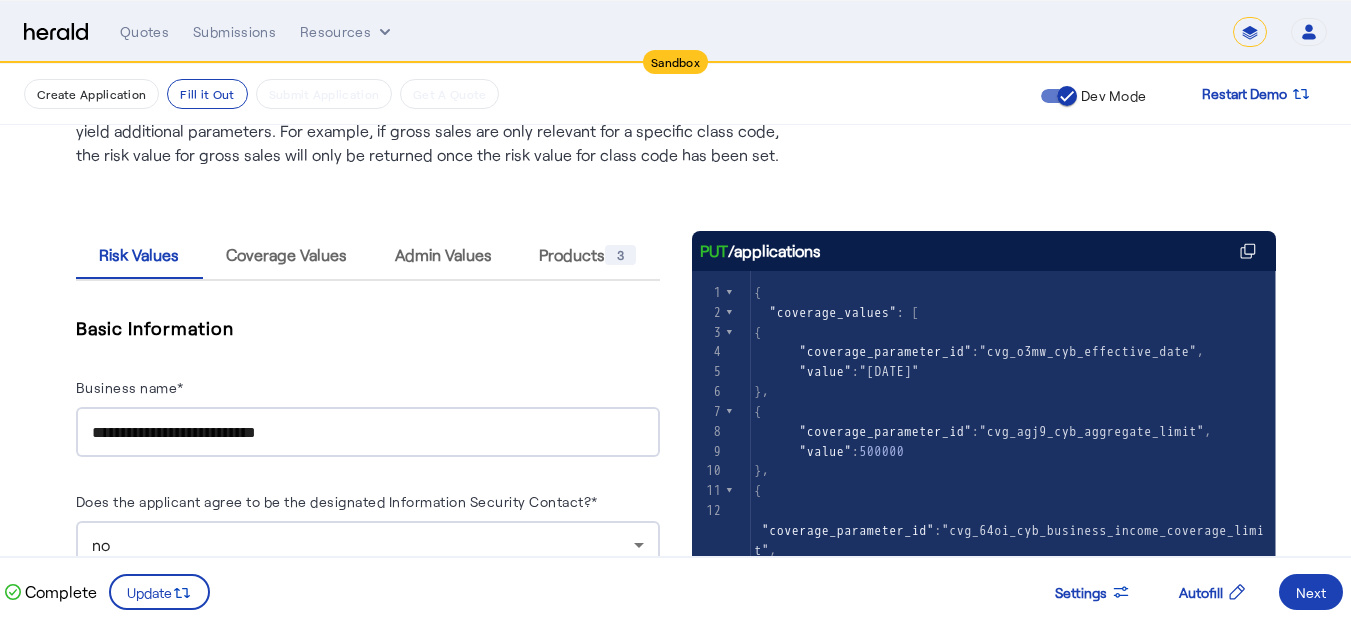 scroll, scrollTop: 252, scrollLeft: 0, axis: vertical 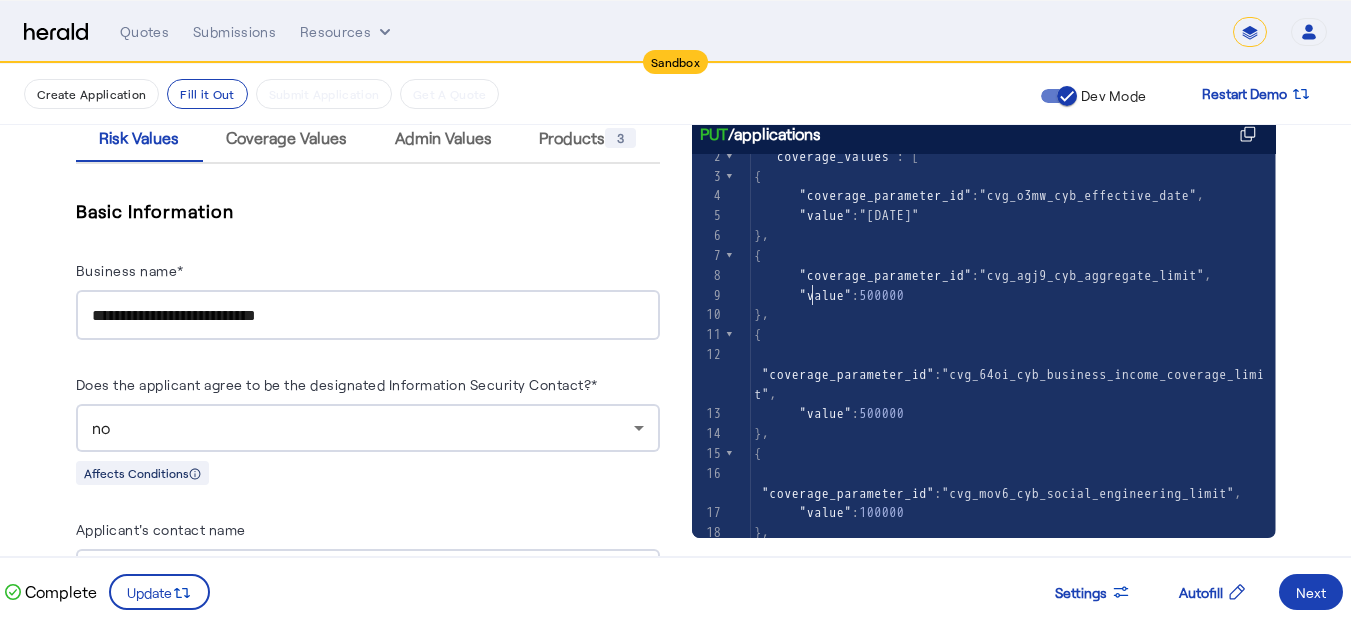type on "**********" 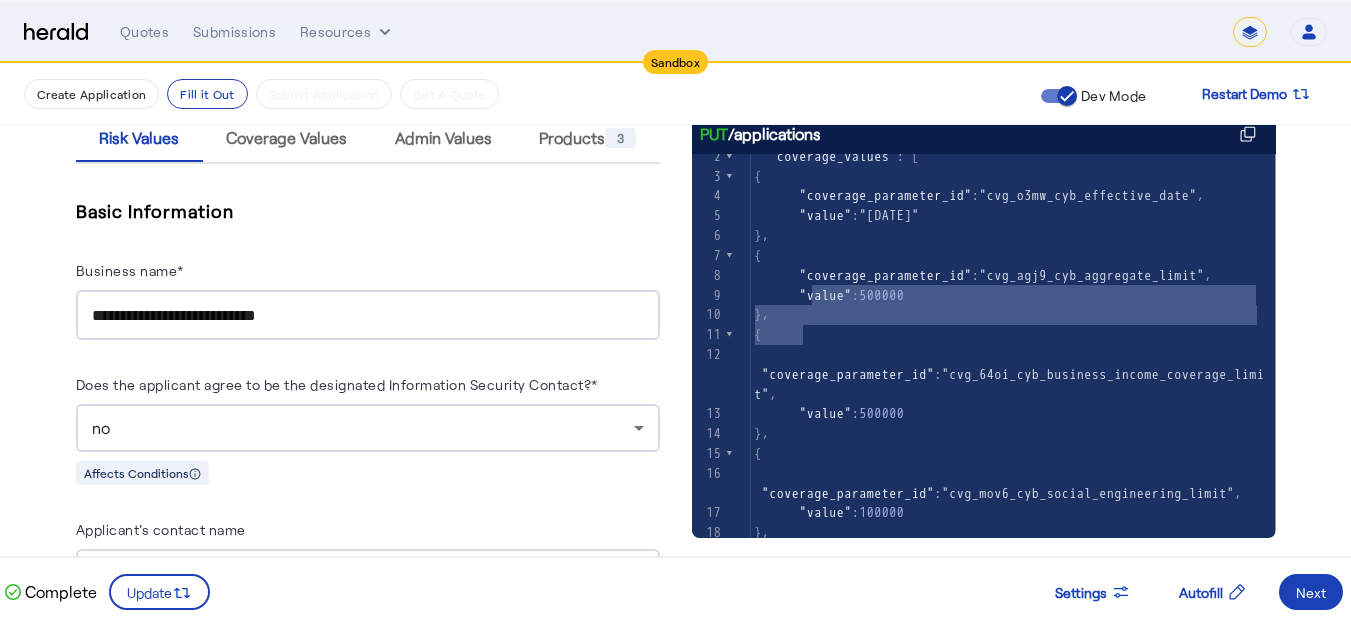 type 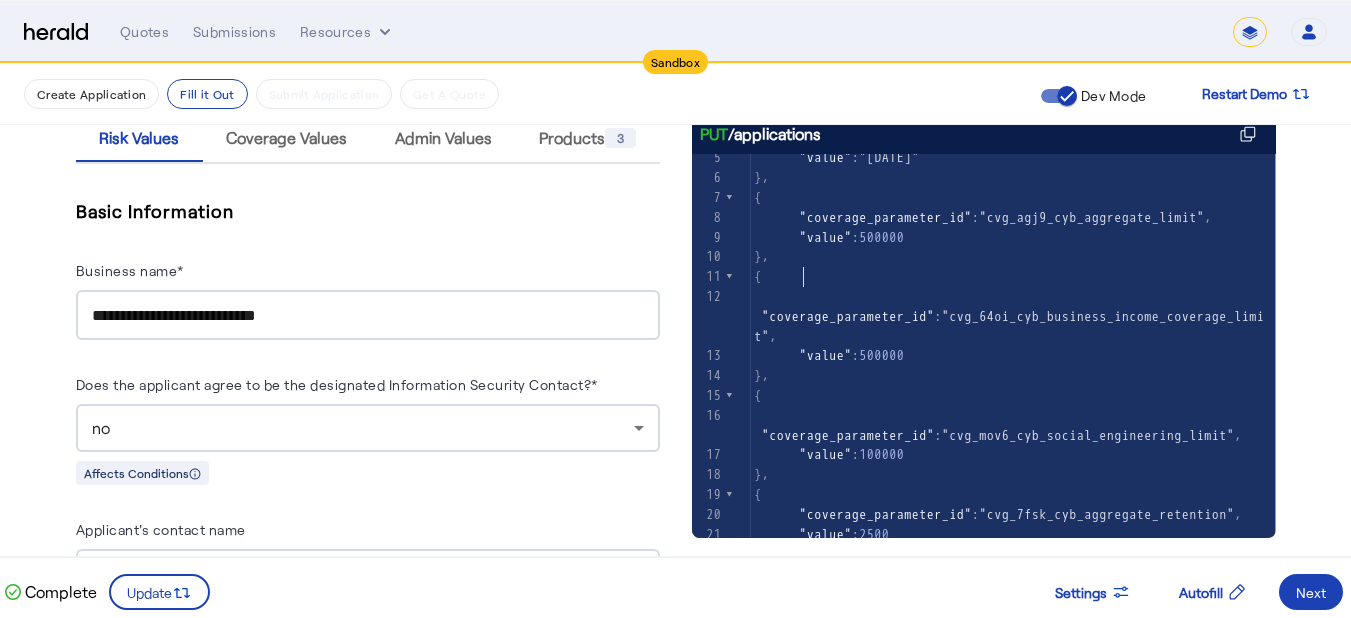 scroll, scrollTop: 139, scrollLeft: 0, axis: vertical 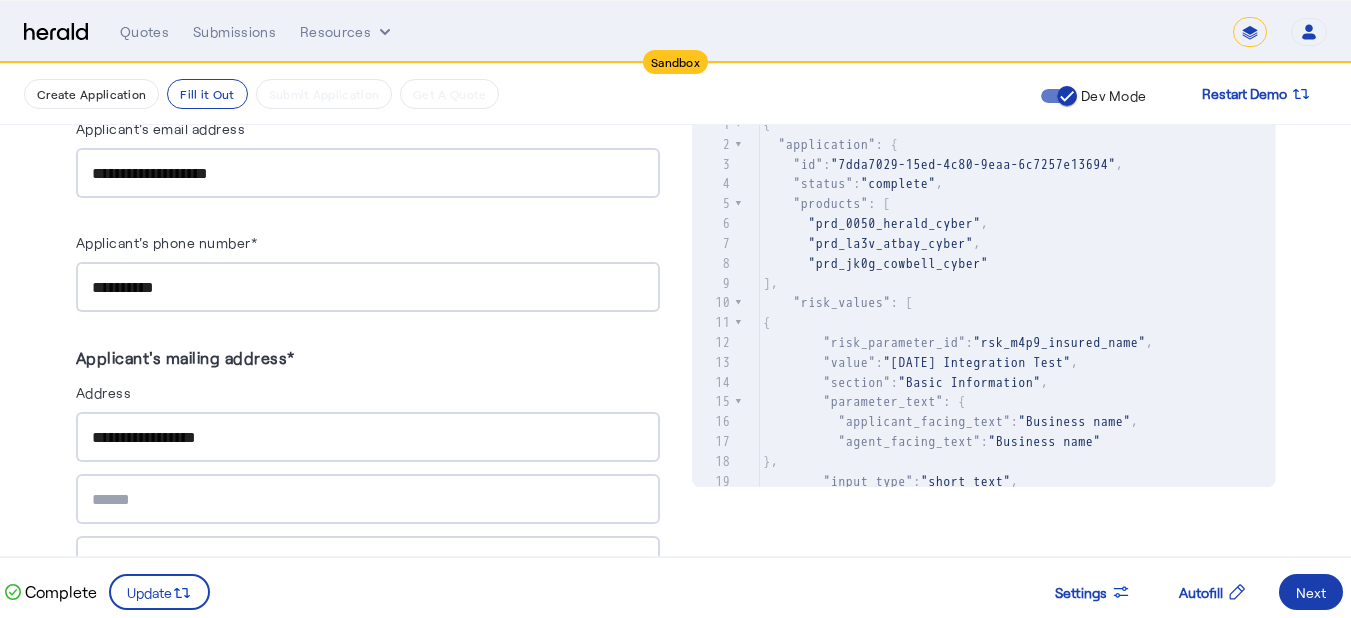 click on "Next" at bounding box center [1311, 592] 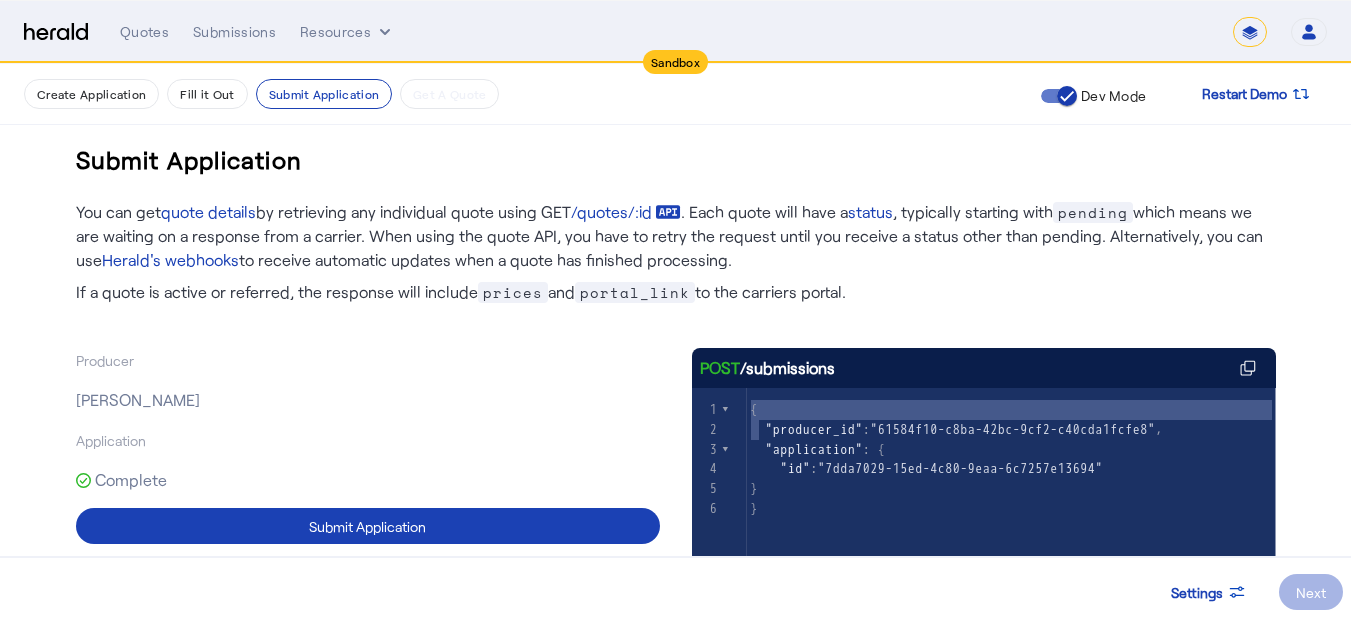 type on "**********" 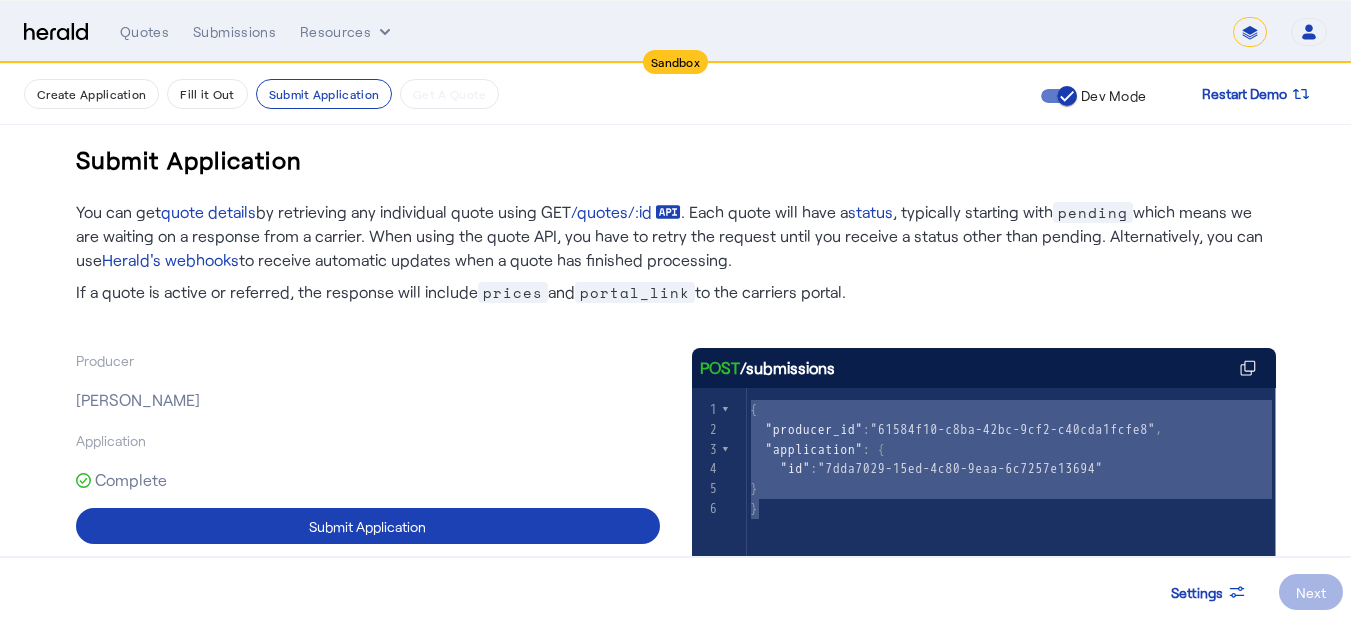 drag, startPoint x: 757, startPoint y: 408, endPoint x: 784, endPoint y: 512, distance: 107.44766 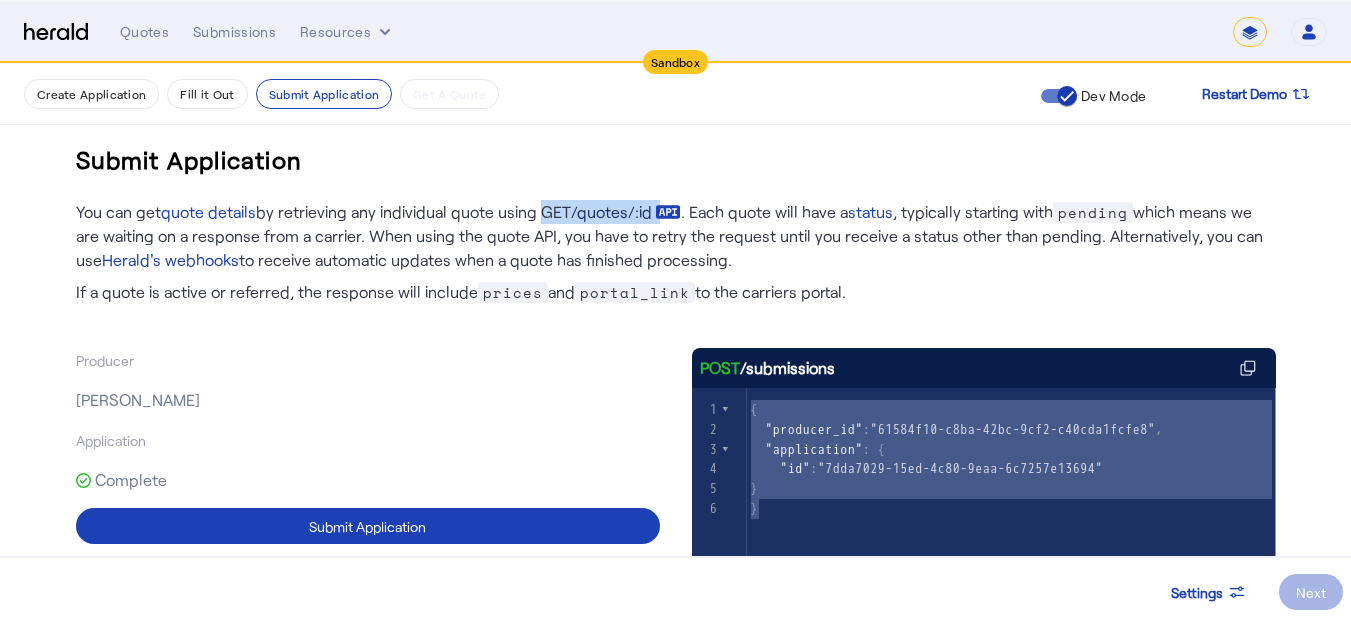 drag, startPoint x: 619, startPoint y: 232, endPoint x: 666, endPoint y: 208, distance: 52.773098 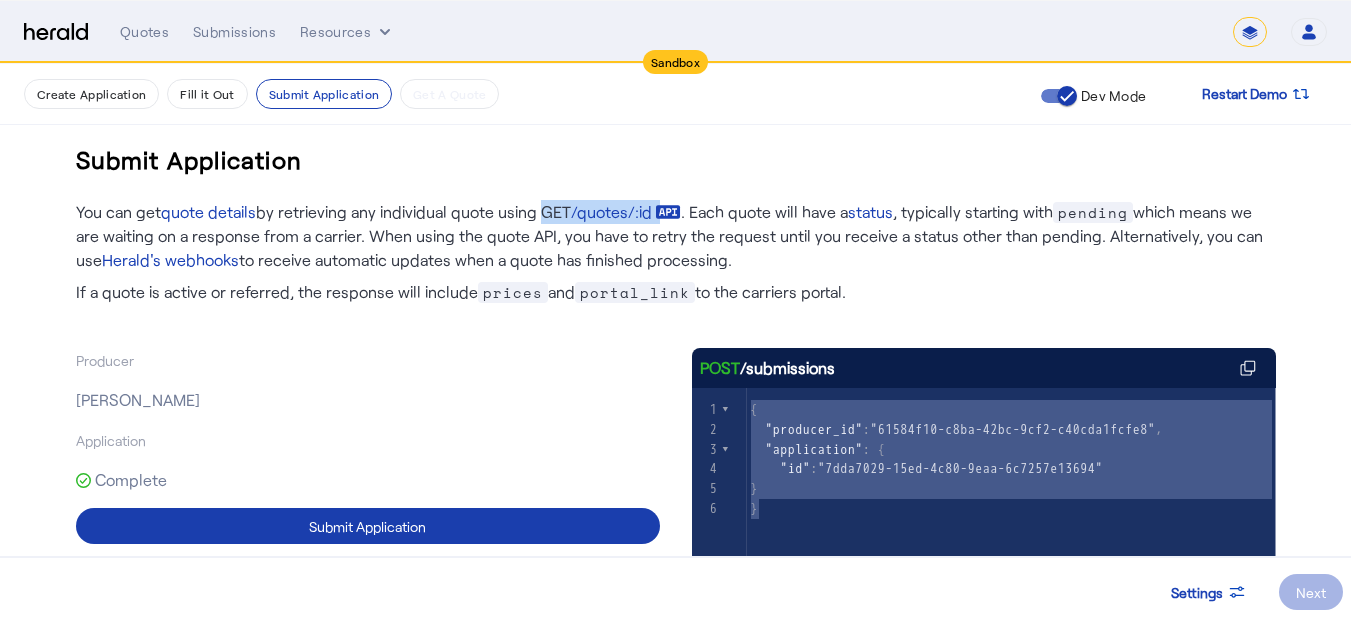 click at bounding box center (368, 526) 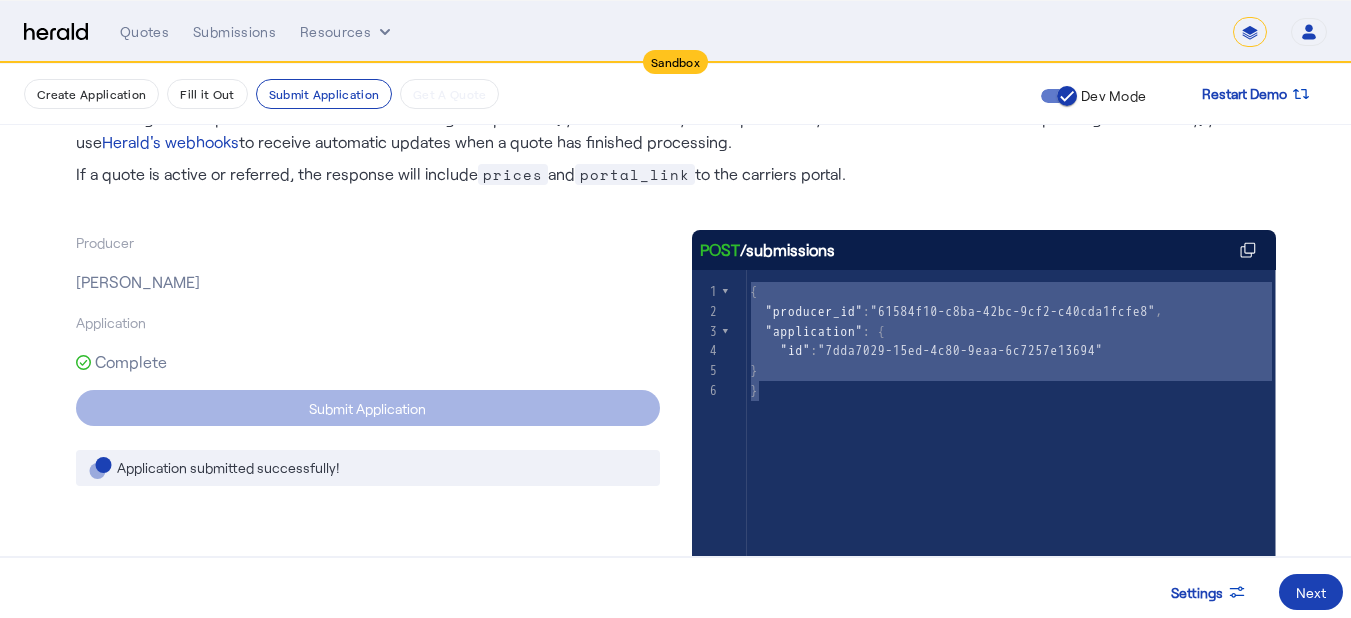 scroll, scrollTop: 136, scrollLeft: 0, axis: vertical 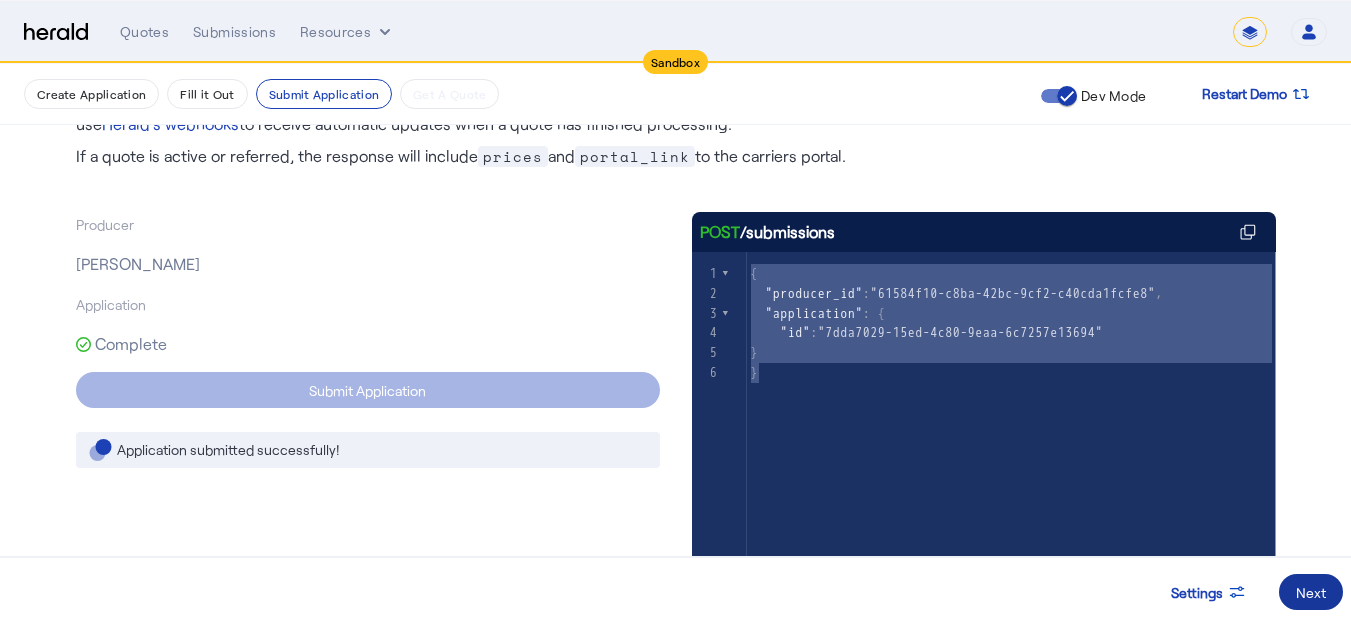 click on "Next" at bounding box center [1311, 592] 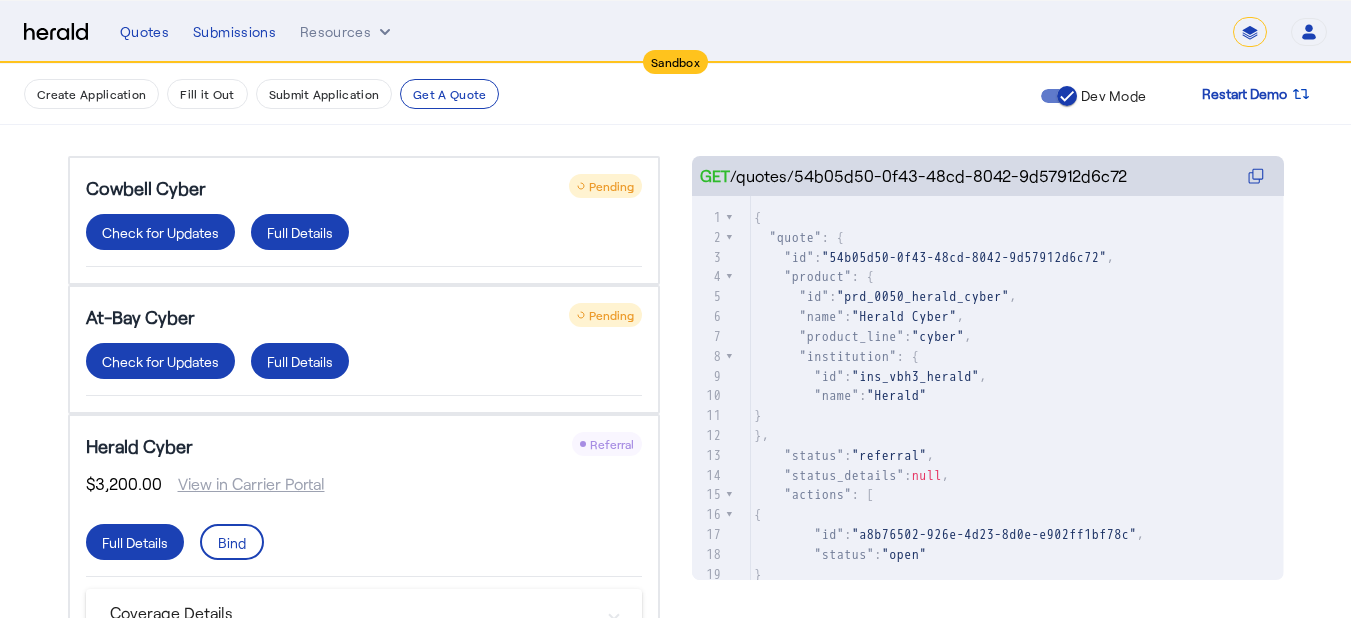 scroll, scrollTop: 230, scrollLeft: 0, axis: vertical 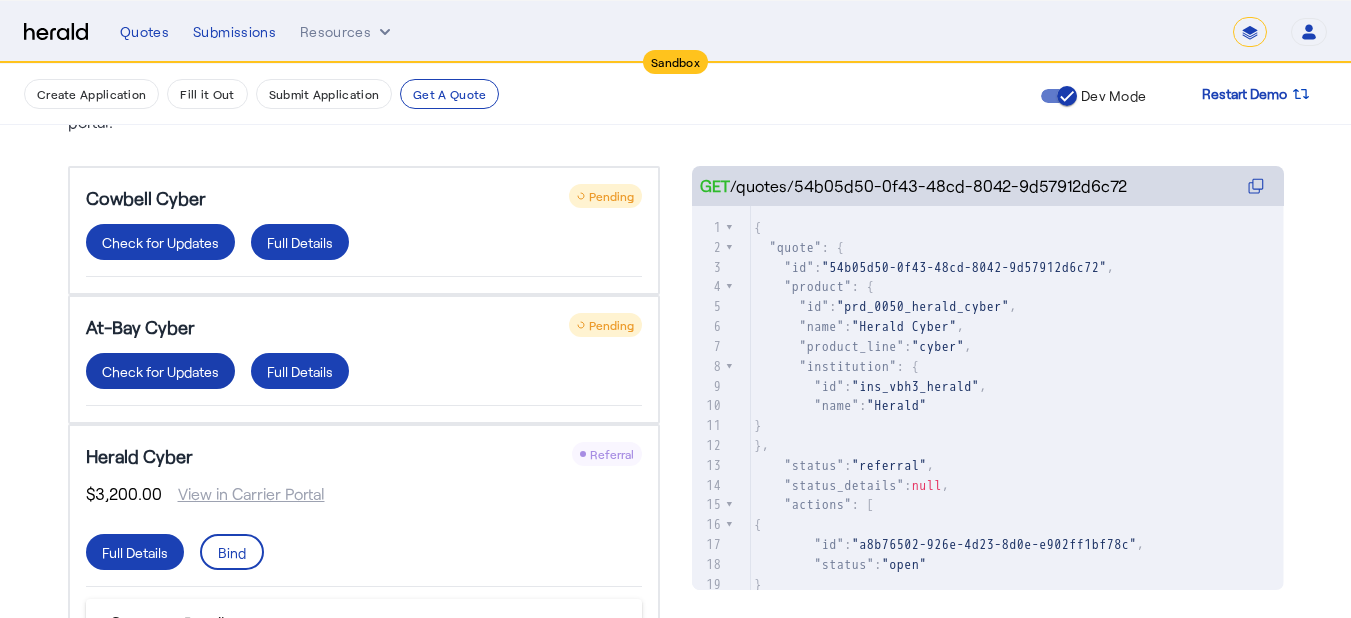click on "Check for Updates" 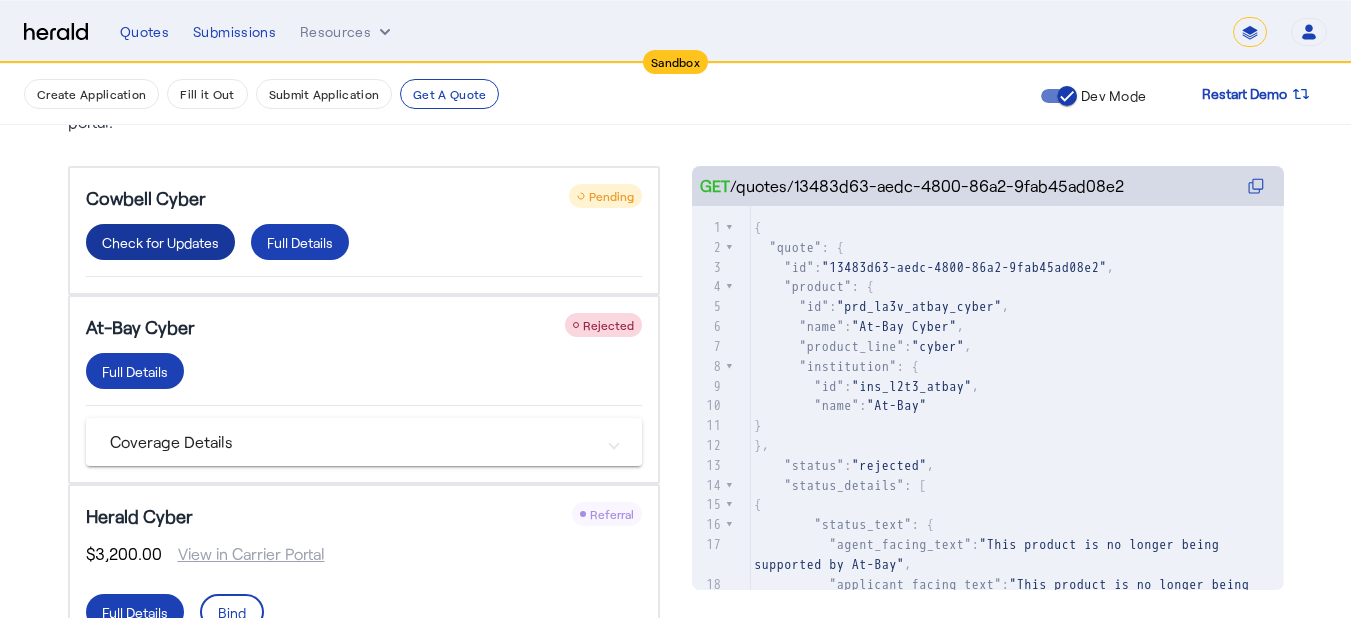 click on "Check for Updates" 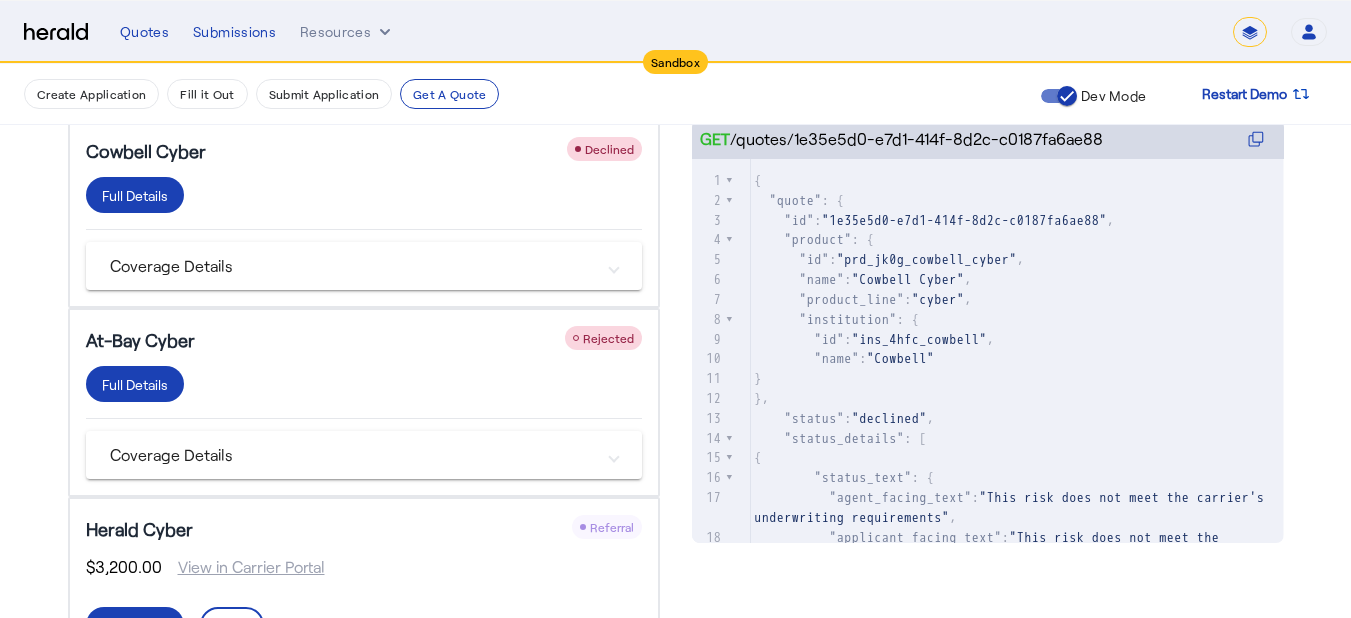 scroll, scrollTop: 209, scrollLeft: 0, axis: vertical 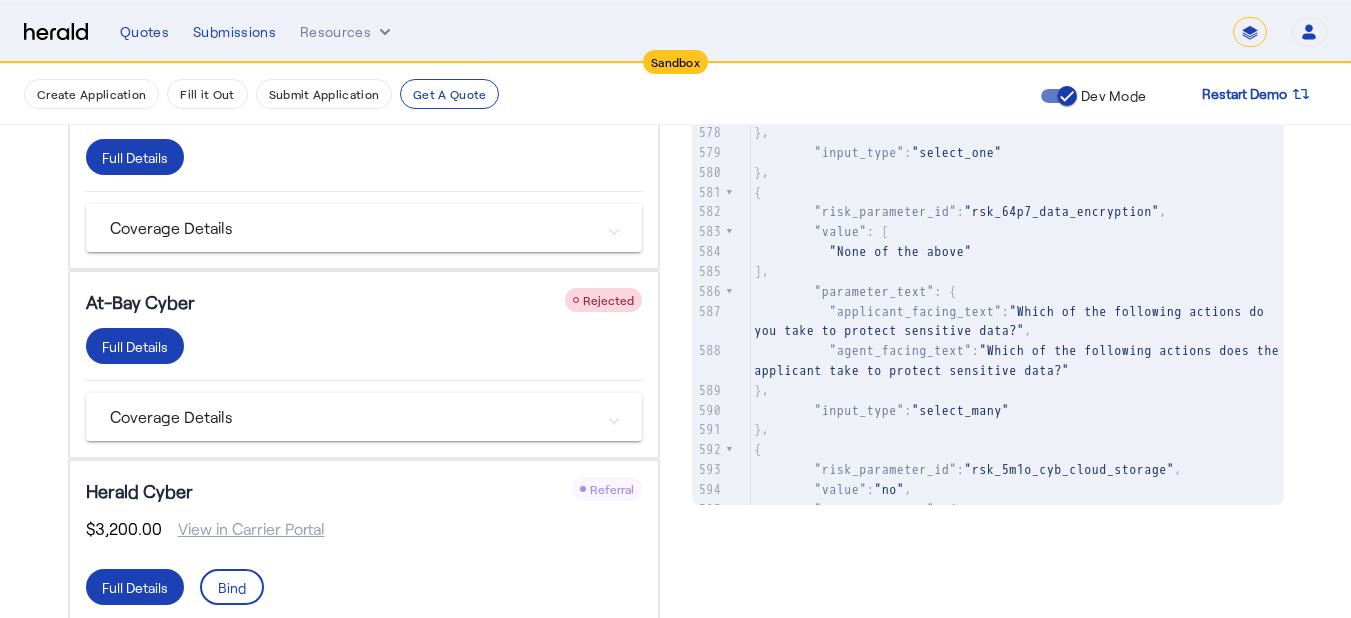 drag, startPoint x: 1291, startPoint y: 572, endPoint x: 1280, endPoint y: 566, distance: 12.529964 